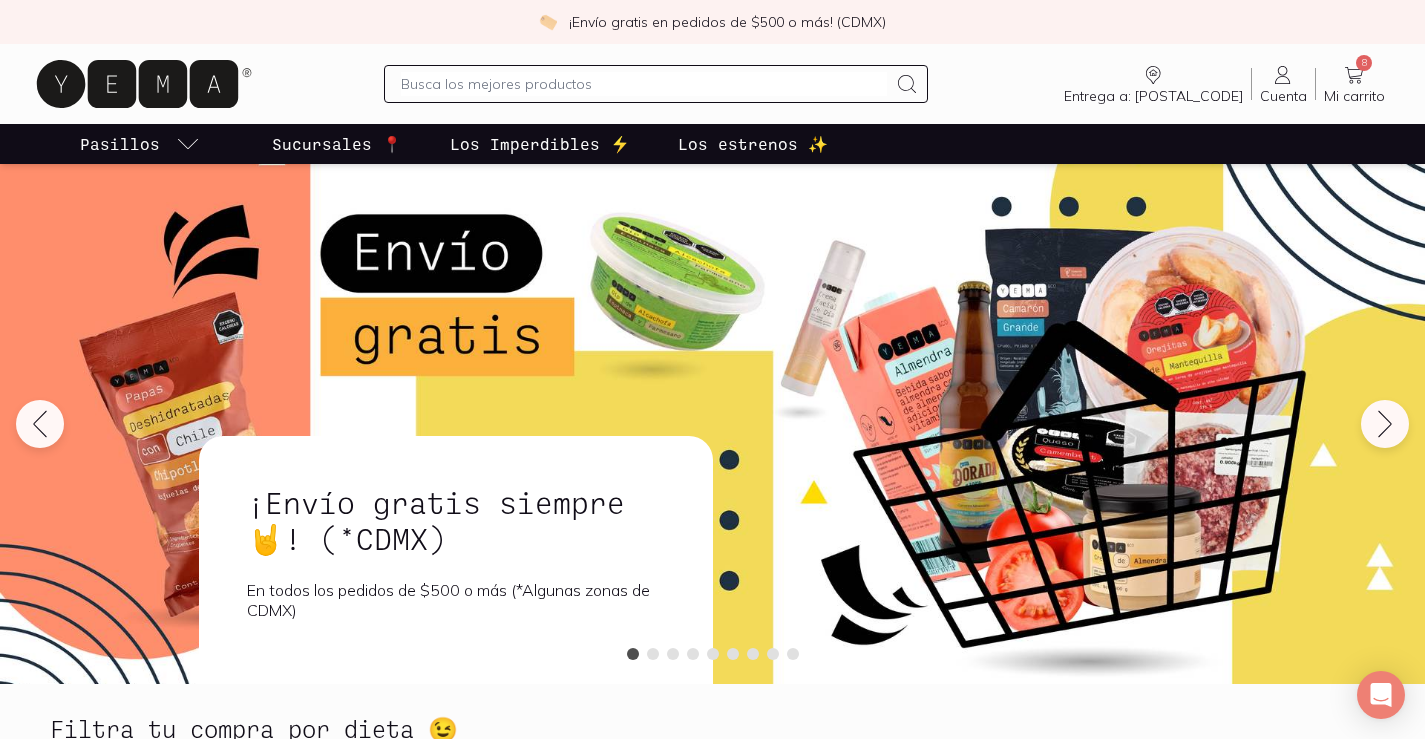 scroll, scrollTop: 0, scrollLeft: 0, axis: both 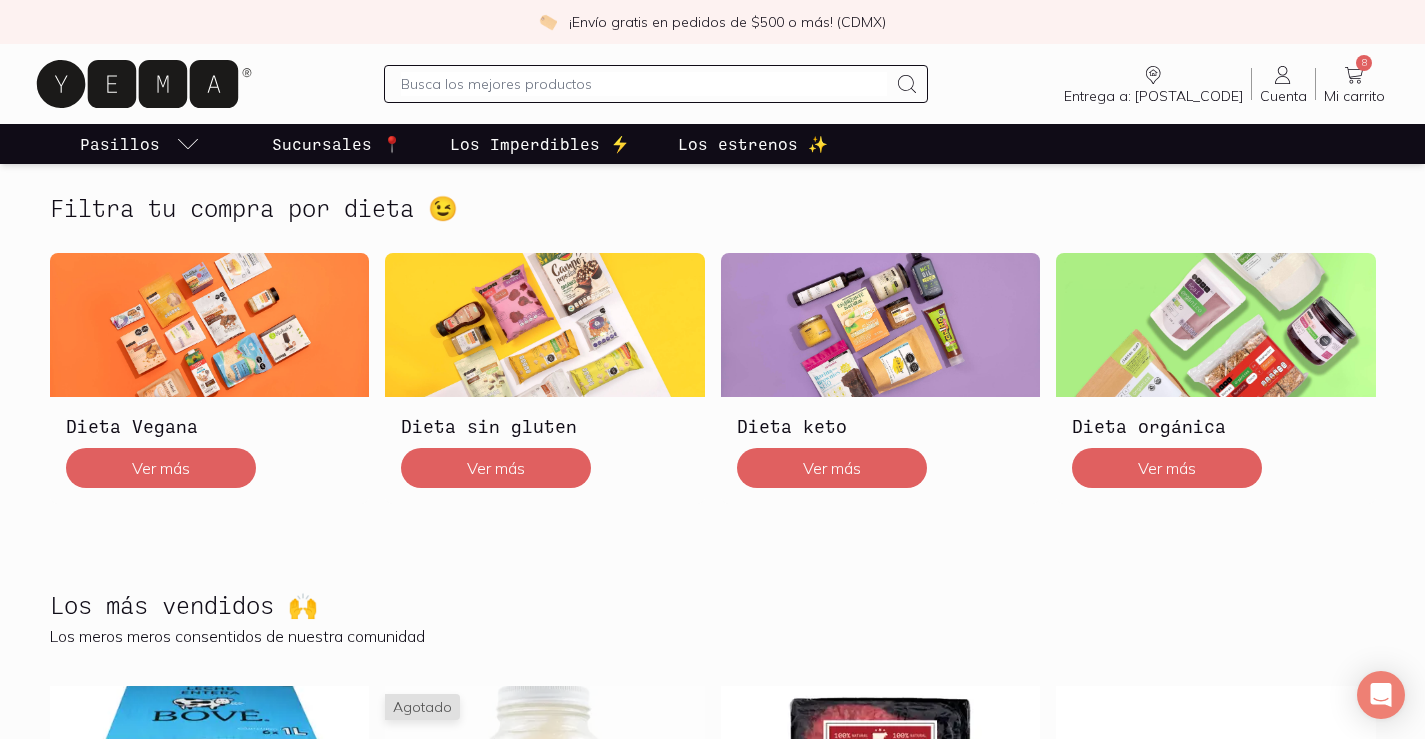 click at bounding box center (656, 84) 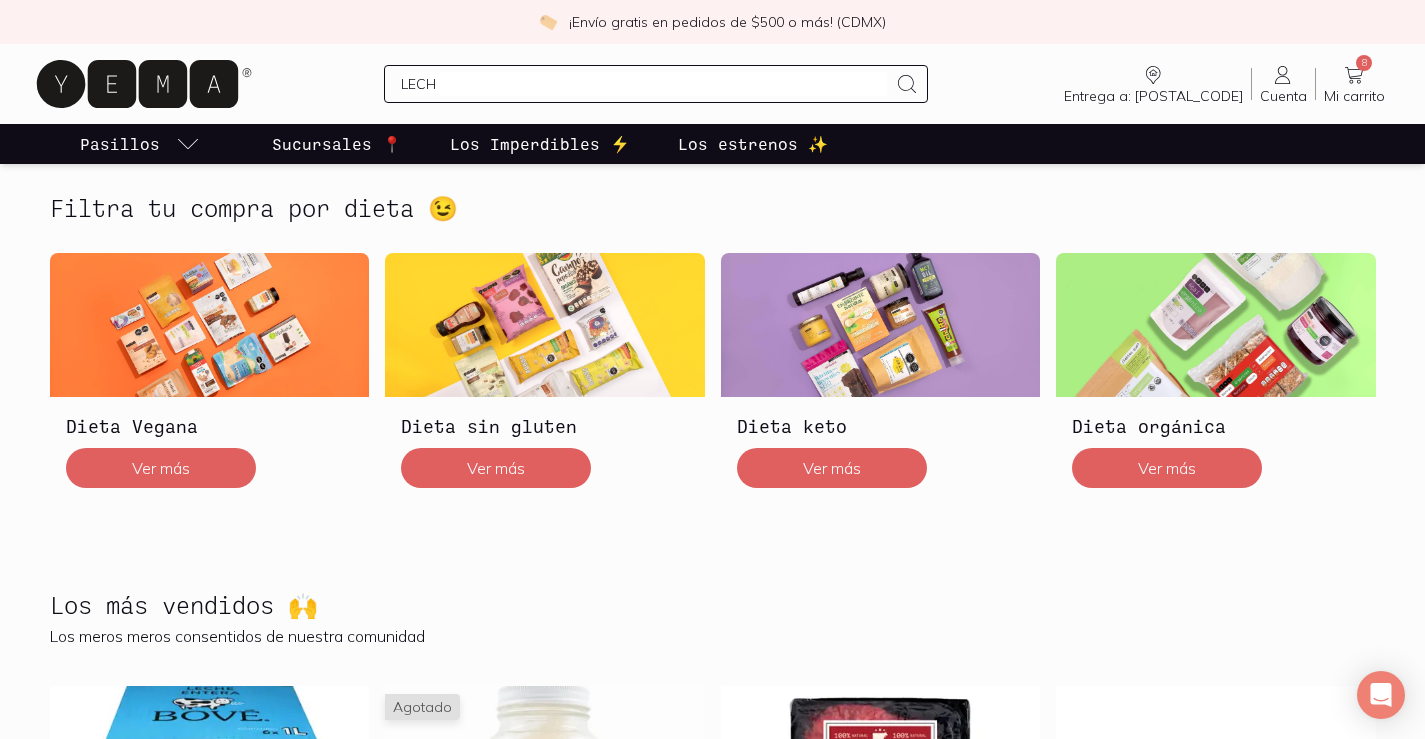 type on "LECHE" 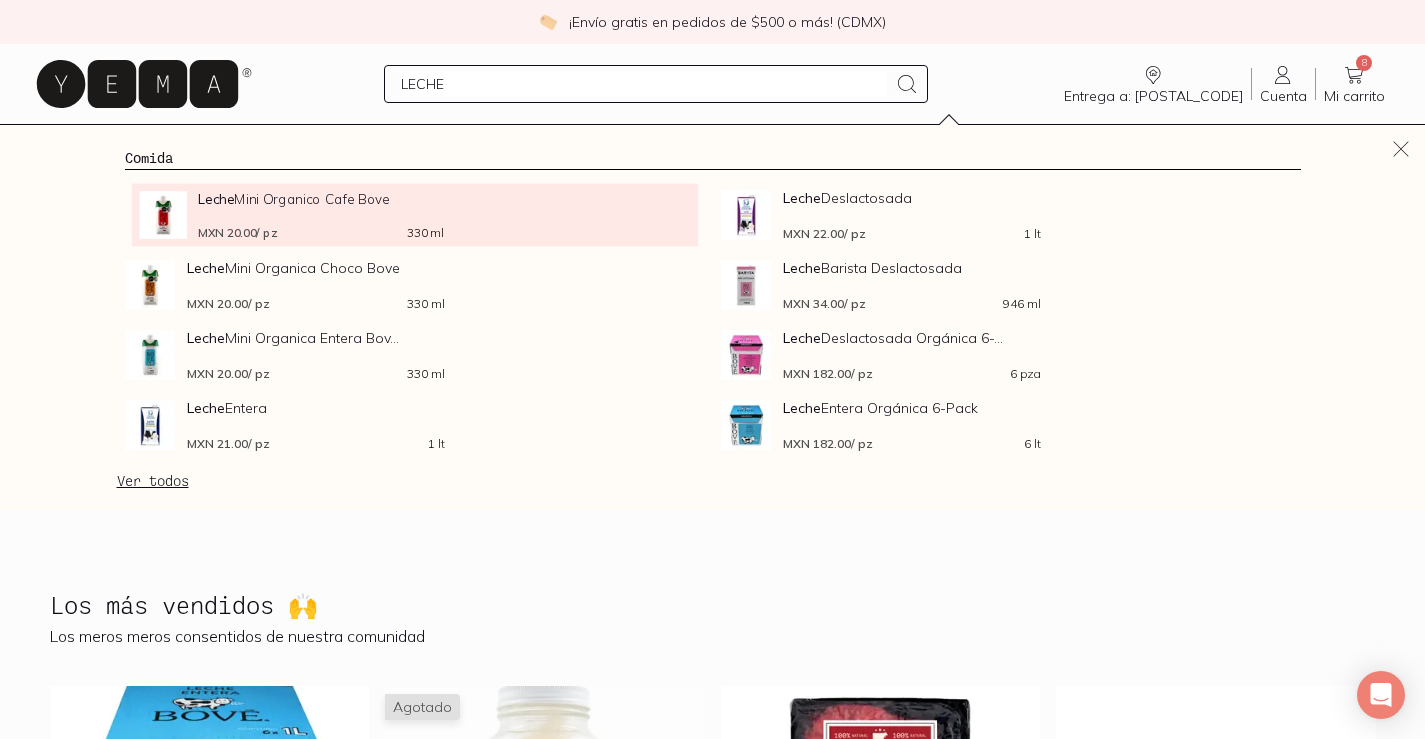 type 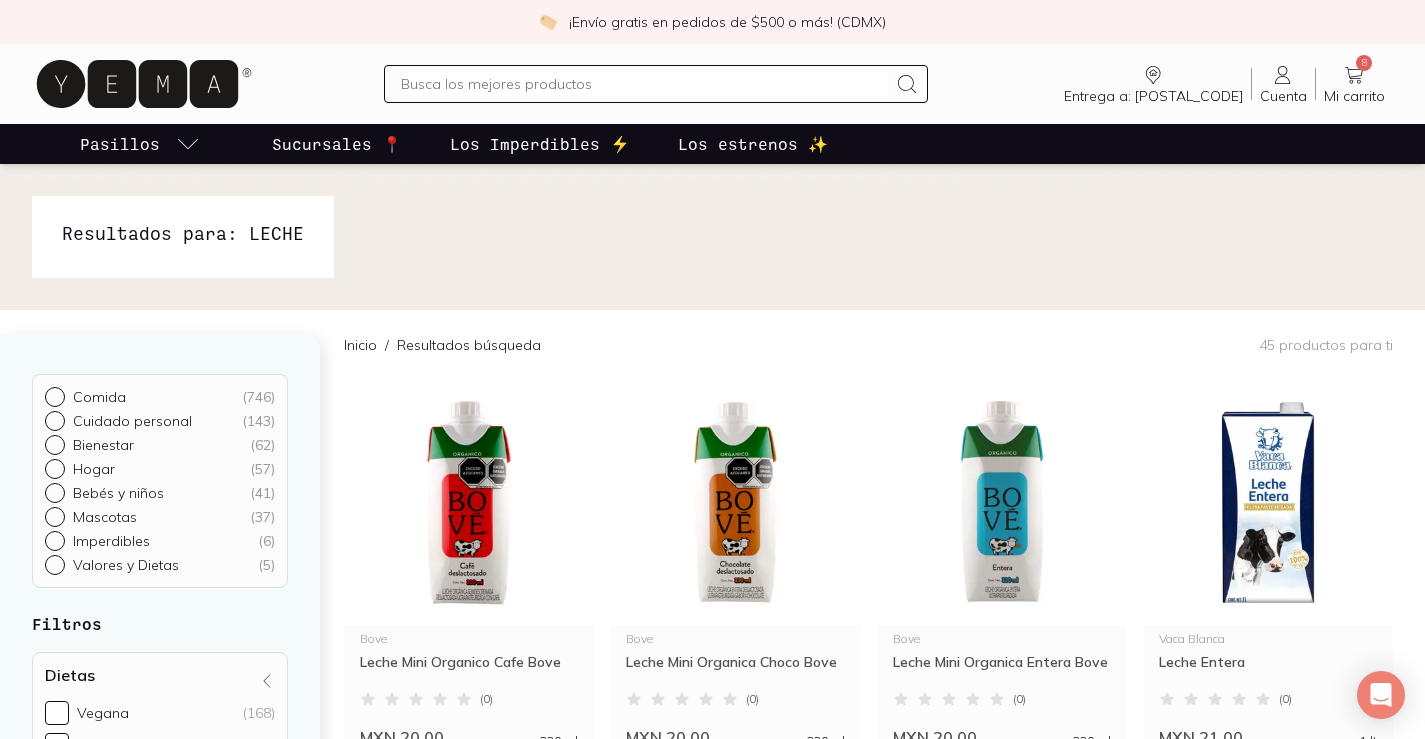 scroll, scrollTop: 0, scrollLeft: 0, axis: both 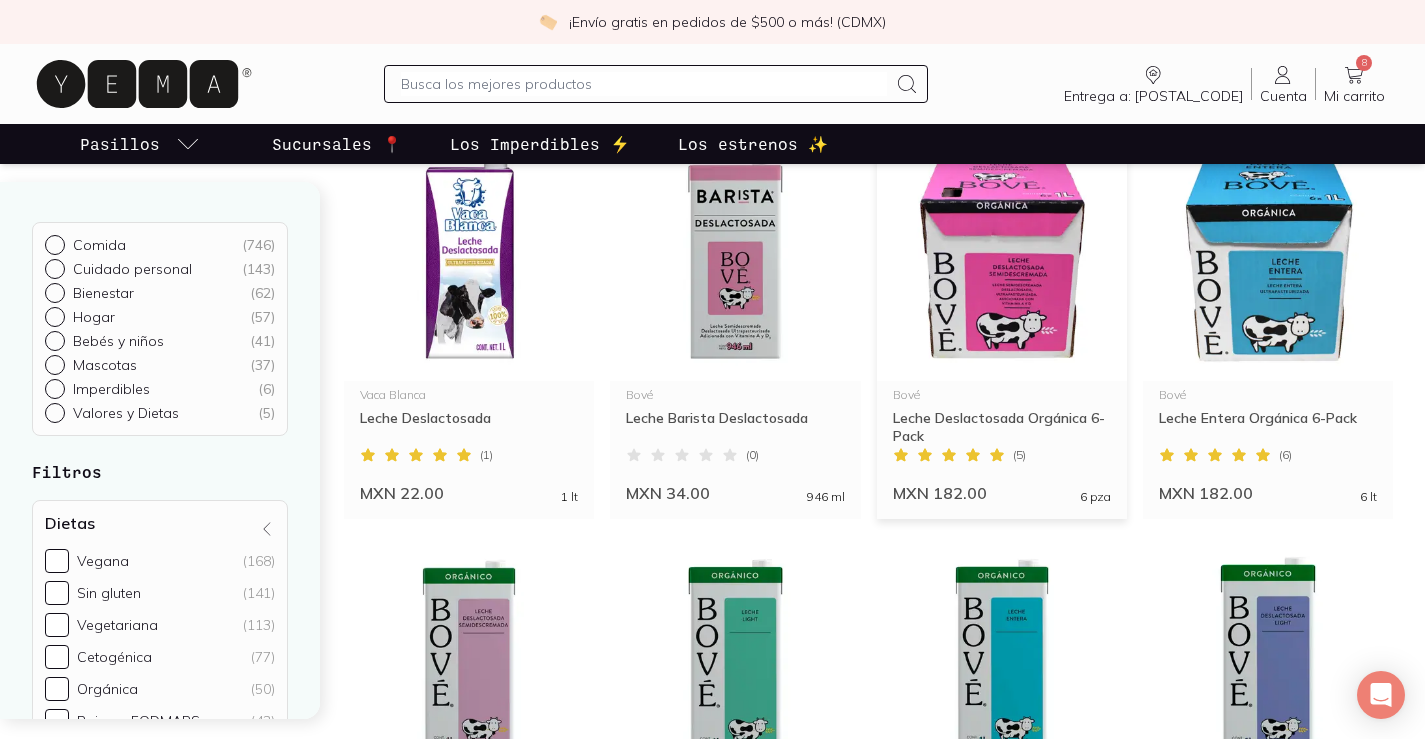 click at bounding box center (1002, 258) 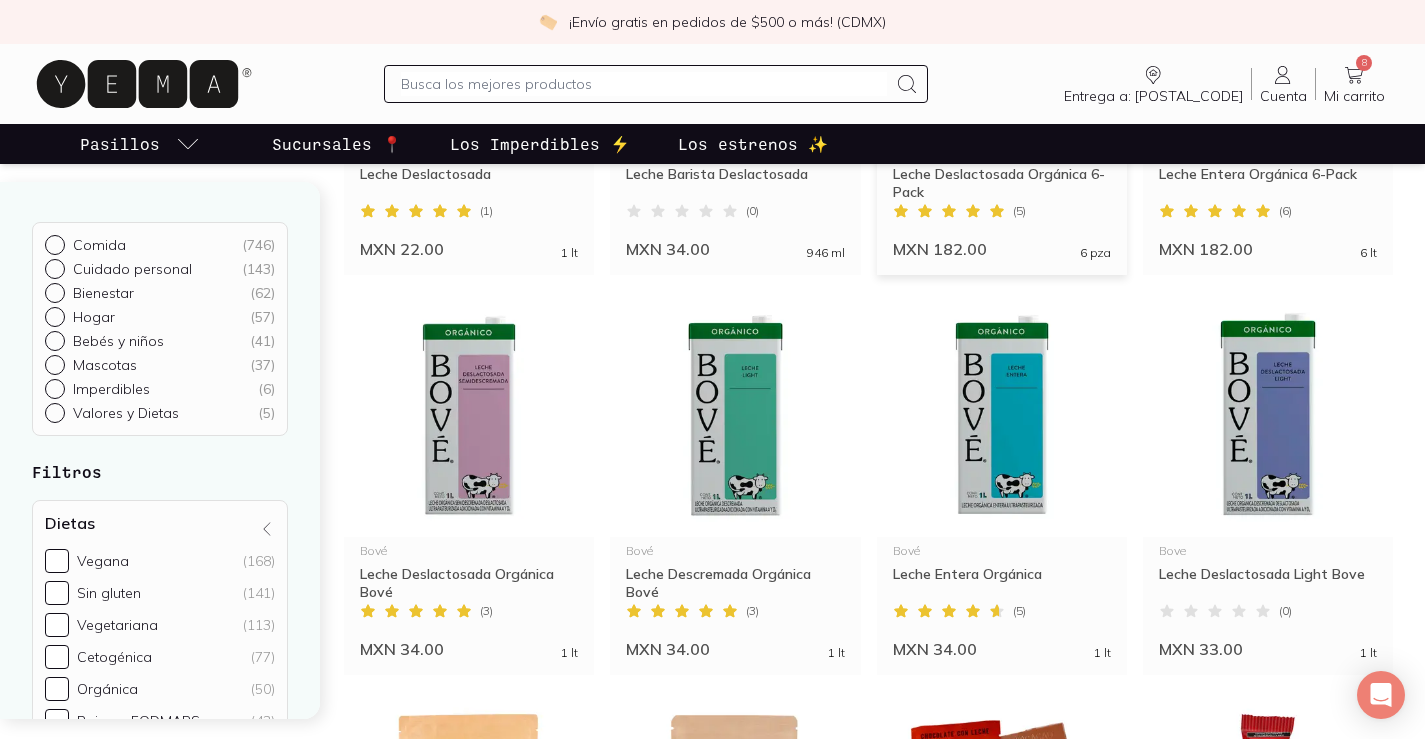 scroll, scrollTop: 891, scrollLeft: 0, axis: vertical 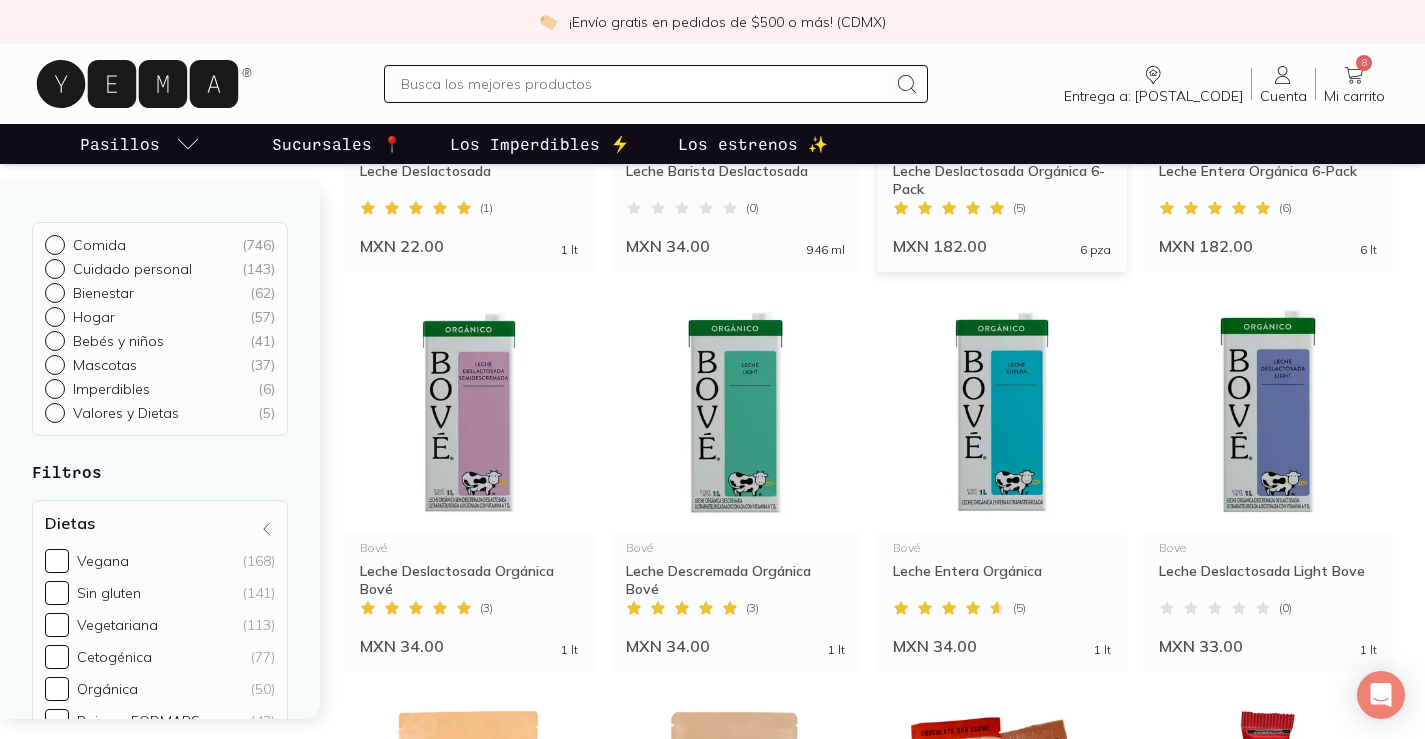 click on "Leche Deslactosada Orgánica 6-Pack" at bounding box center [1002, 180] 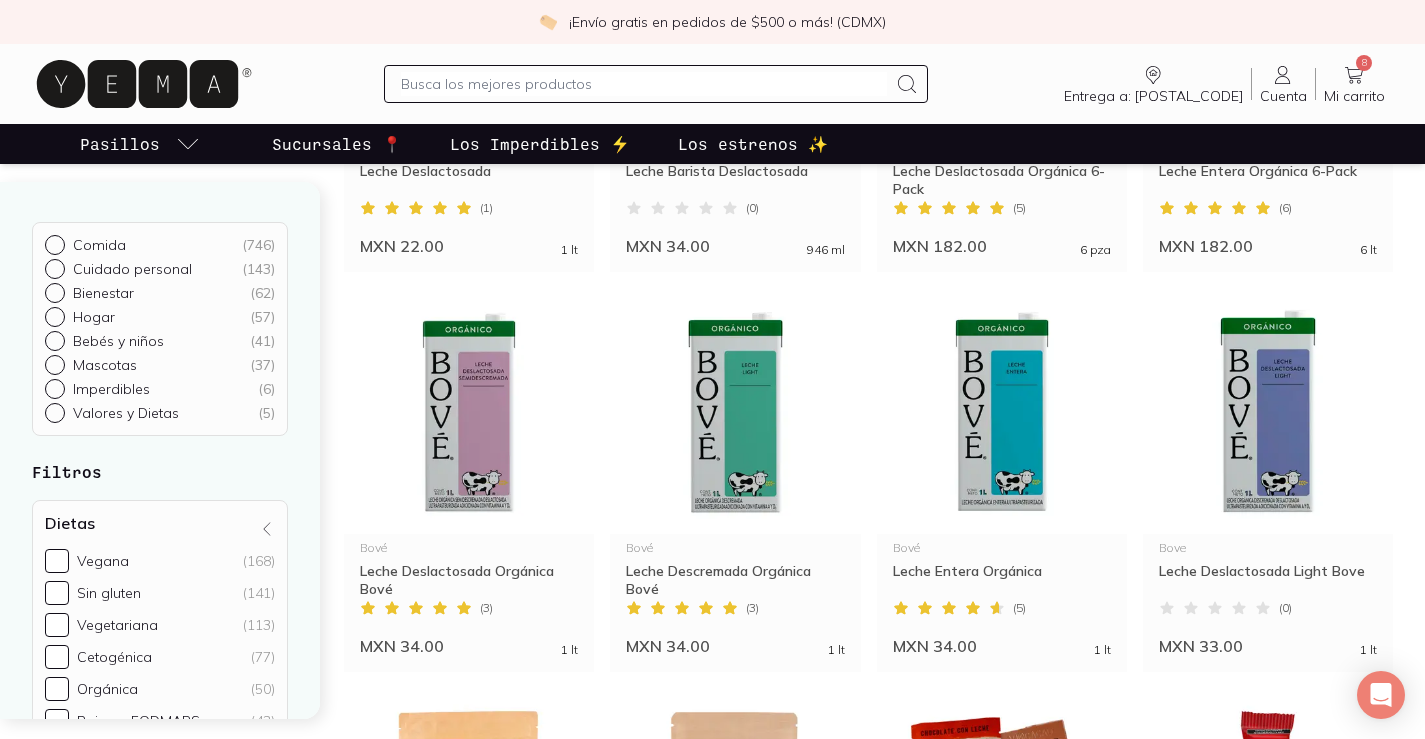 click on "Mi carrito" at bounding box center (1354, 96) 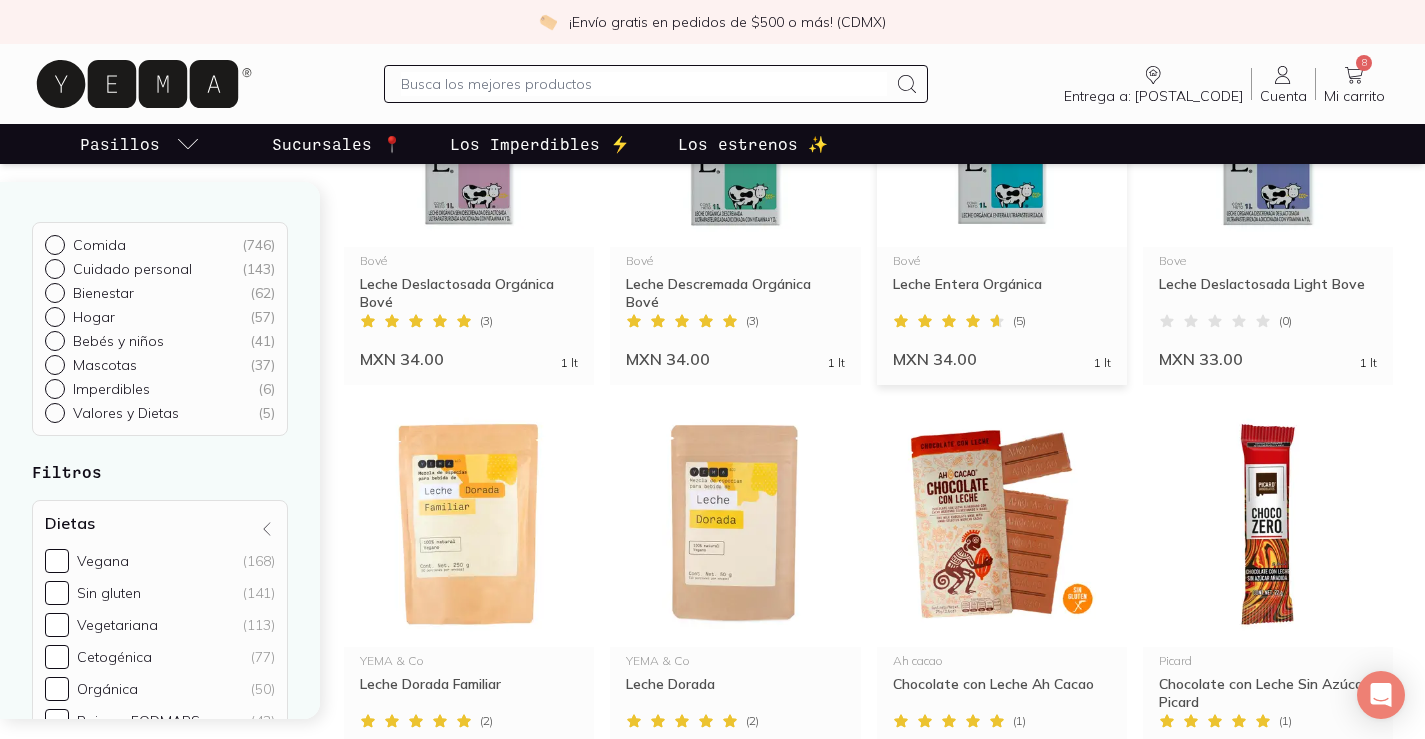 scroll, scrollTop: 1144, scrollLeft: 0, axis: vertical 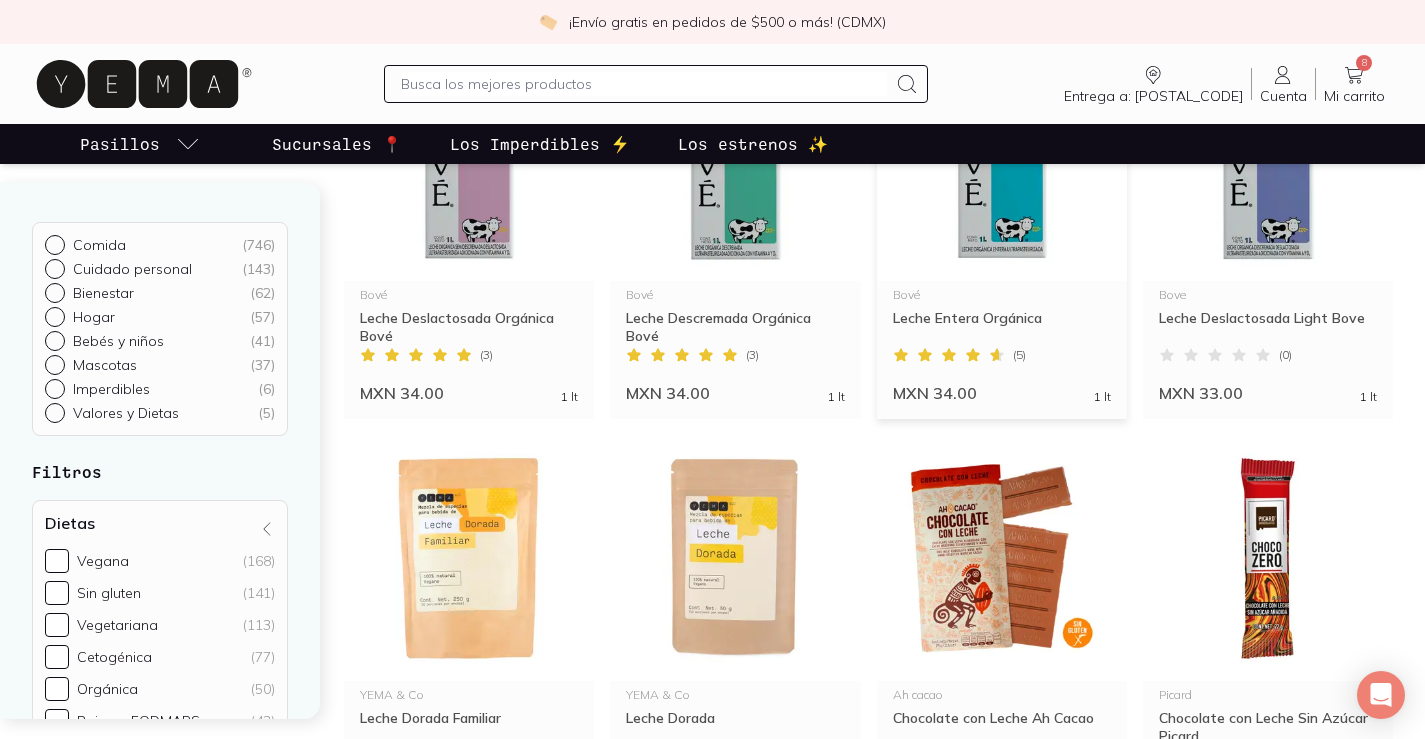 click at bounding box center [1002, 158] 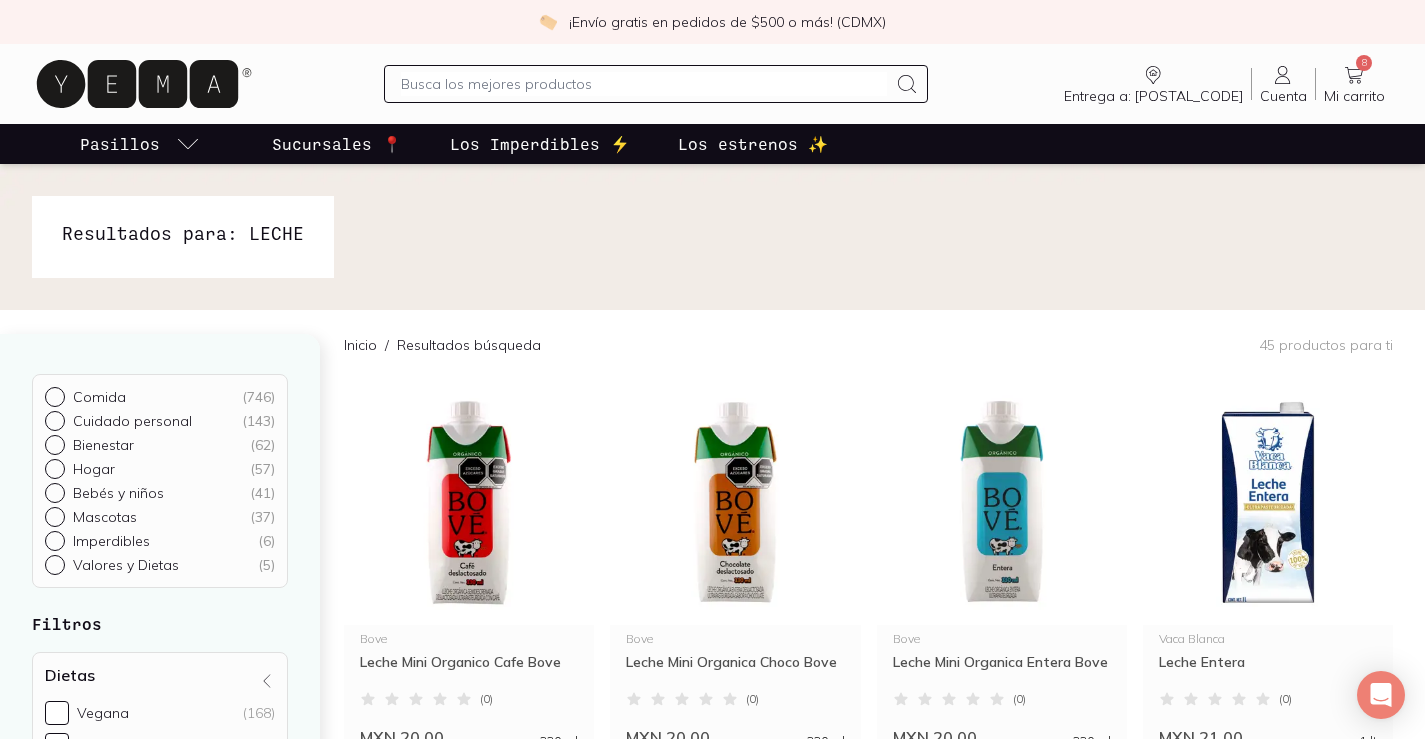 scroll, scrollTop: 409, scrollLeft: 0, axis: vertical 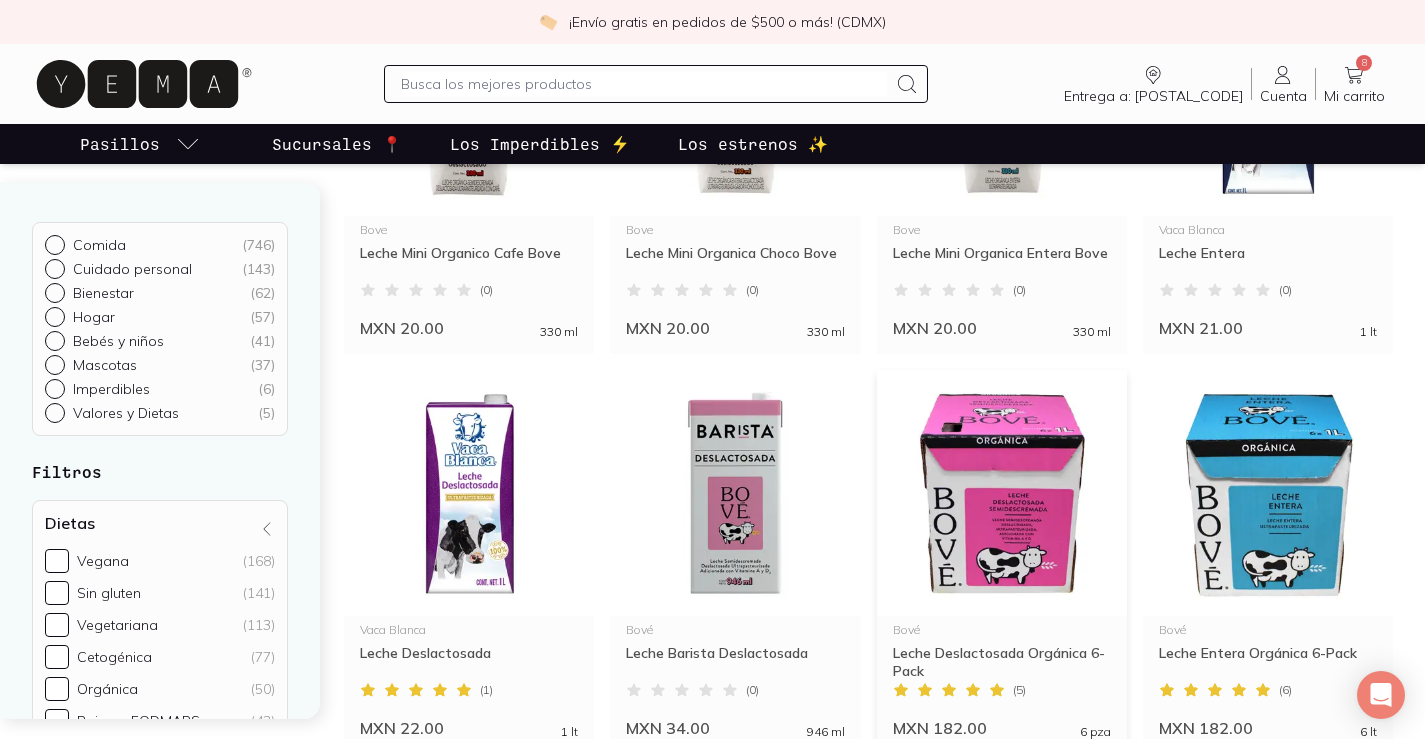 click at bounding box center [1002, 493] 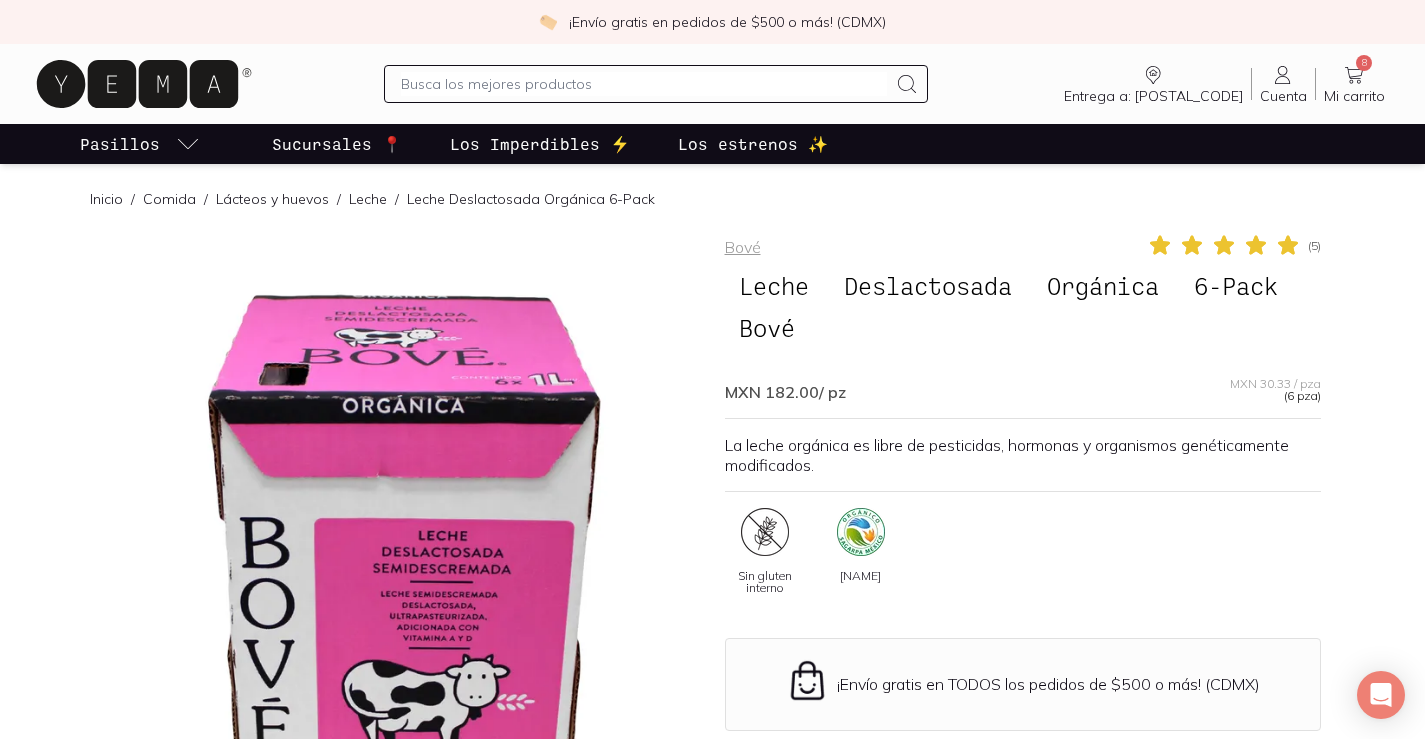 scroll, scrollTop: 0, scrollLeft: 0, axis: both 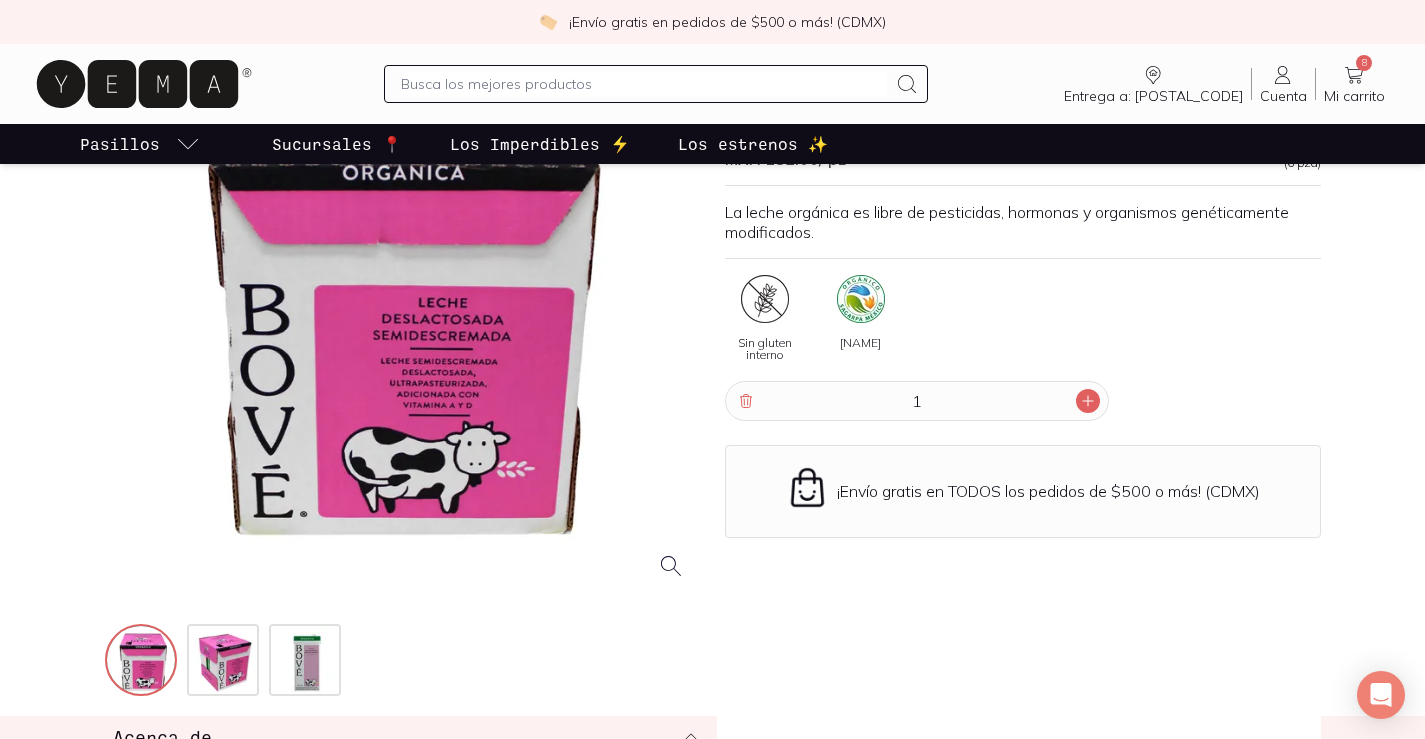 click 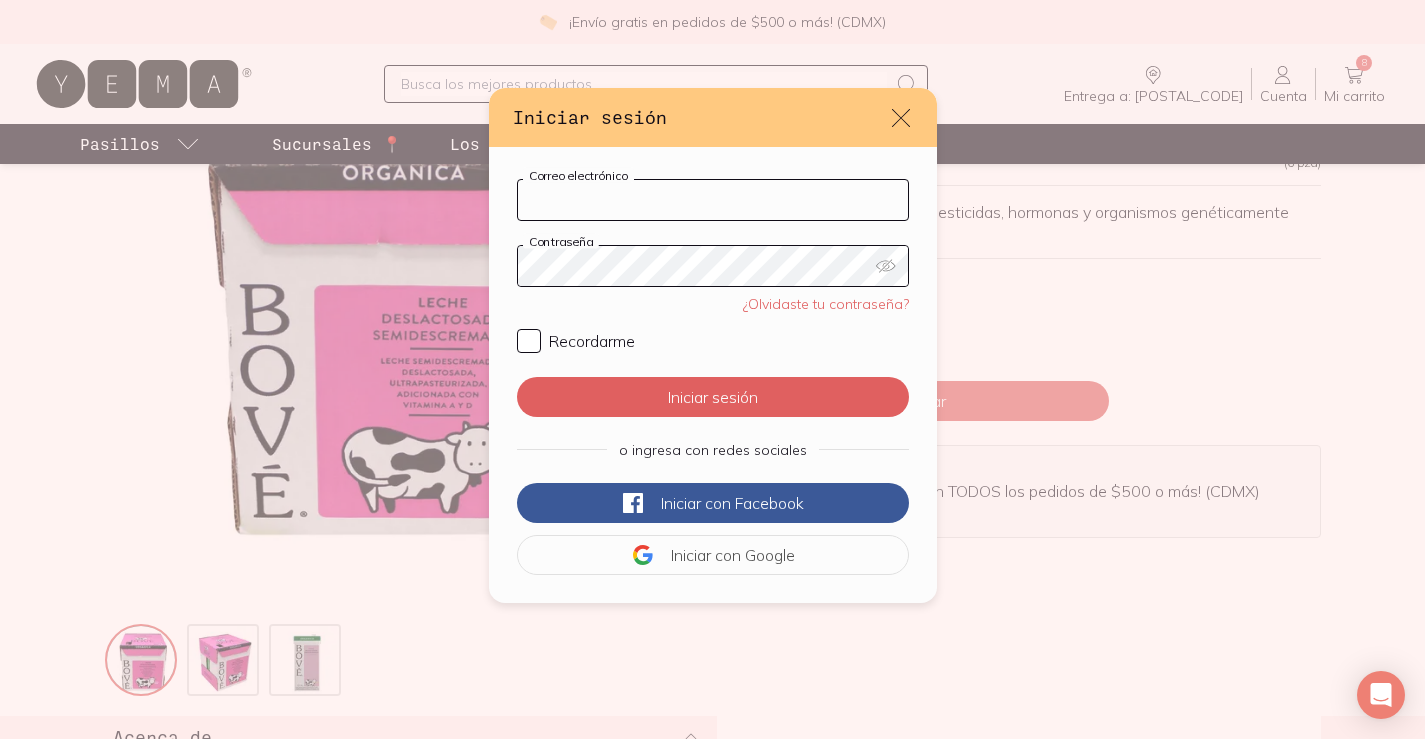 type on "[EMAIL]" 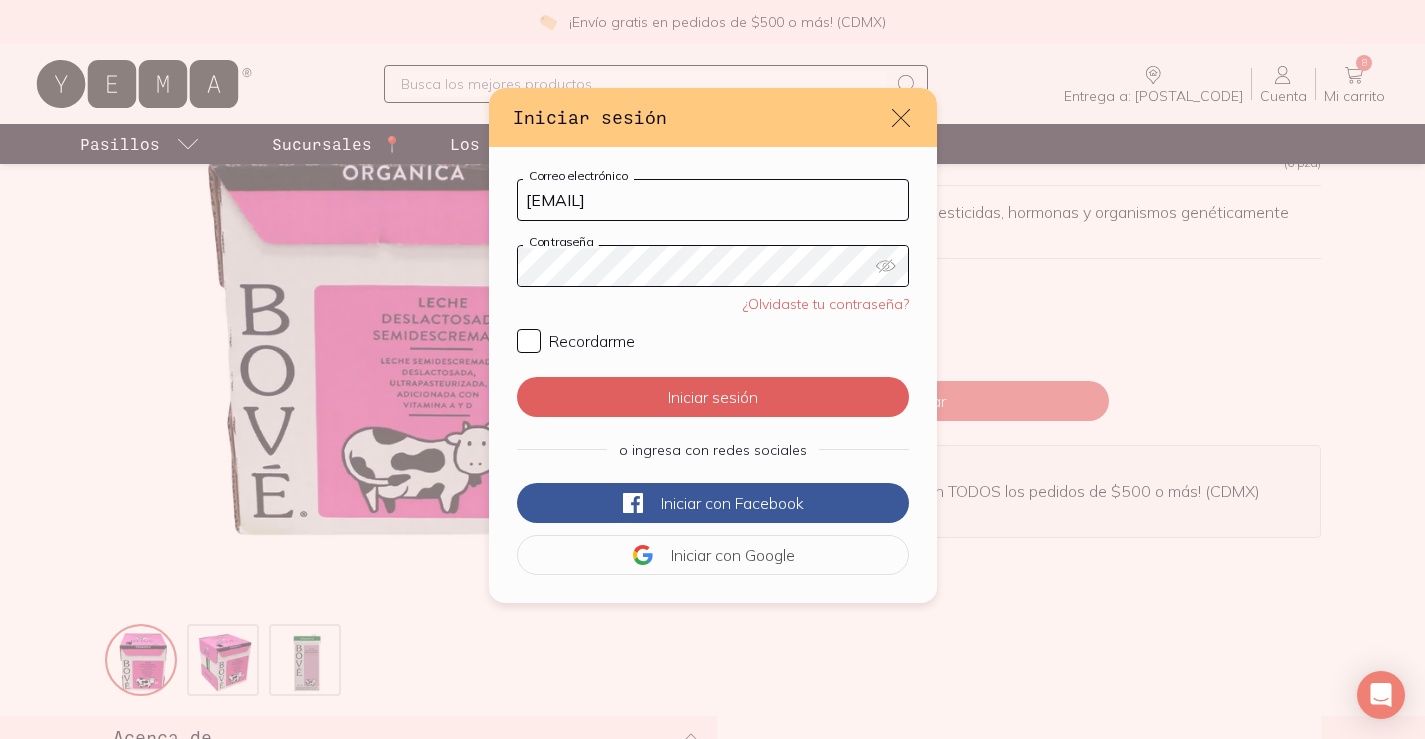click on "[EMAIL] [PASSWORD]" at bounding box center [713, 377] 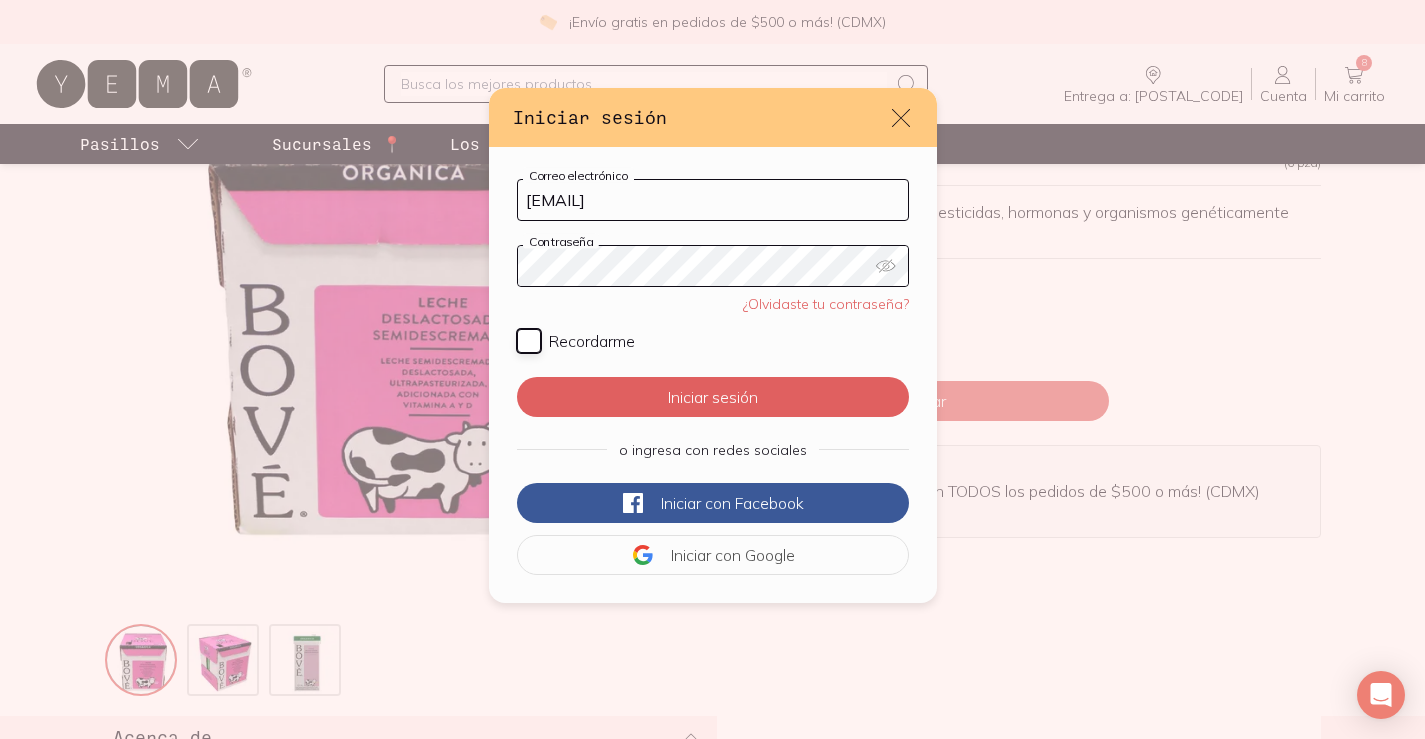 click on "Recordarme" at bounding box center [529, 341] 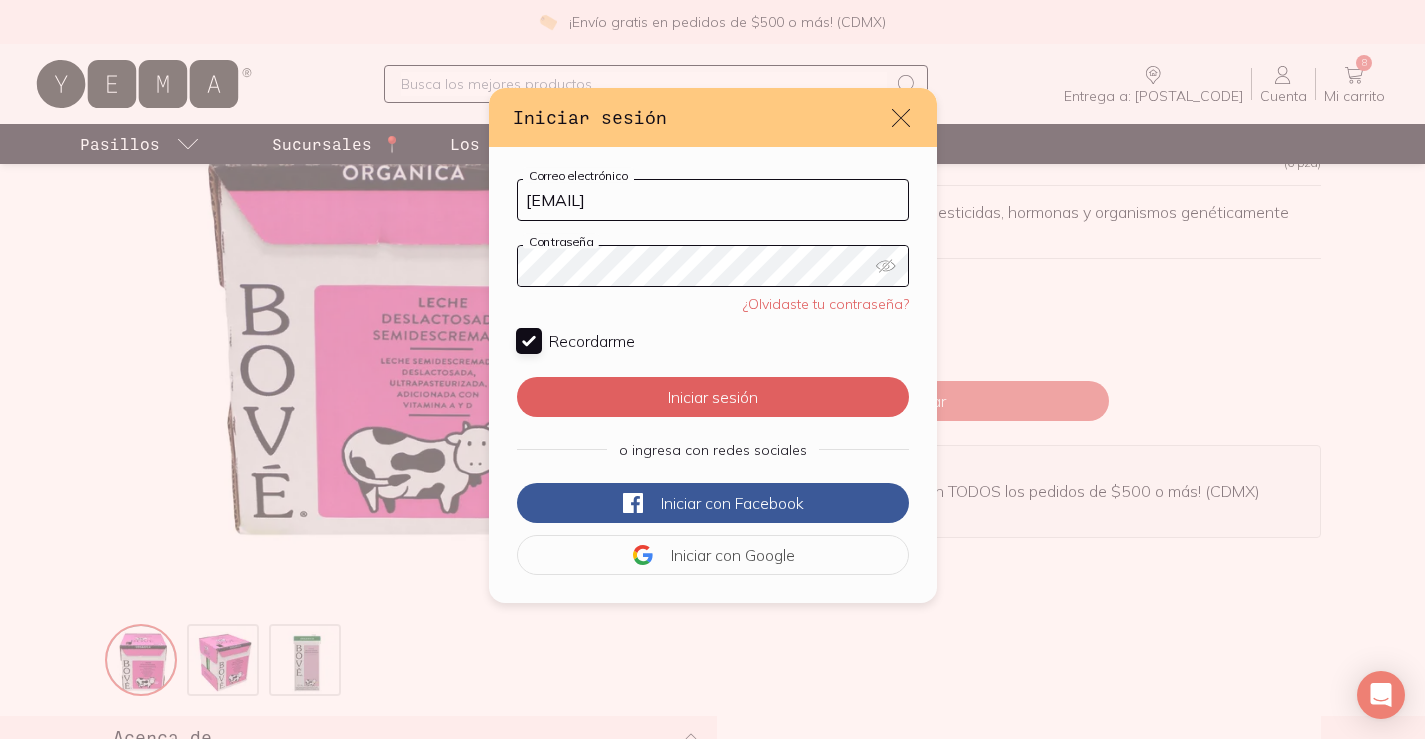 checkbox on "true" 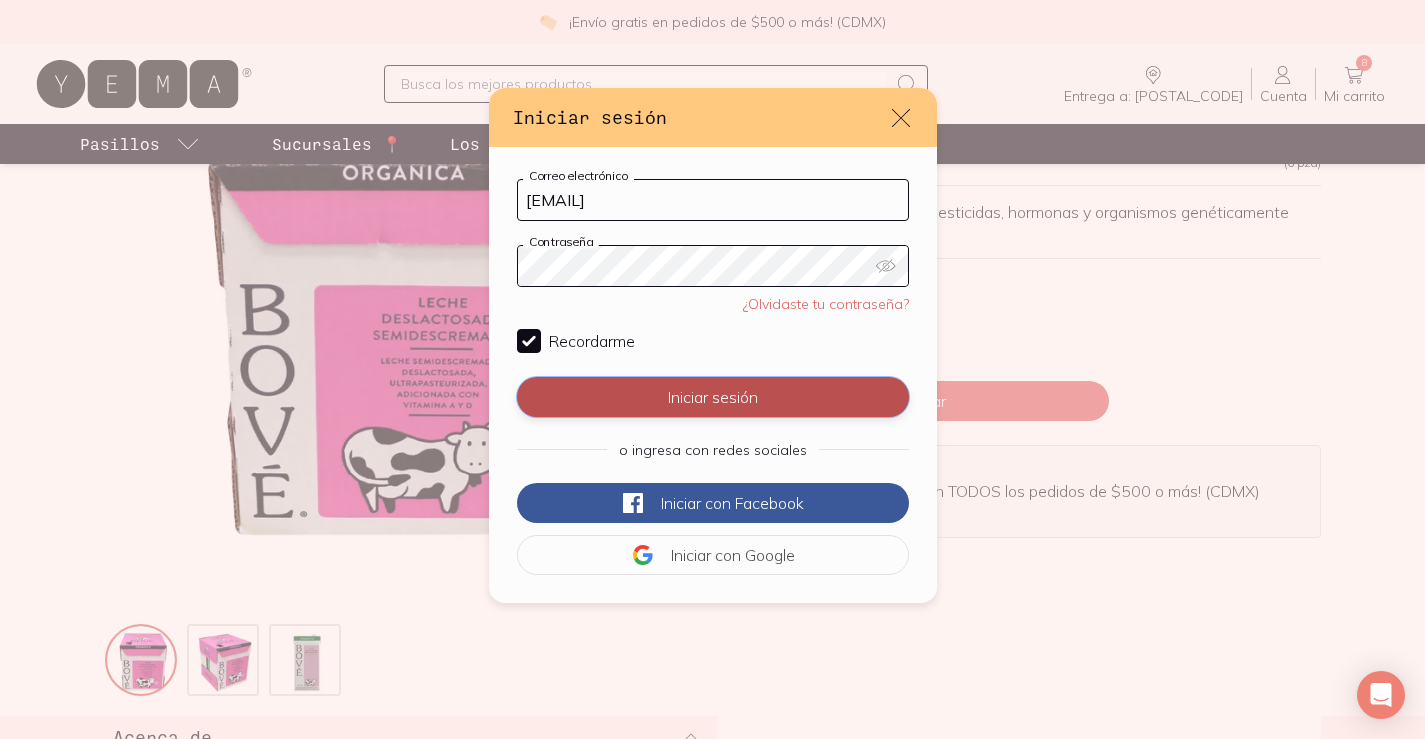 click on "Iniciar sesión" at bounding box center (713, 397) 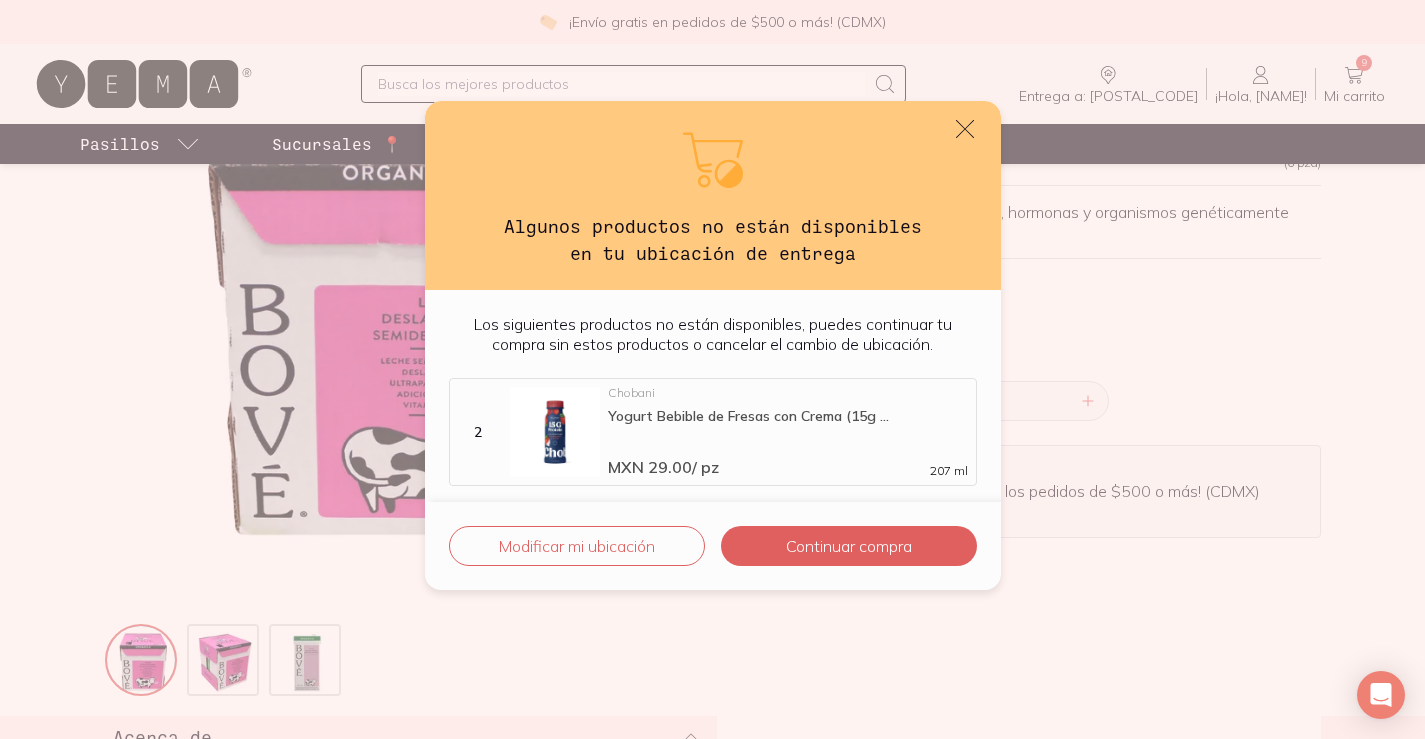 click on "Algunos productos no están disponibles en tu ubicación de entrega" at bounding box center [713, 195] 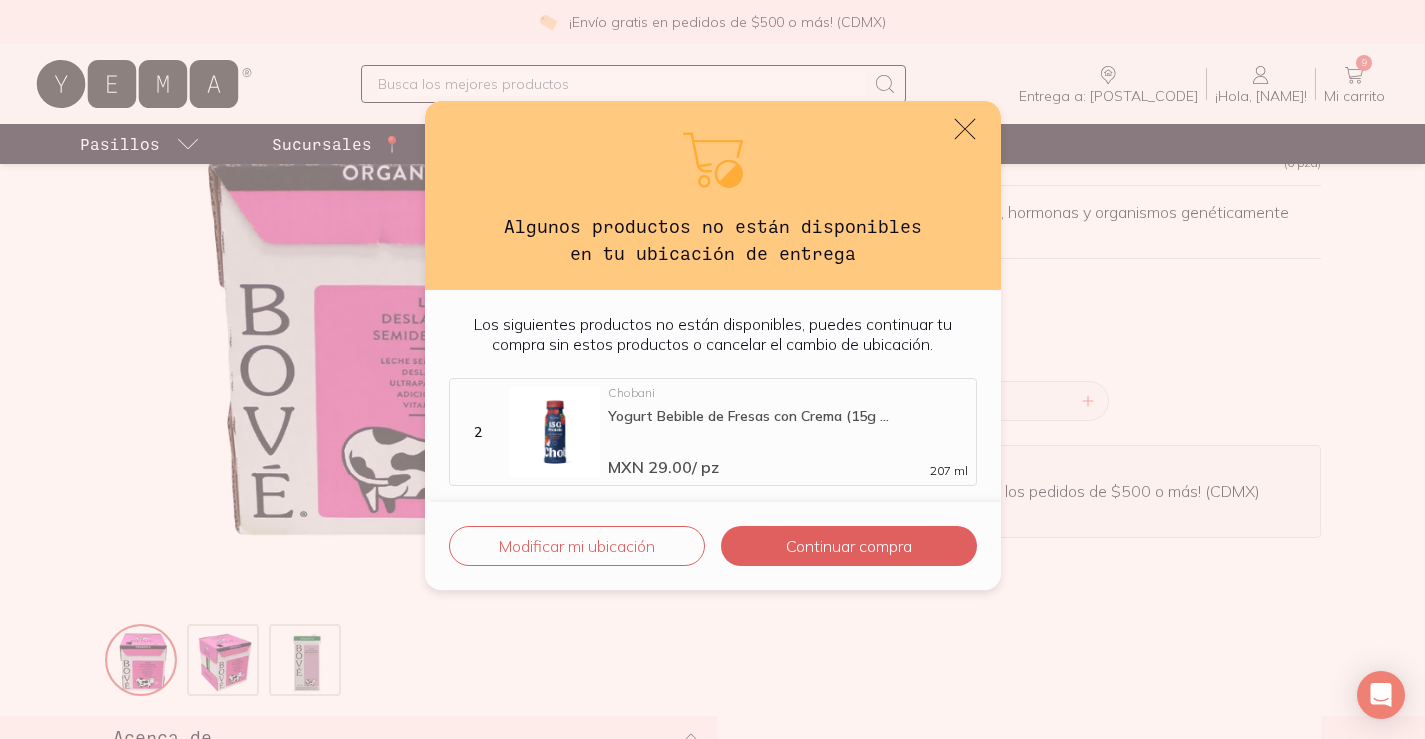 click 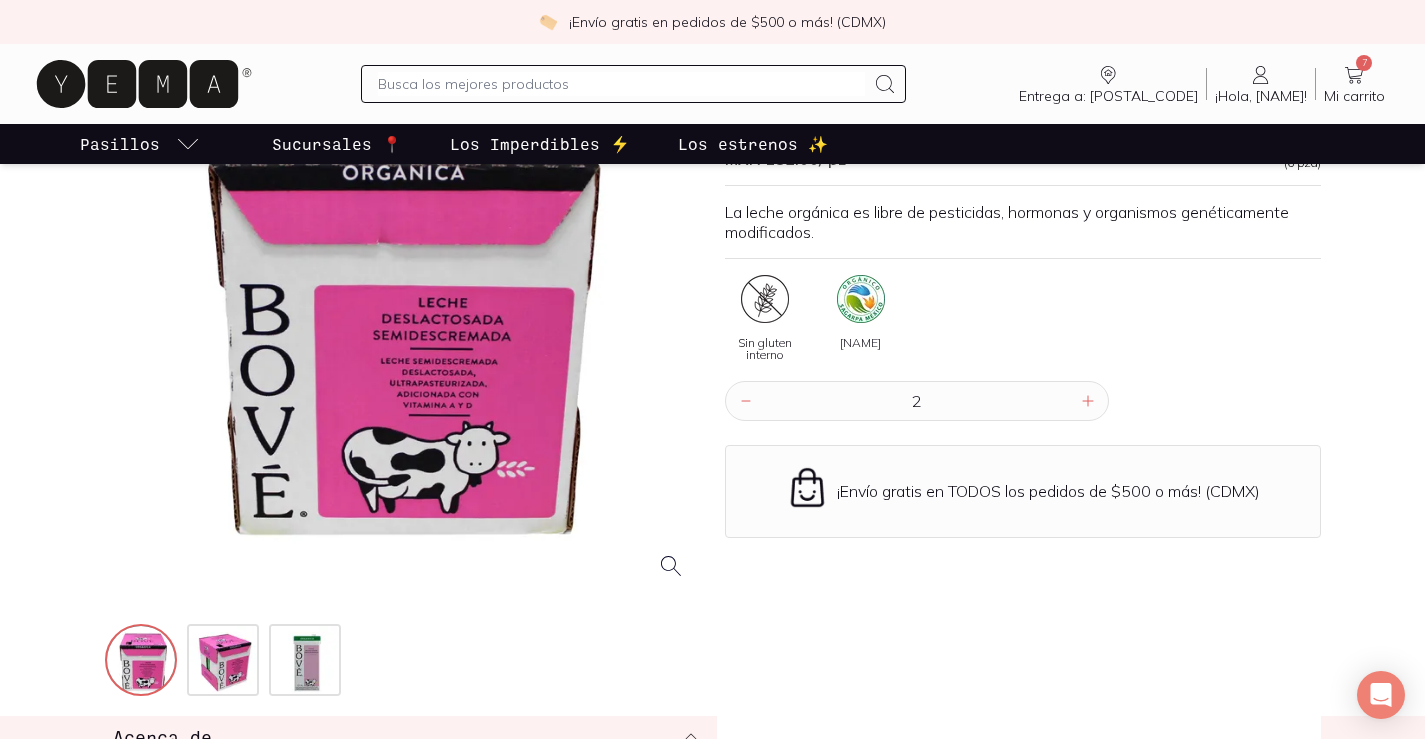 click 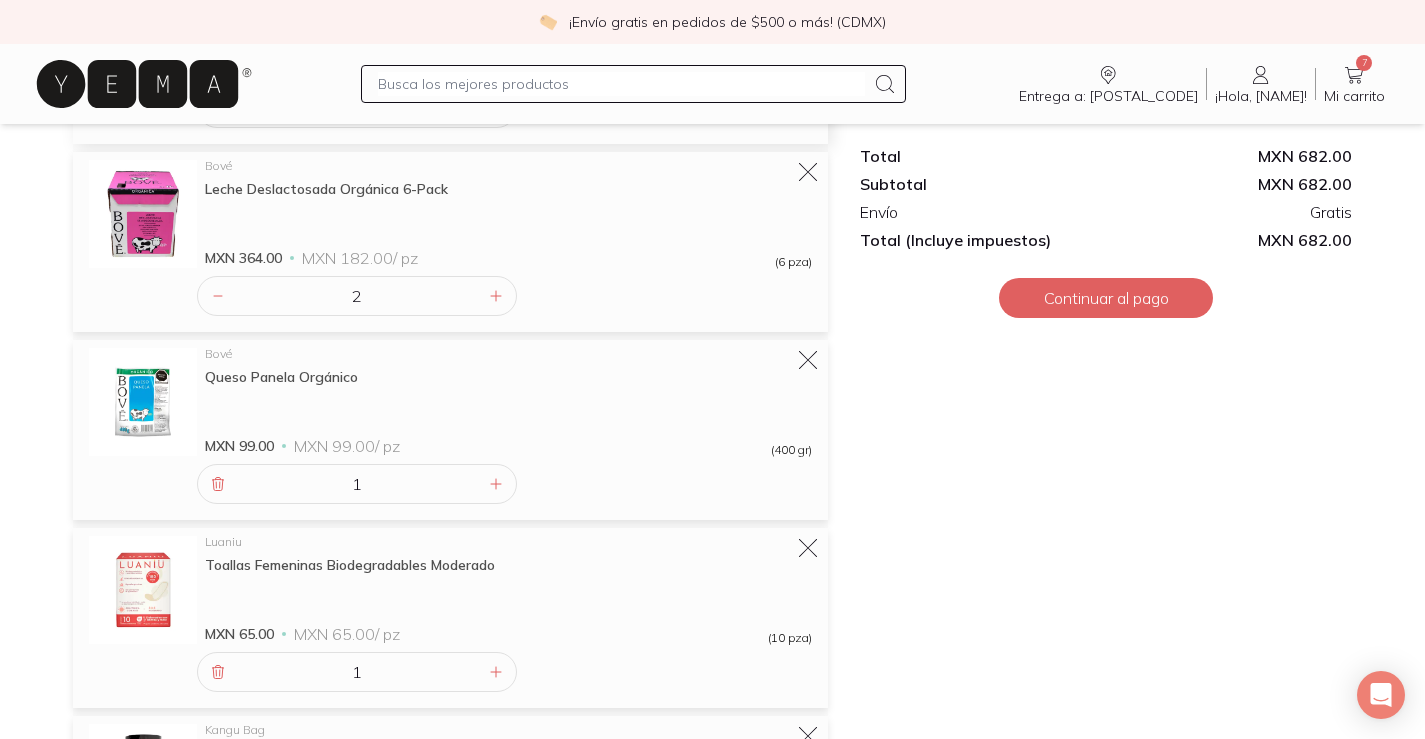 scroll, scrollTop: 725, scrollLeft: 0, axis: vertical 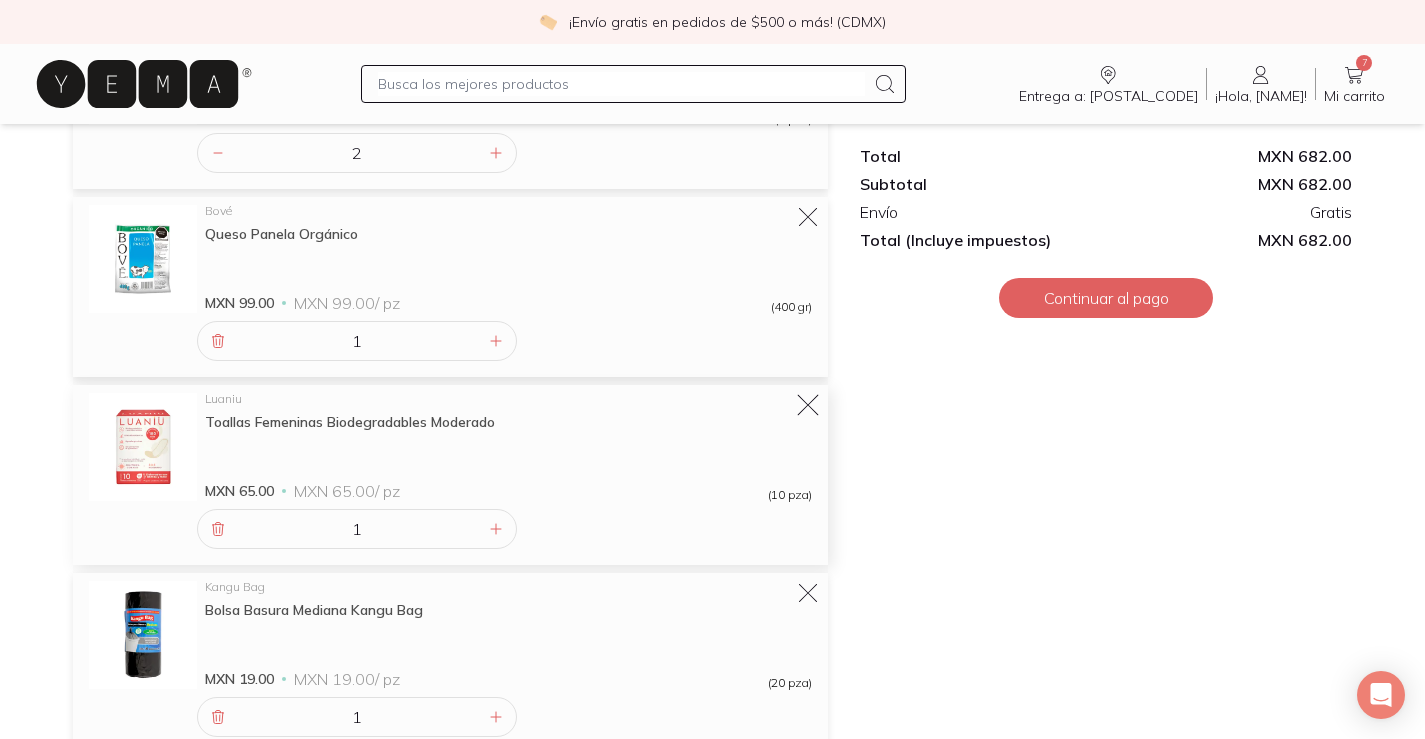 click 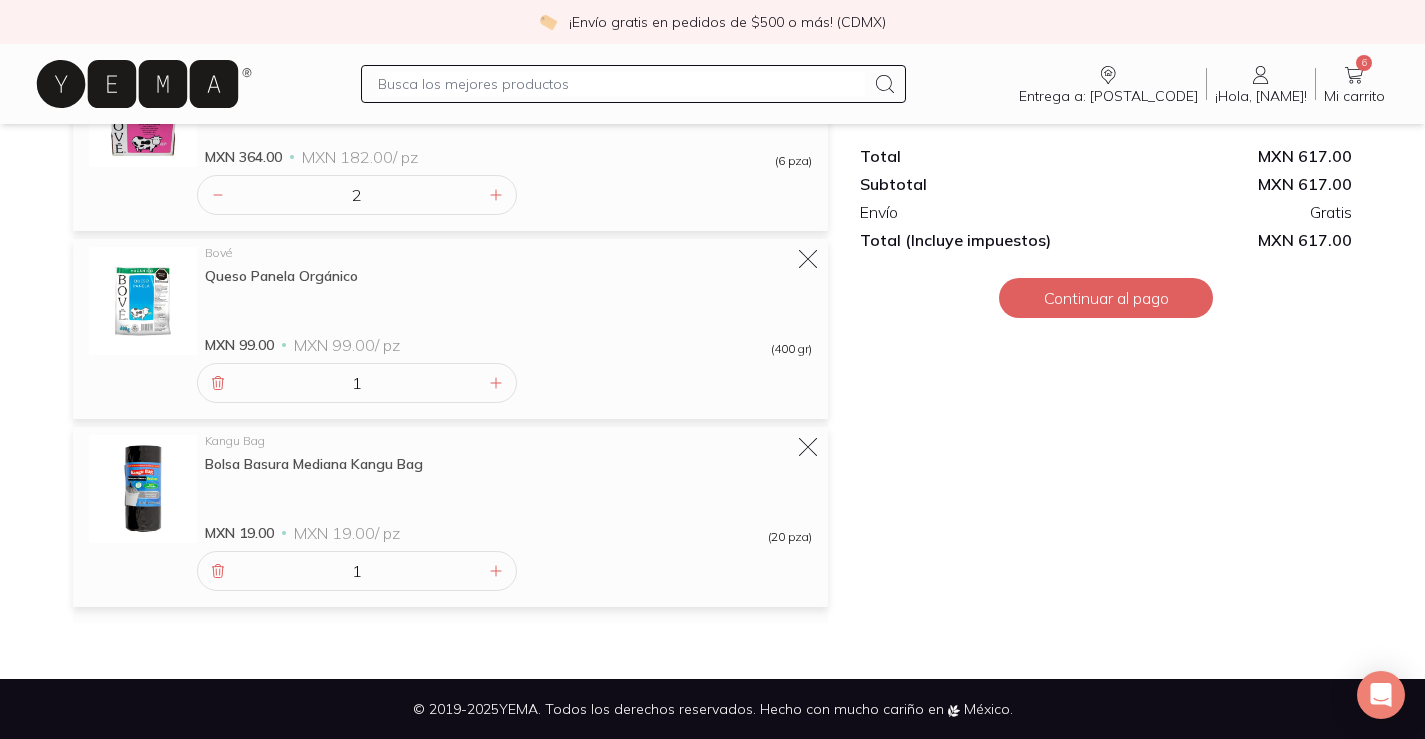 scroll, scrollTop: 683, scrollLeft: 0, axis: vertical 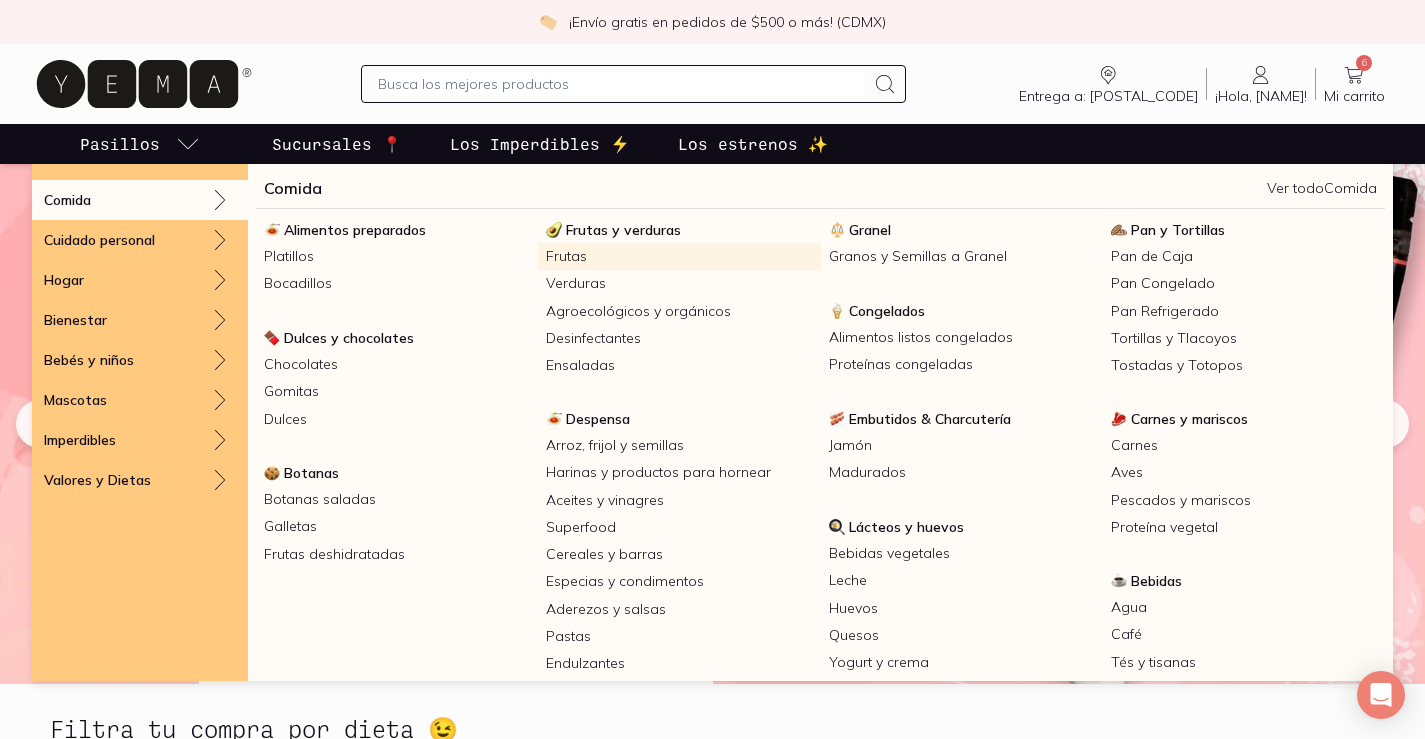 click on "Frutas" at bounding box center (679, 256) 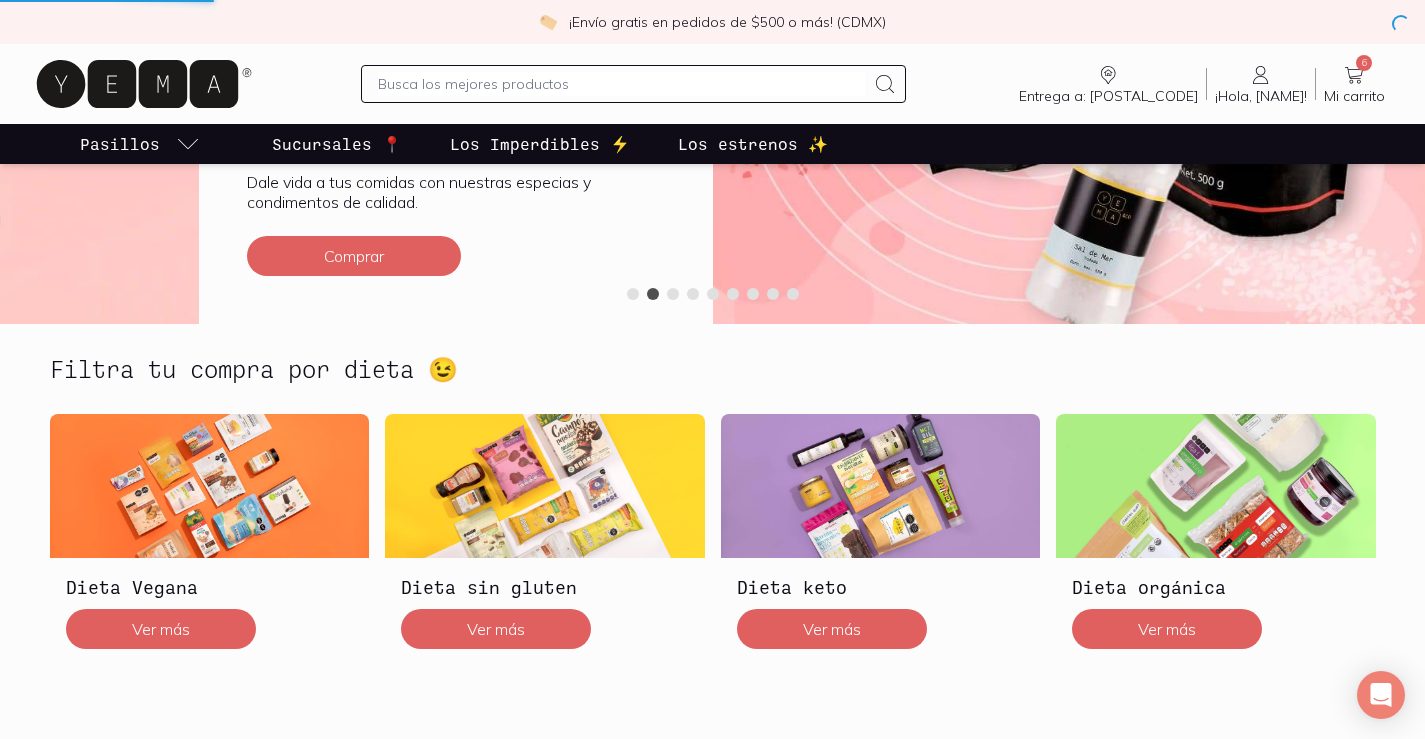 scroll, scrollTop: 622, scrollLeft: 0, axis: vertical 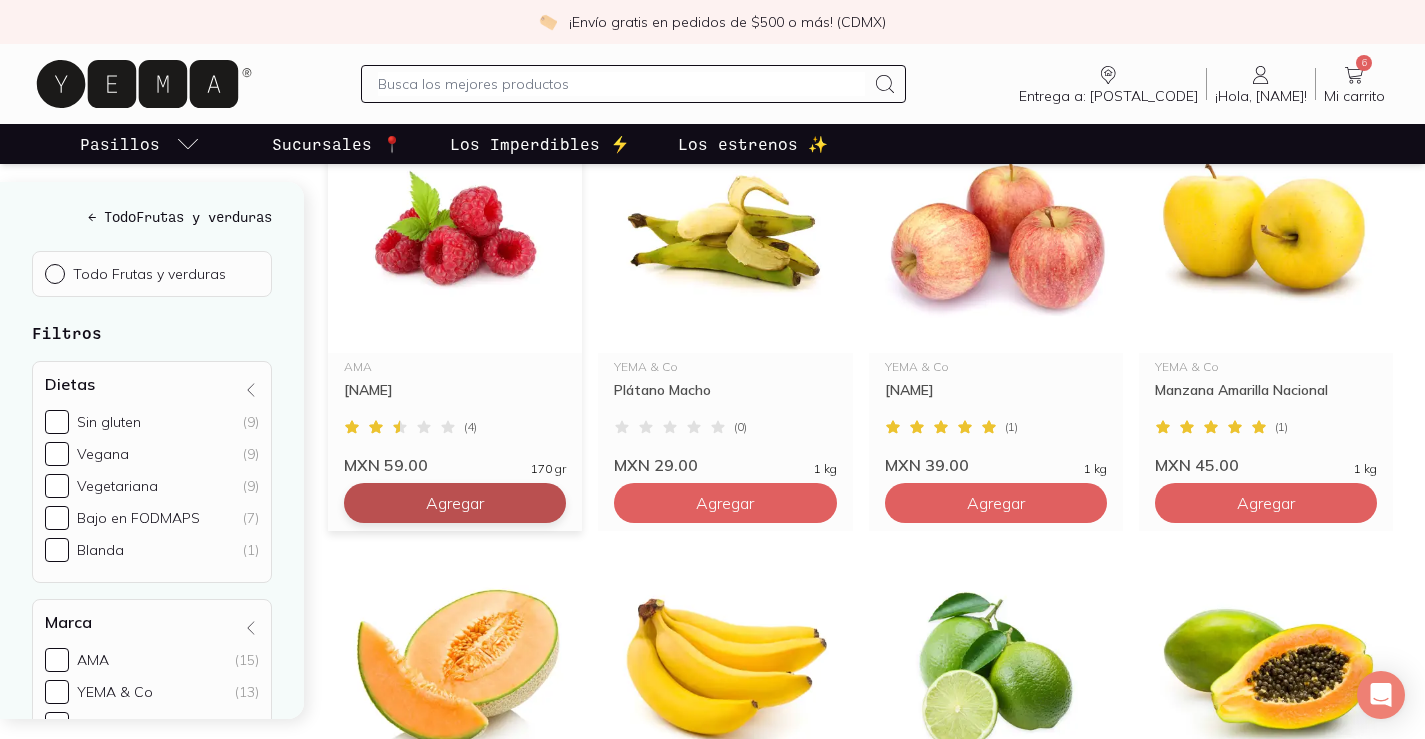 click on "Agregar" at bounding box center [455, -817] 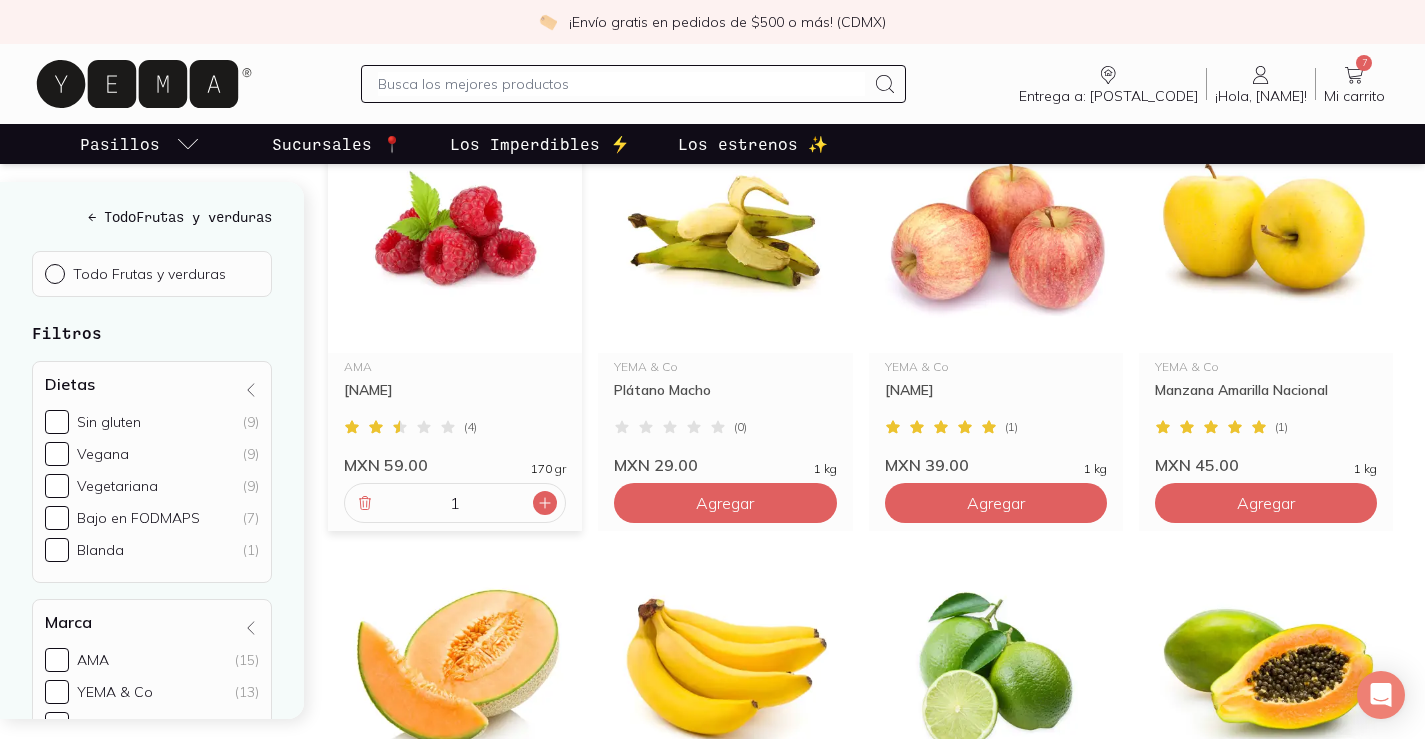 click 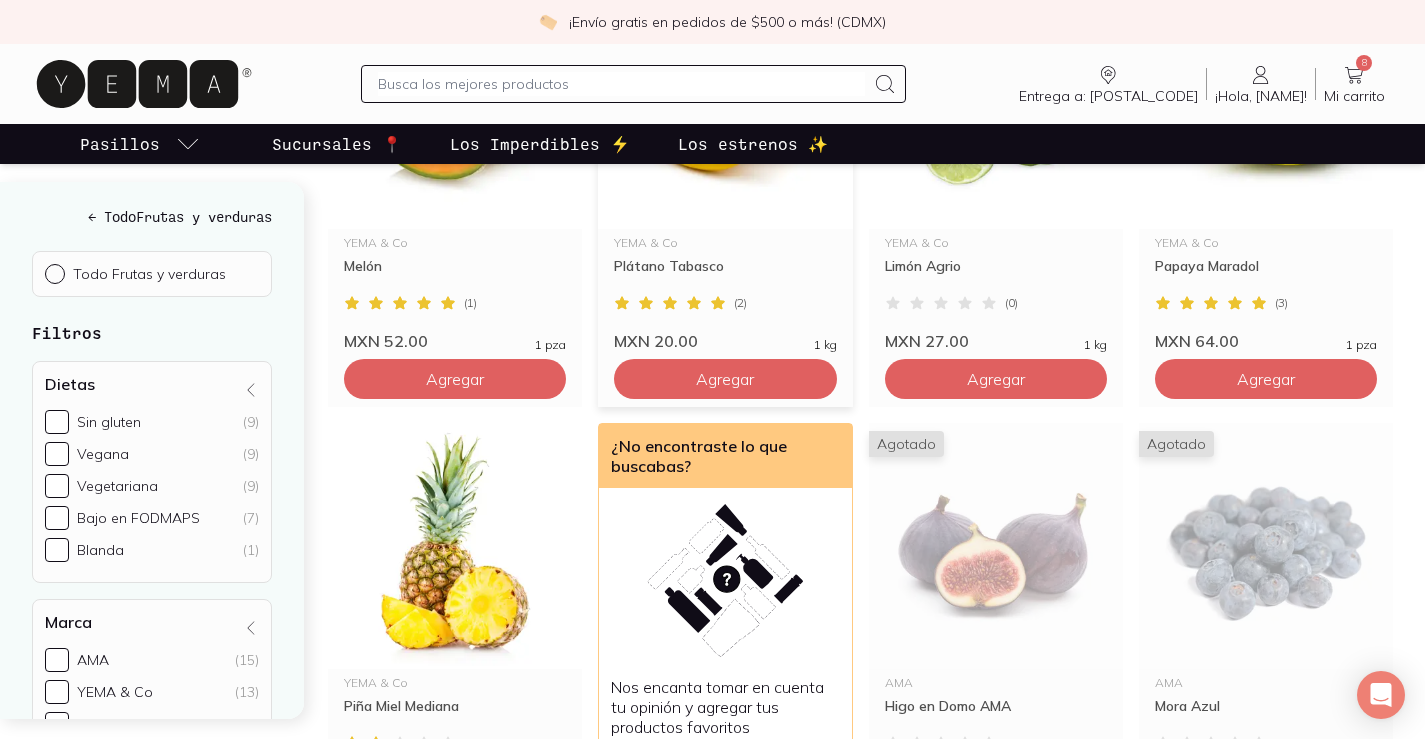 scroll, scrollTop: 2108, scrollLeft: 0, axis: vertical 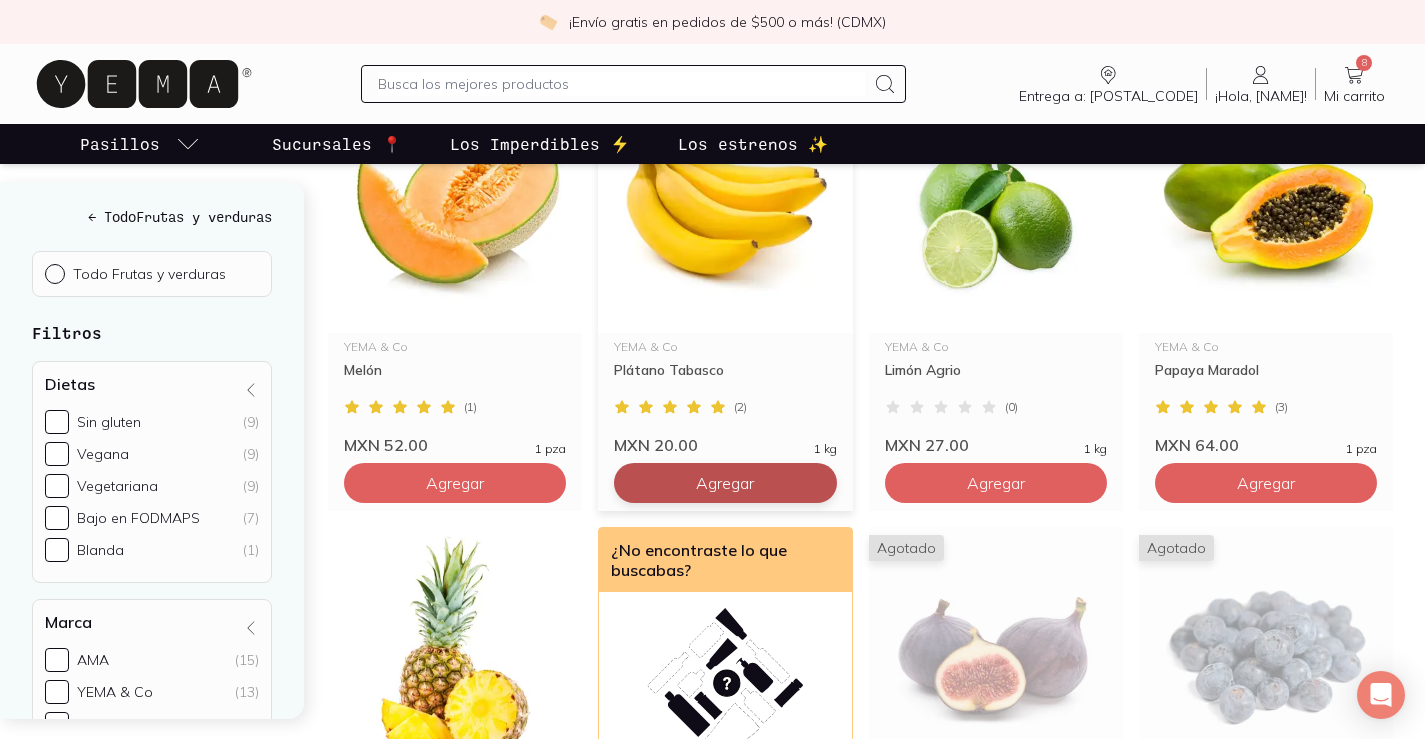 click on "Agregar" at bounding box center [455, -1277] 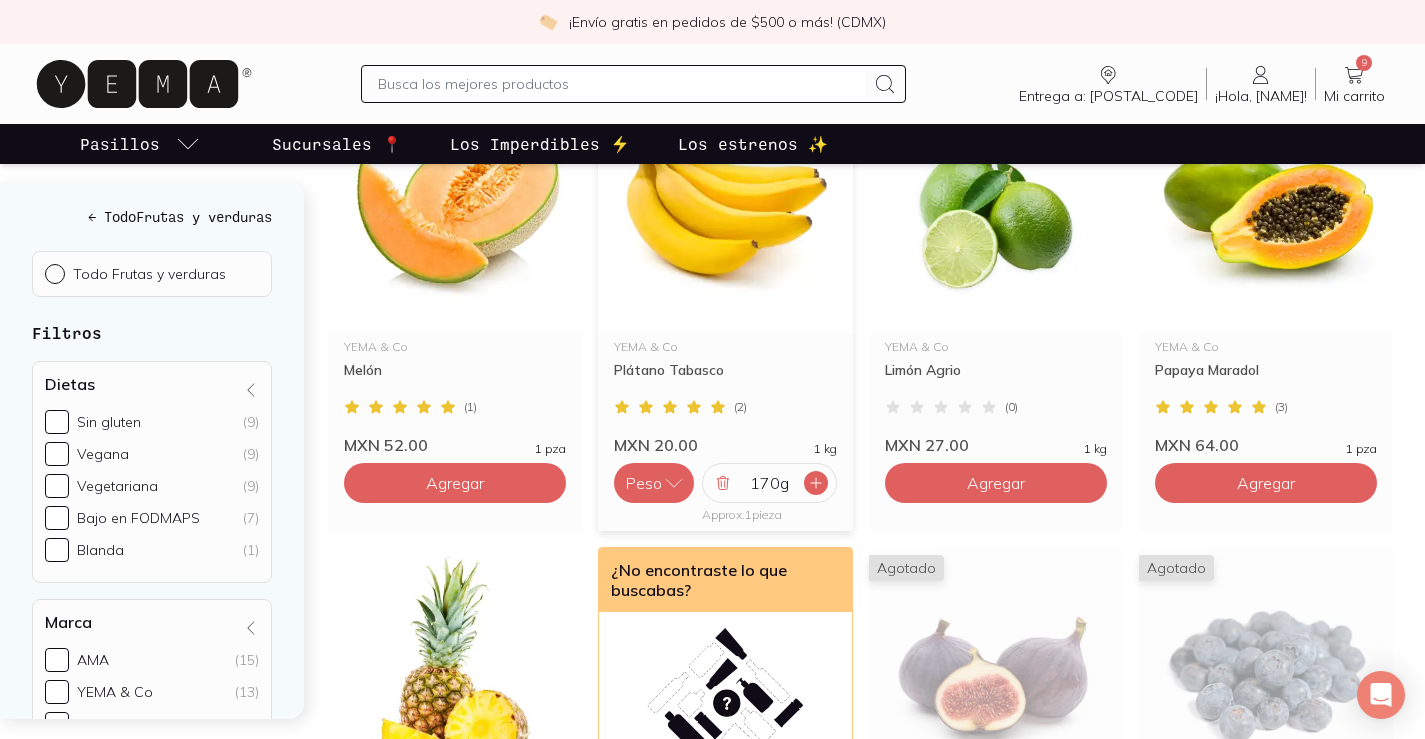 click at bounding box center [816, 483] 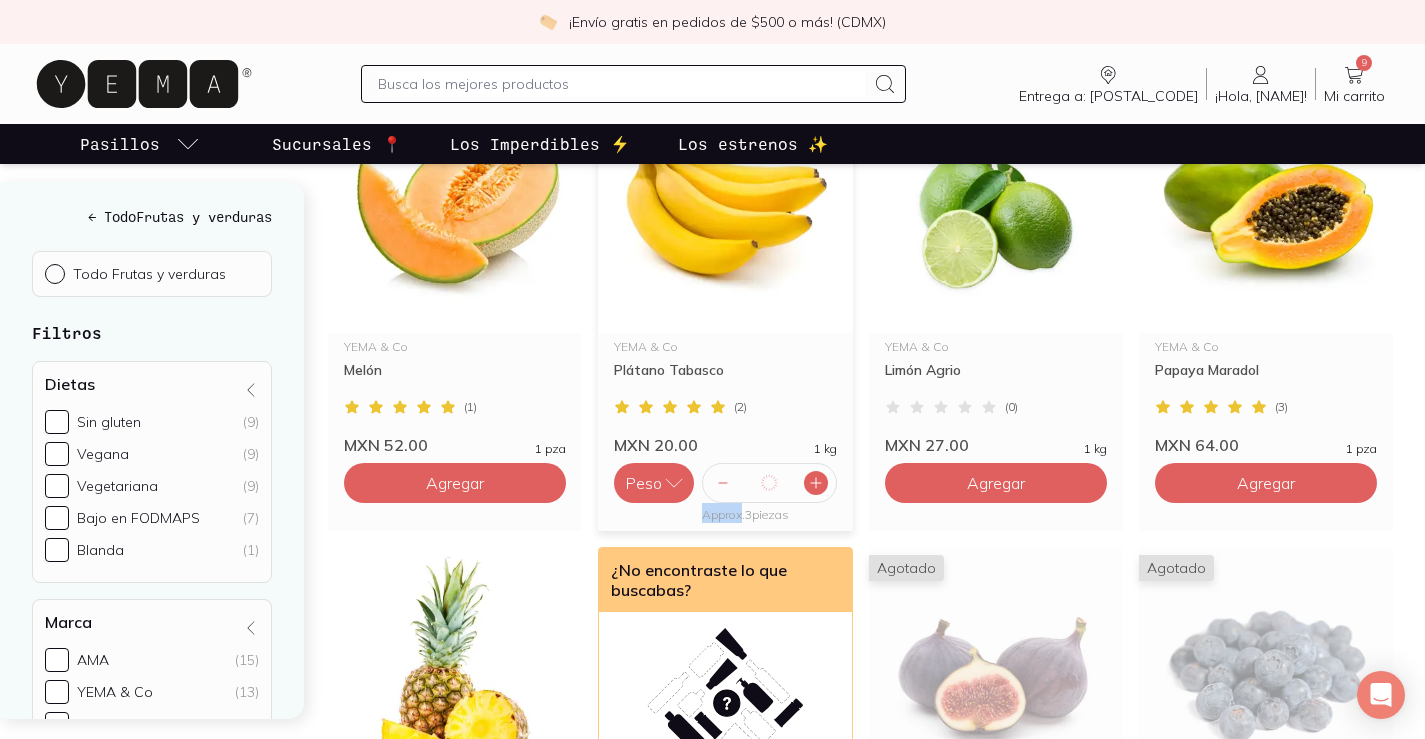 click at bounding box center (816, 483) 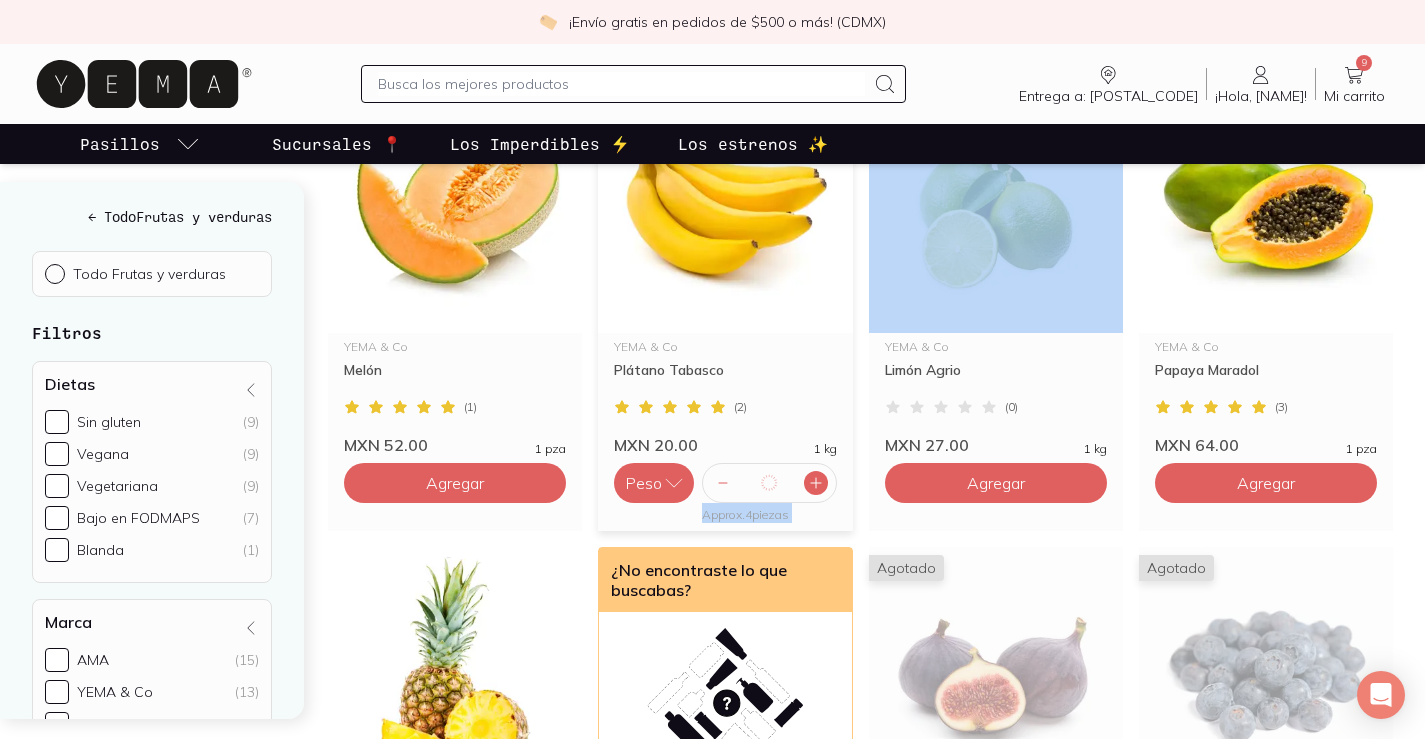 click at bounding box center (816, 483) 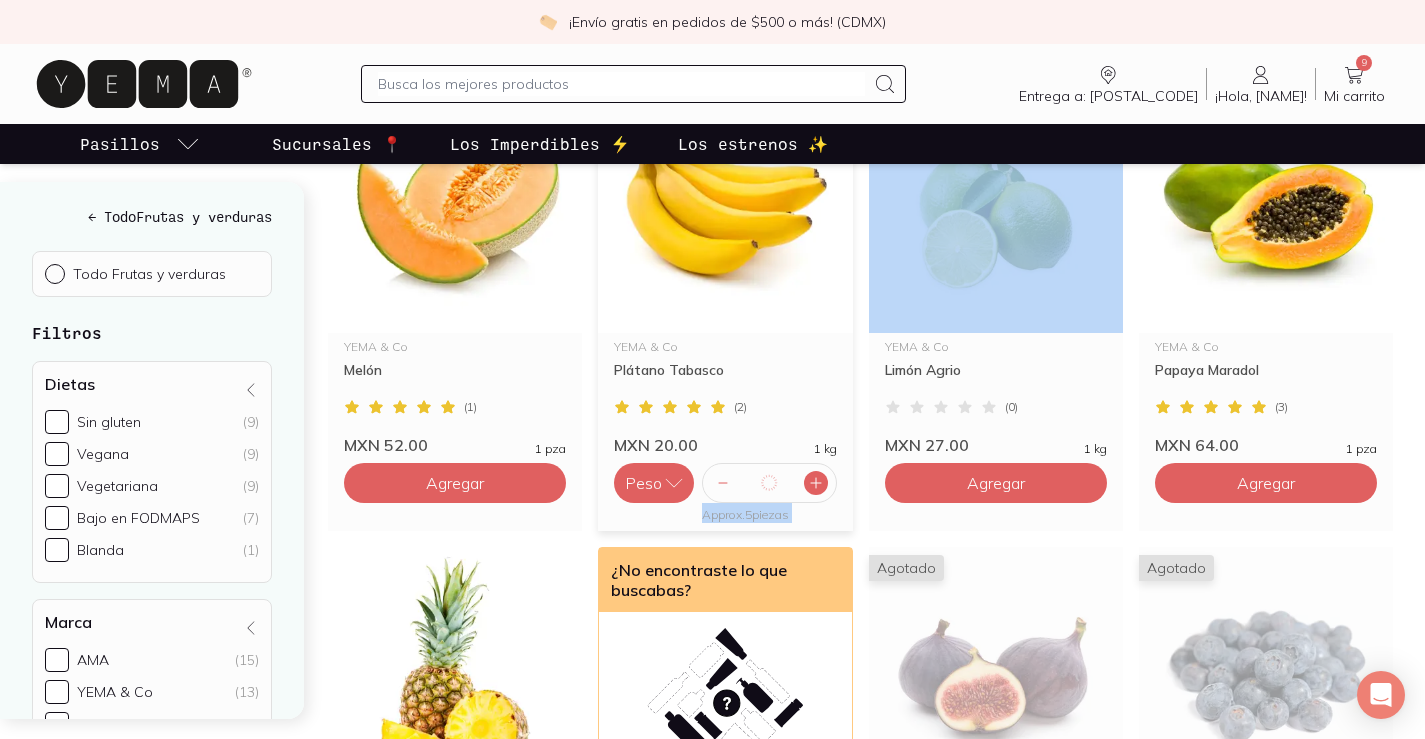 click at bounding box center [816, 483] 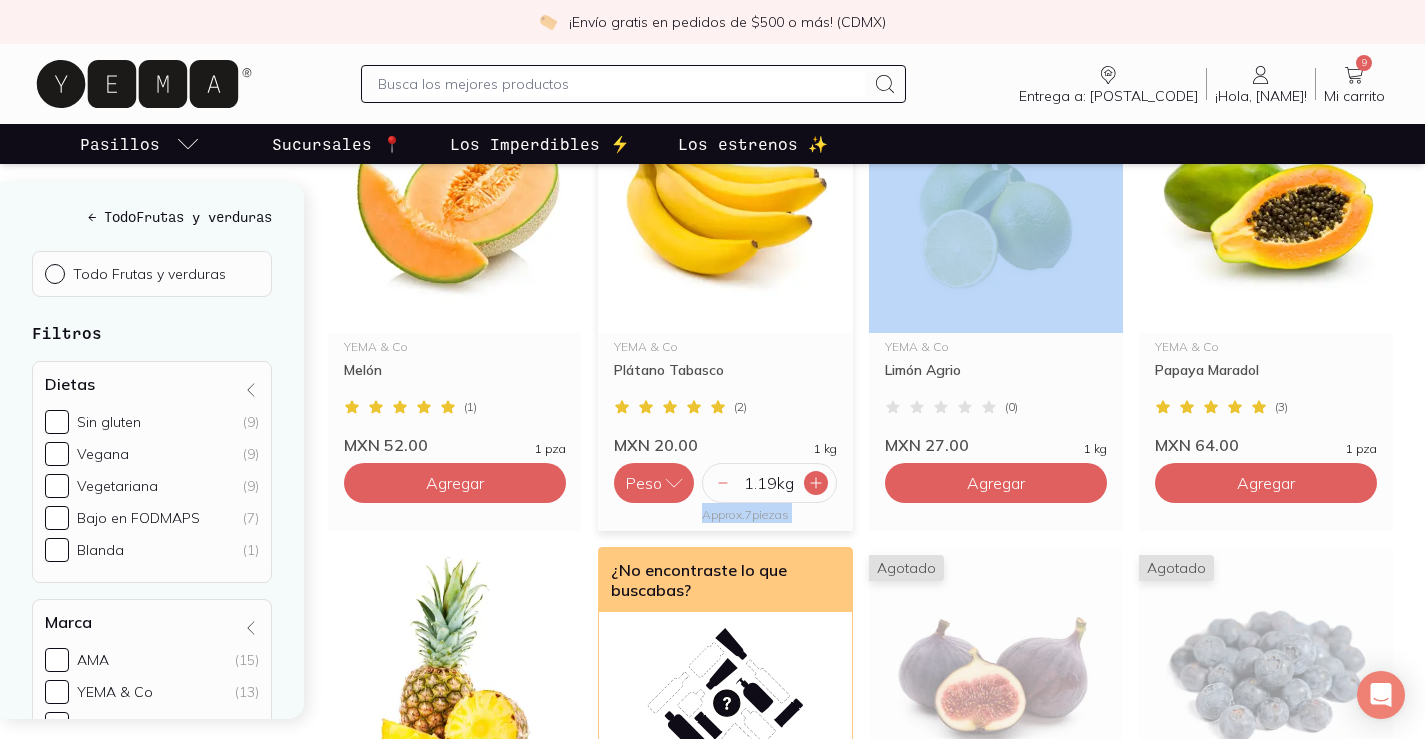 click at bounding box center (816, 483) 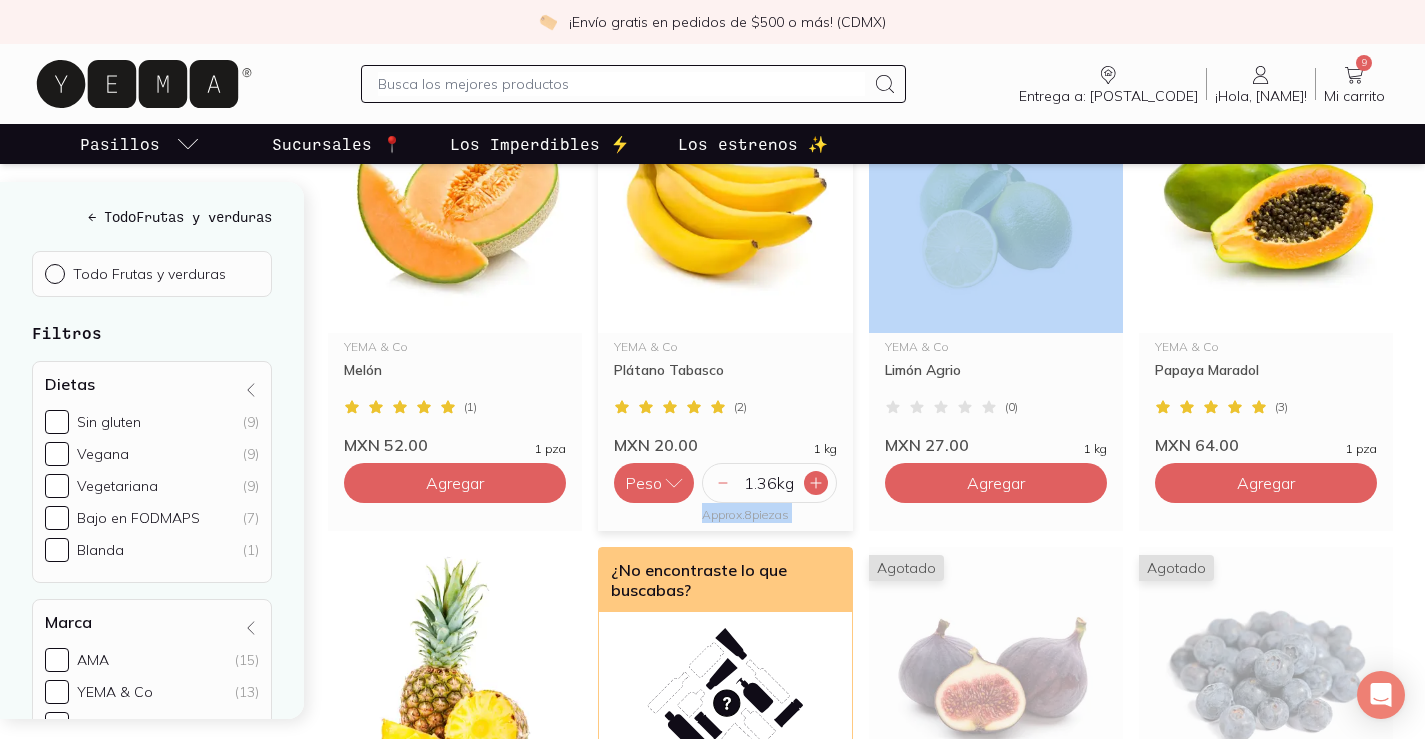 click at bounding box center [816, 483] 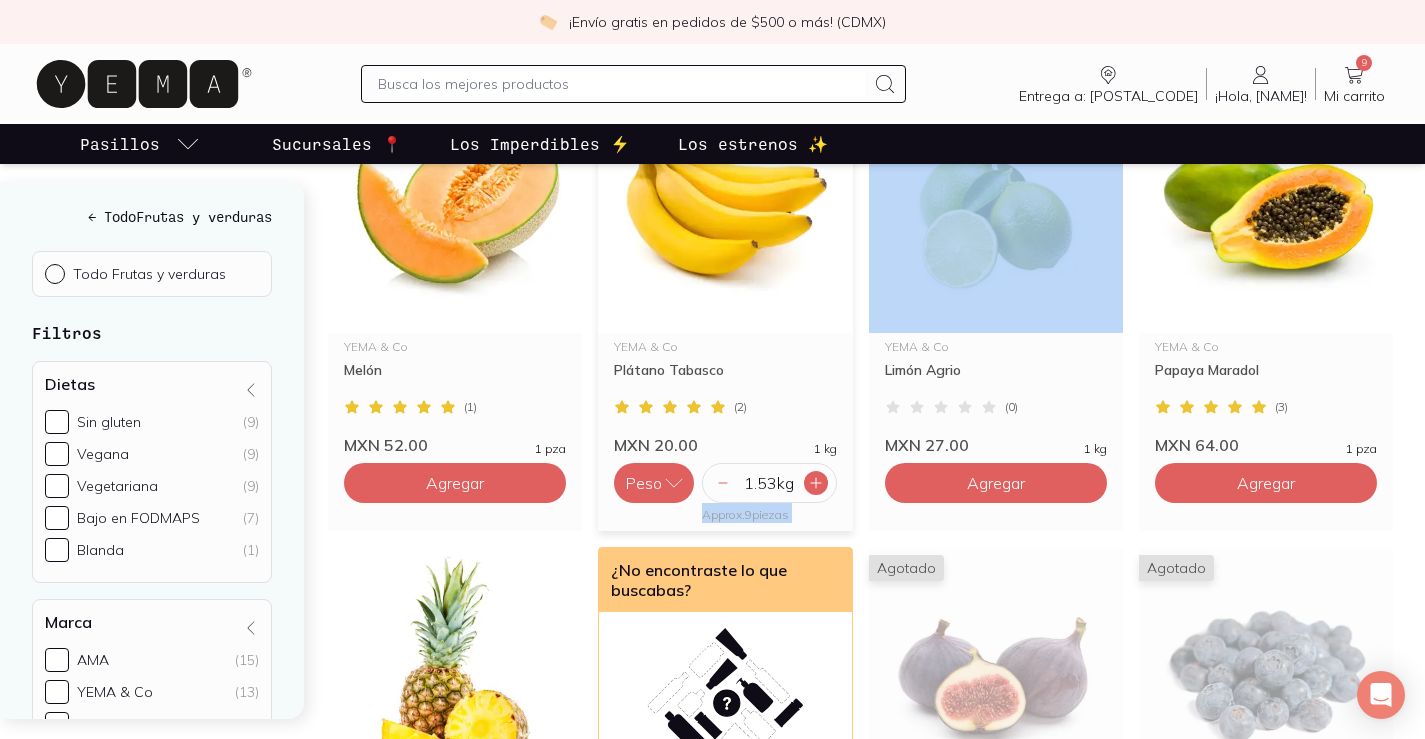 click at bounding box center [816, 483] 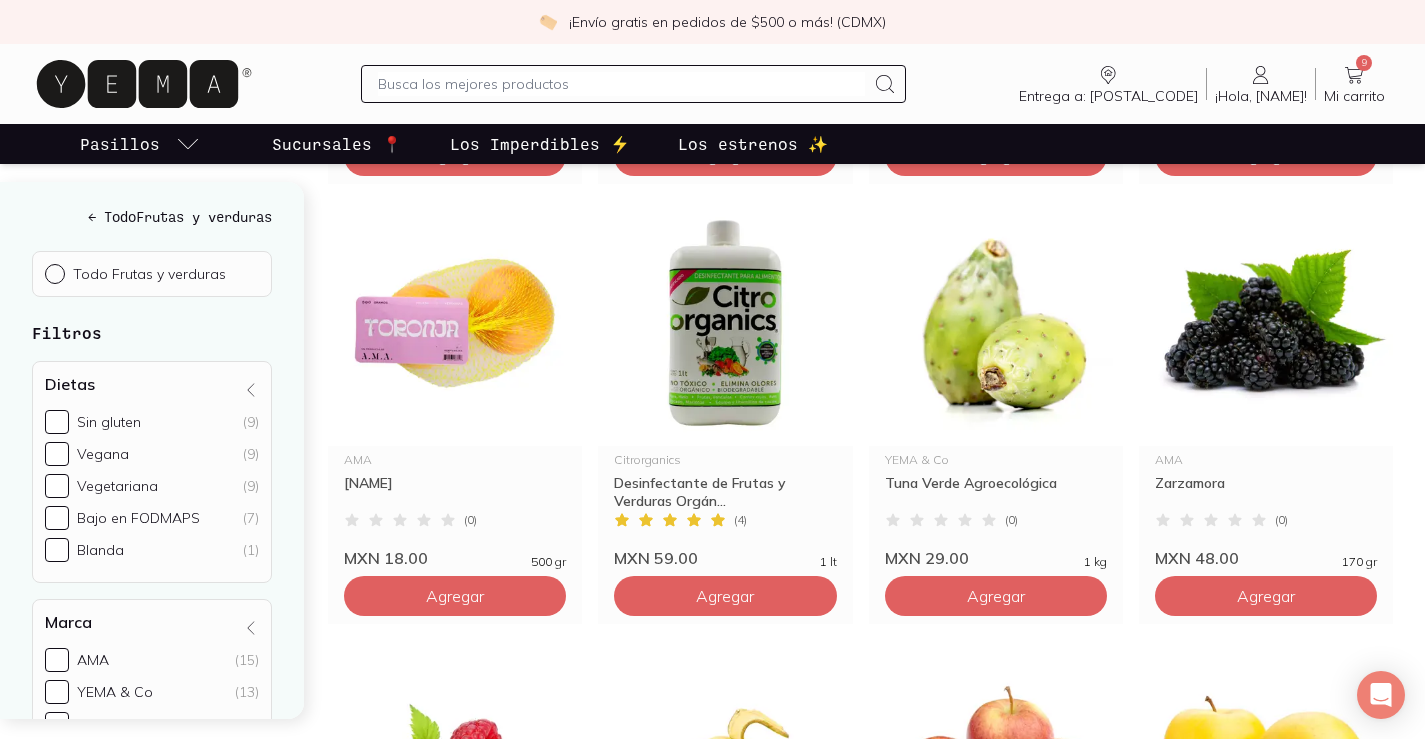scroll, scrollTop: 1036, scrollLeft: 0, axis: vertical 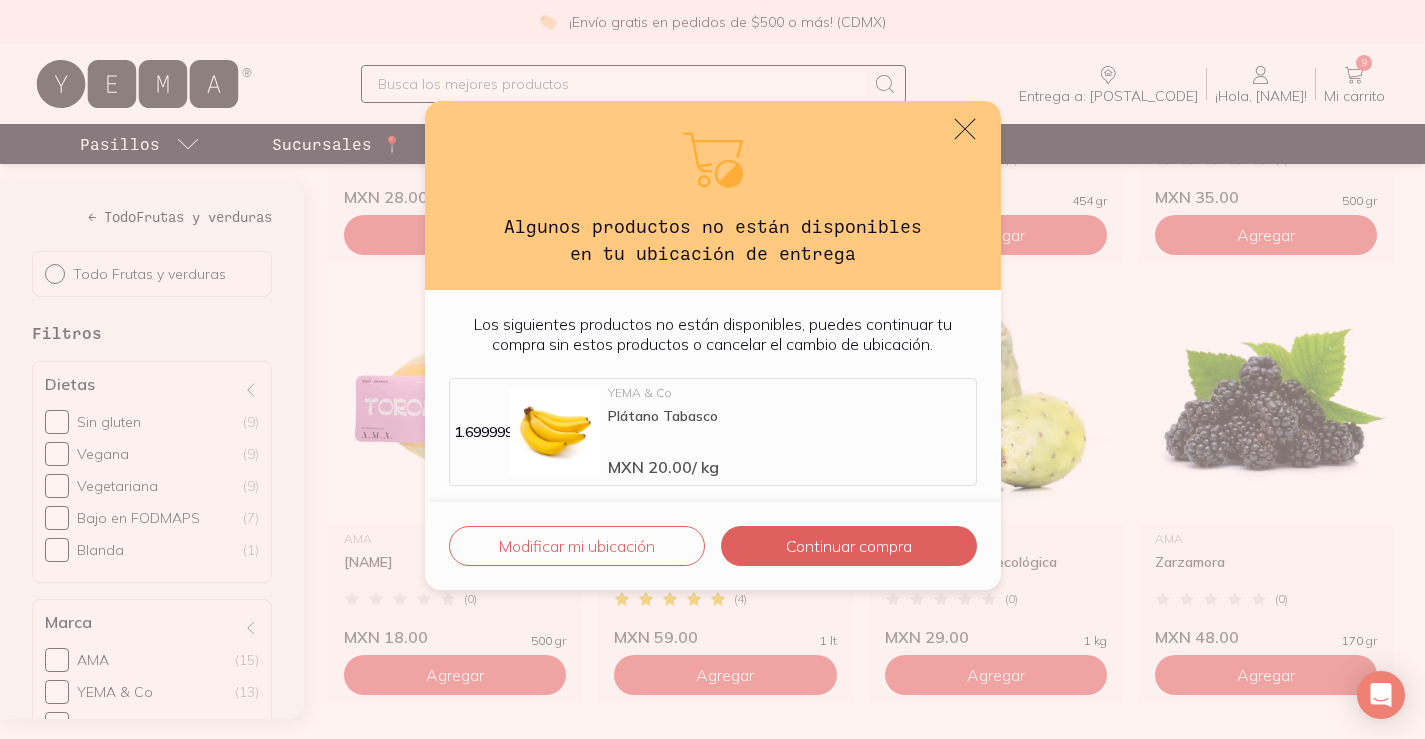 click 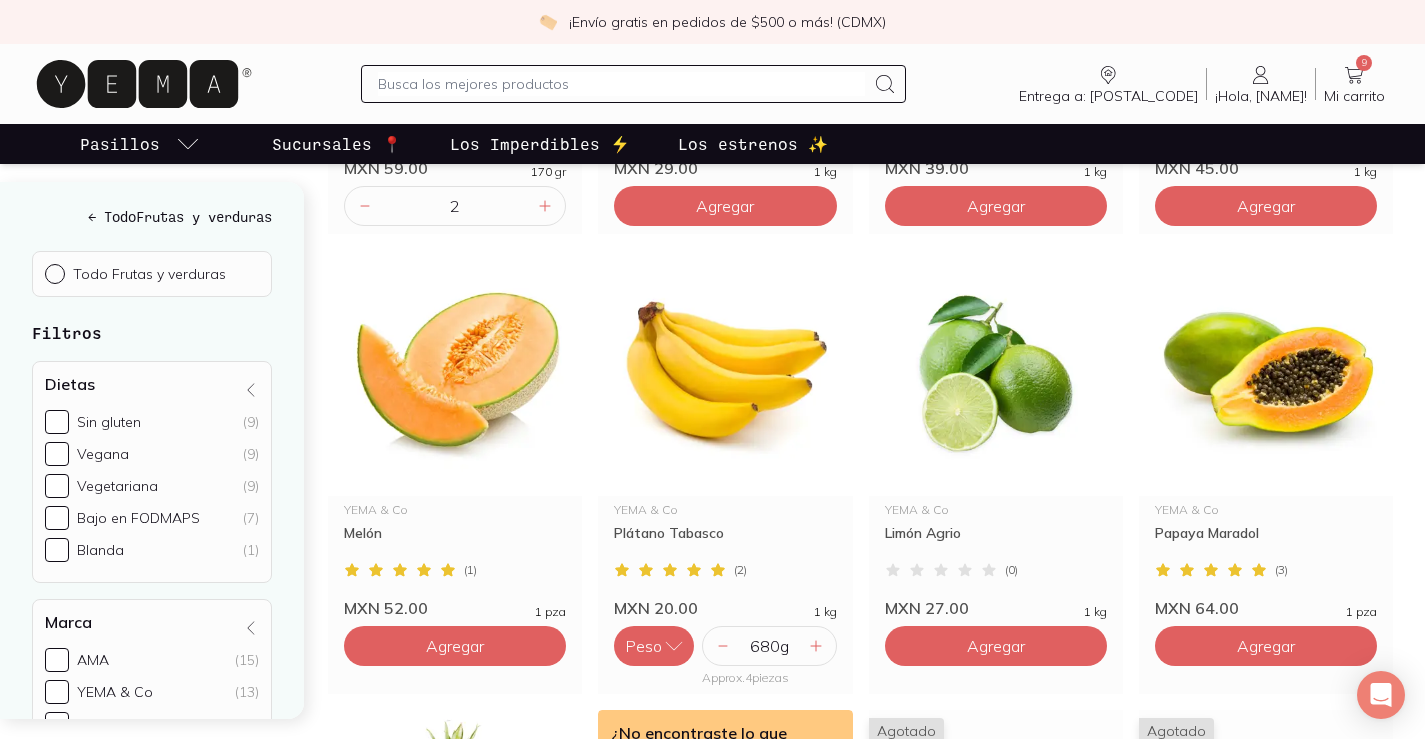 scroll, scrollTop: 1973, scrollLeft: 0, axis: vertical 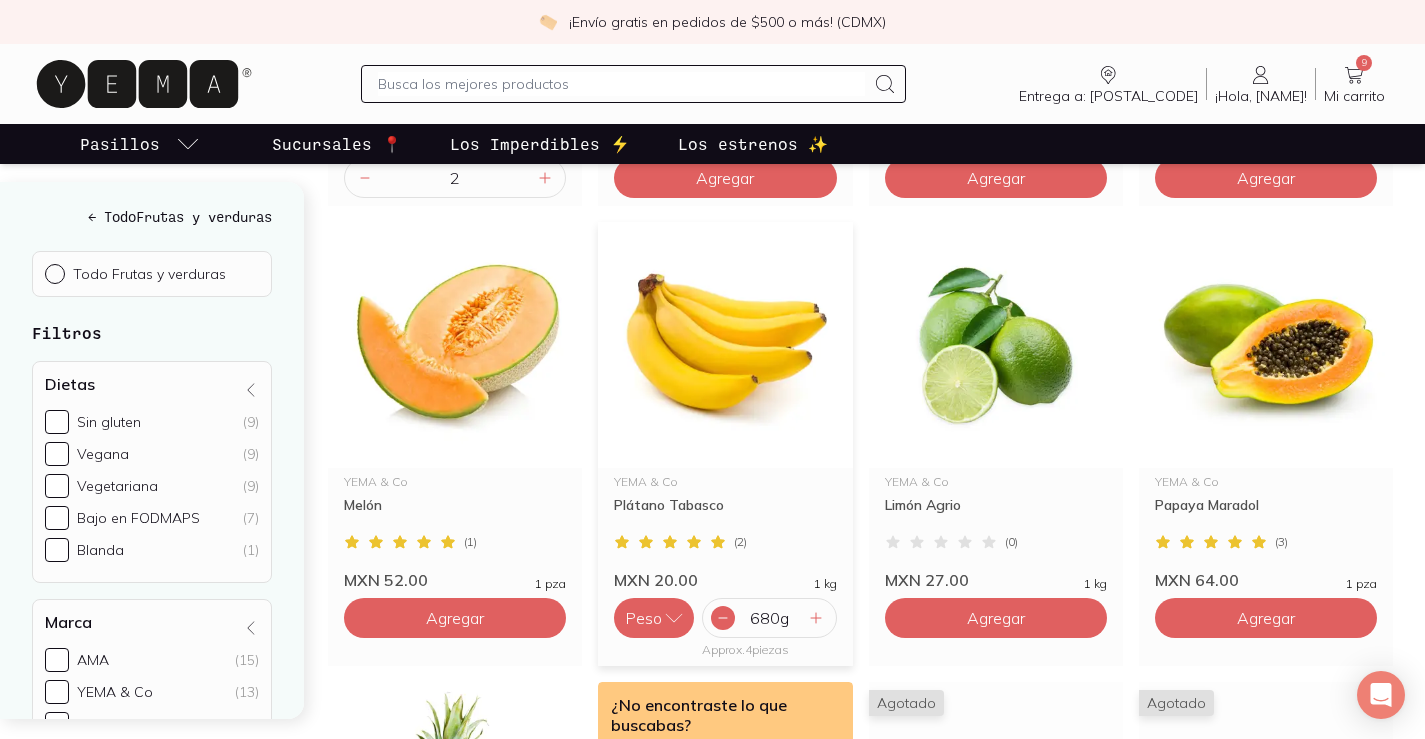 click 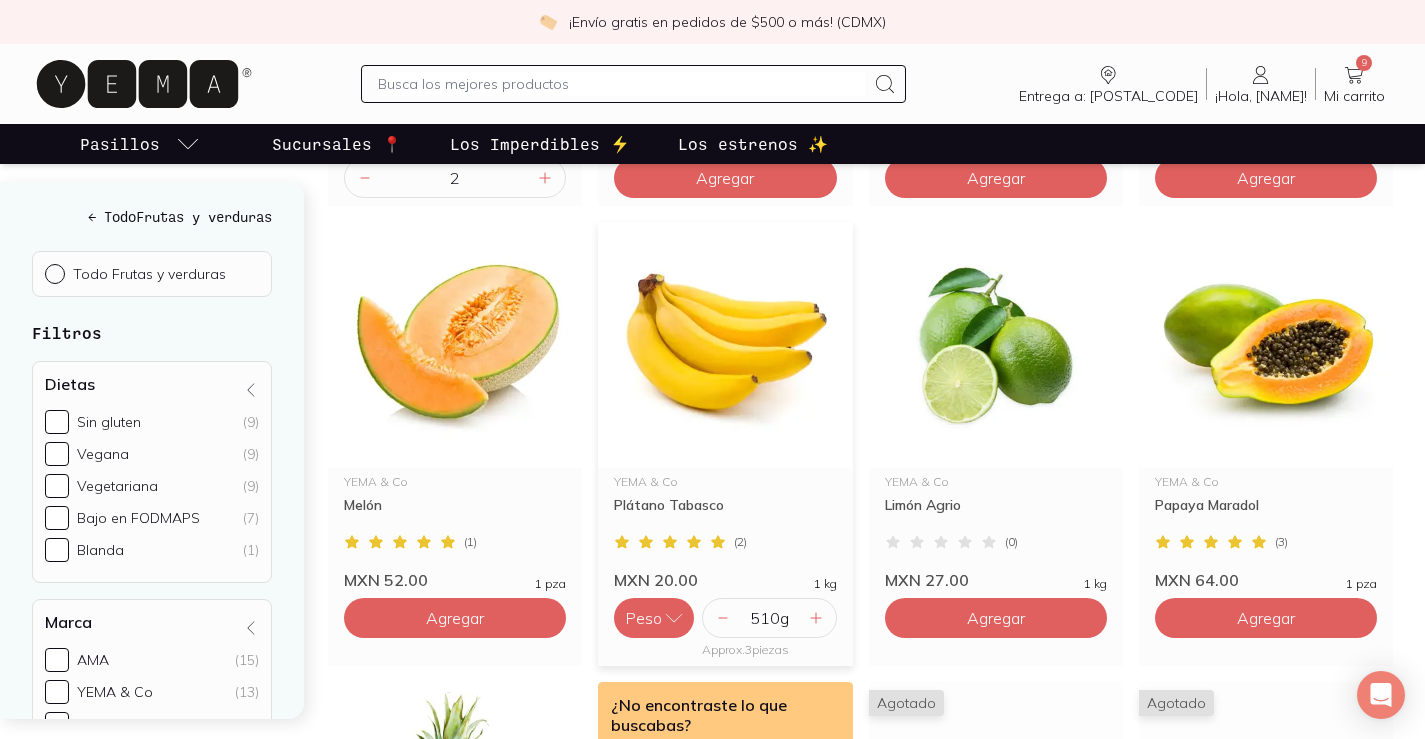 click on "510 g" at bounding box center (769, 618) 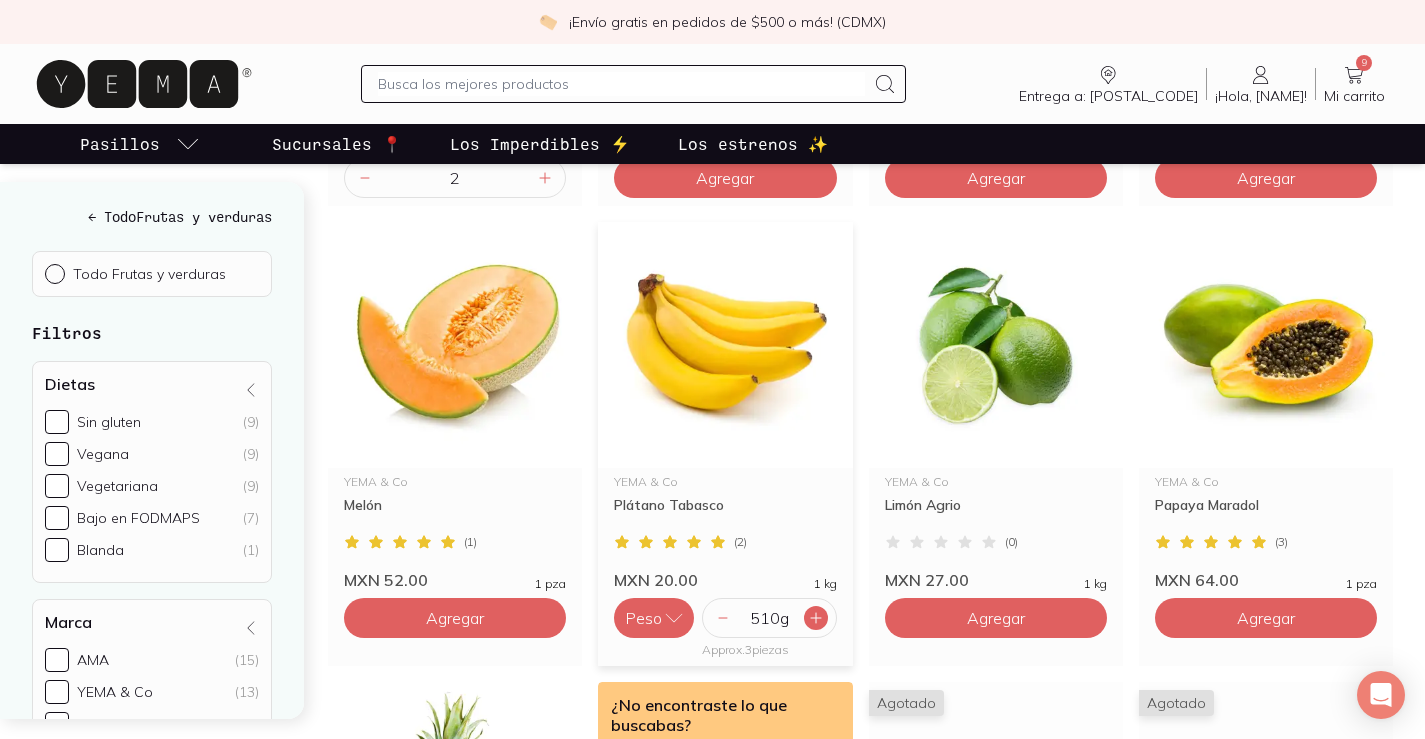 click 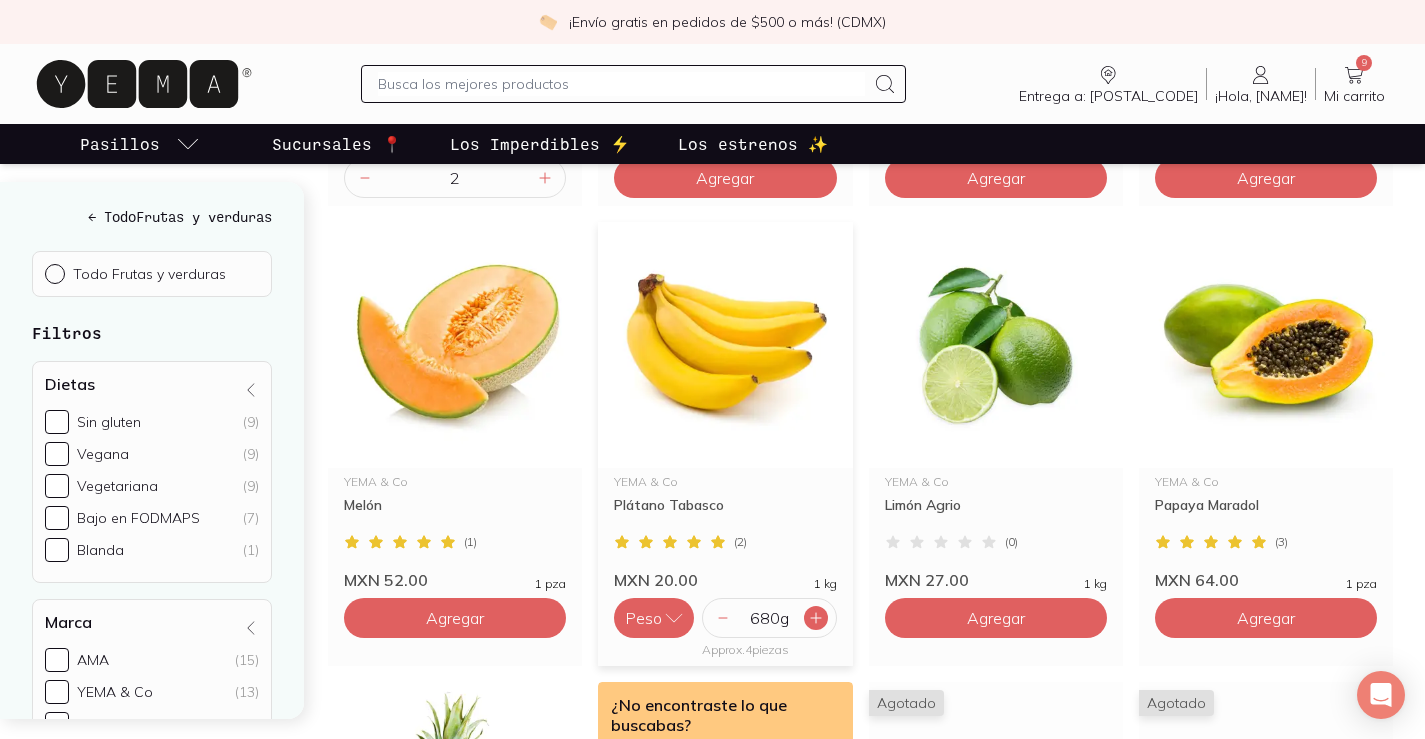 click 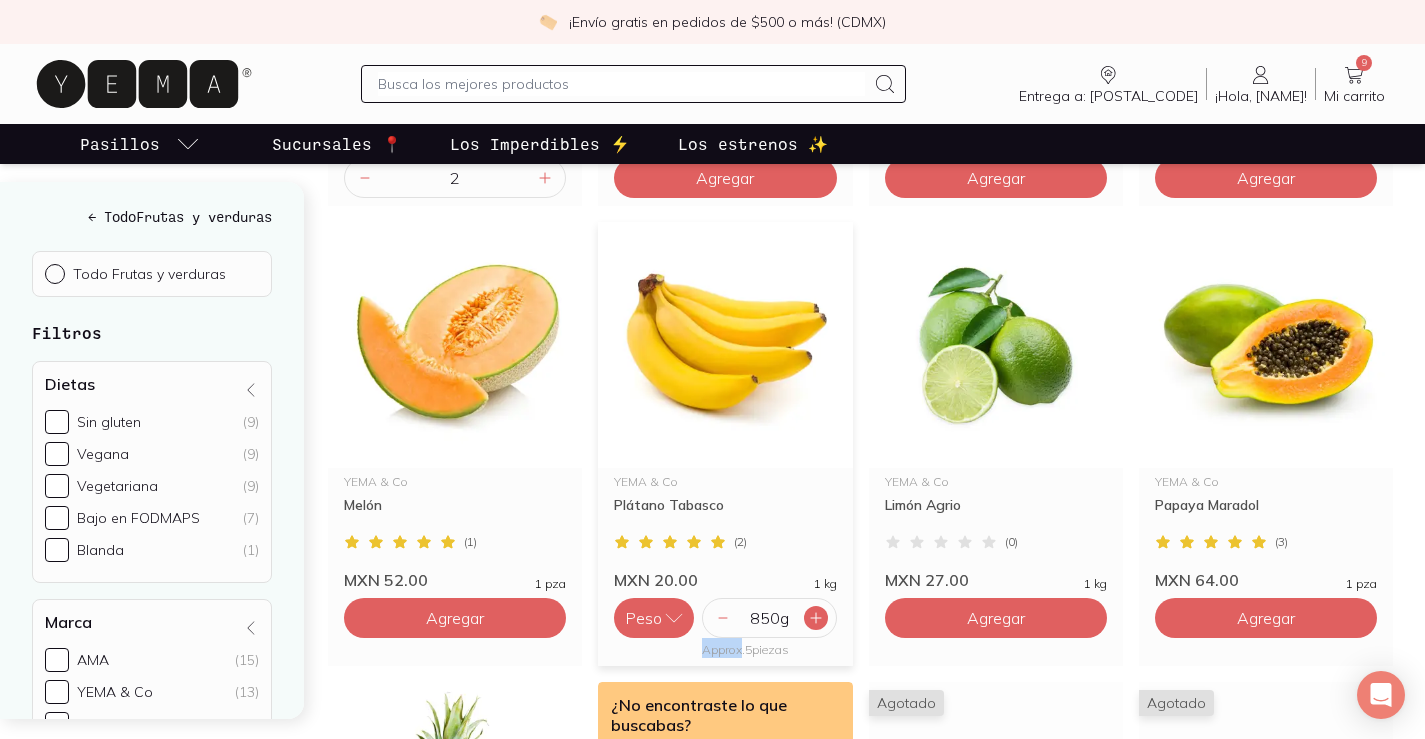 click 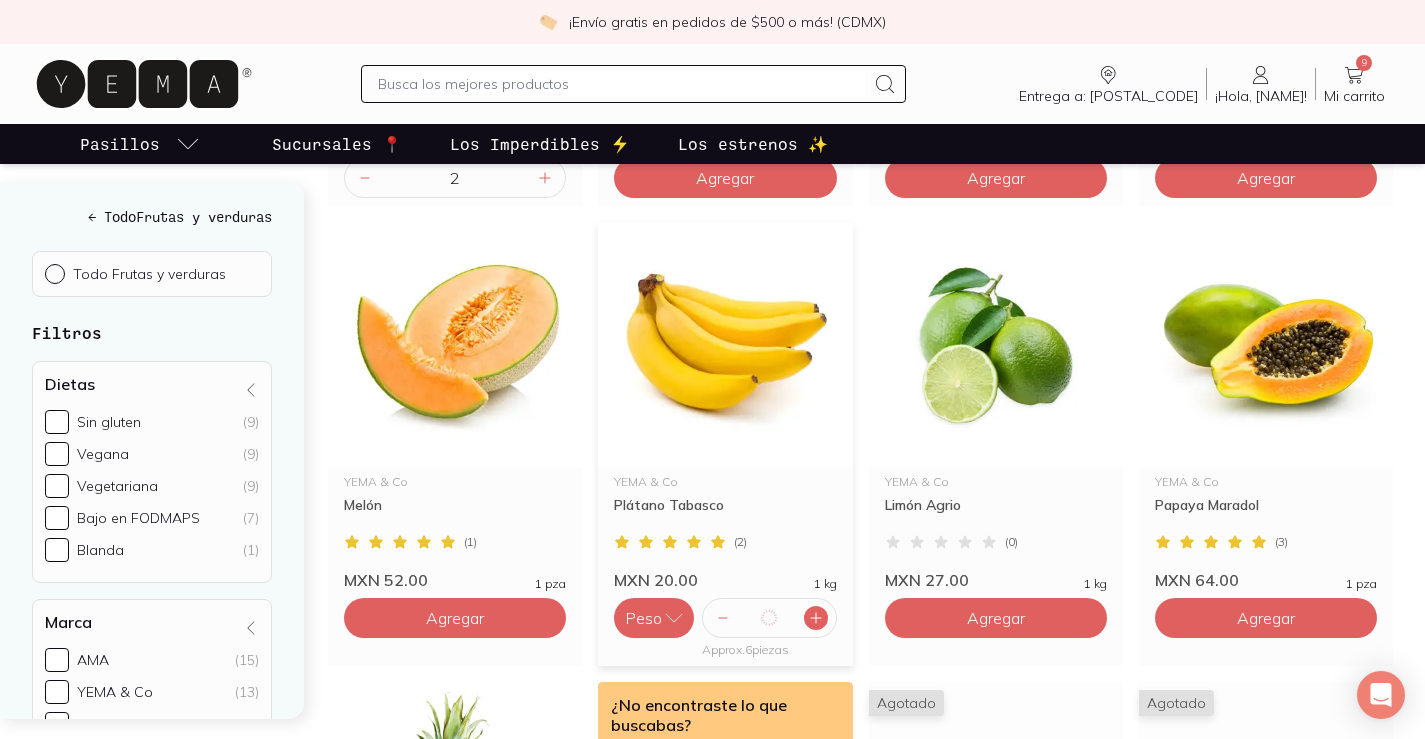 click 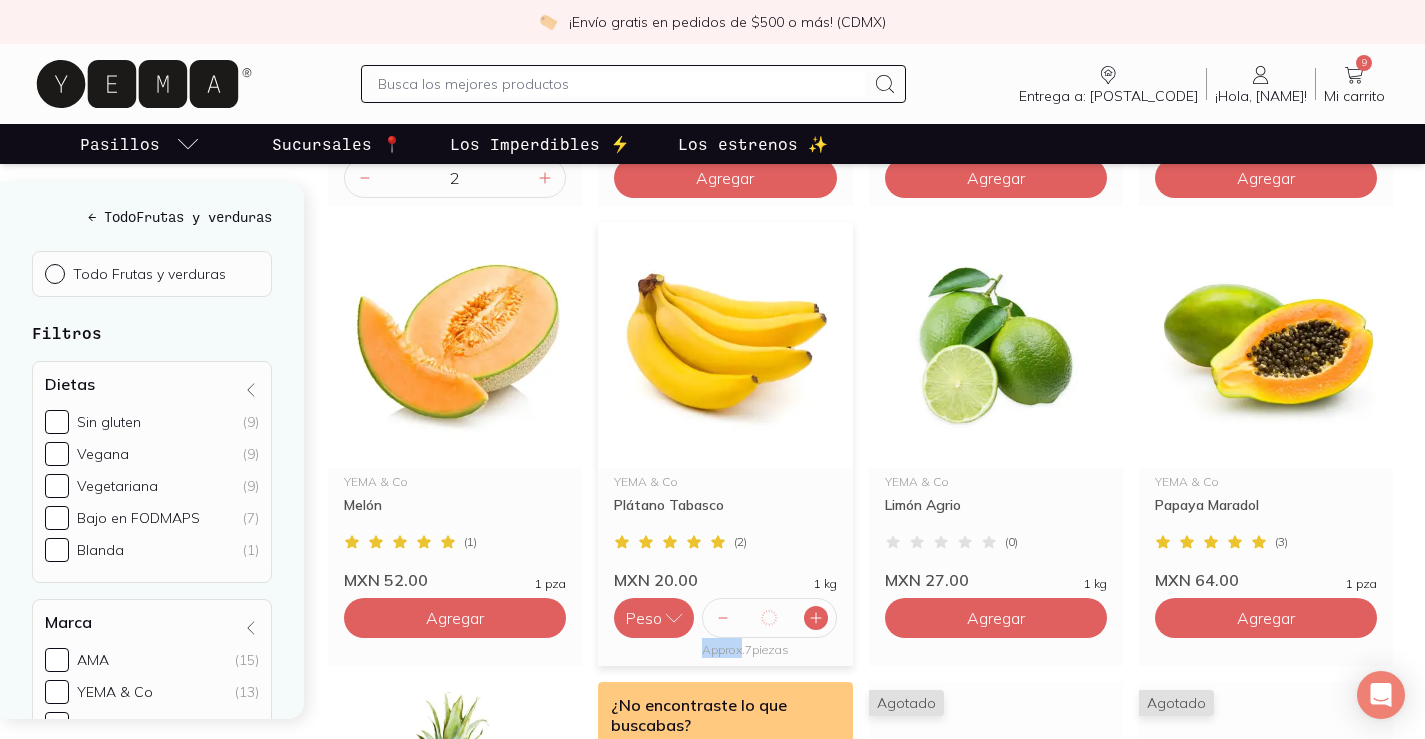 click 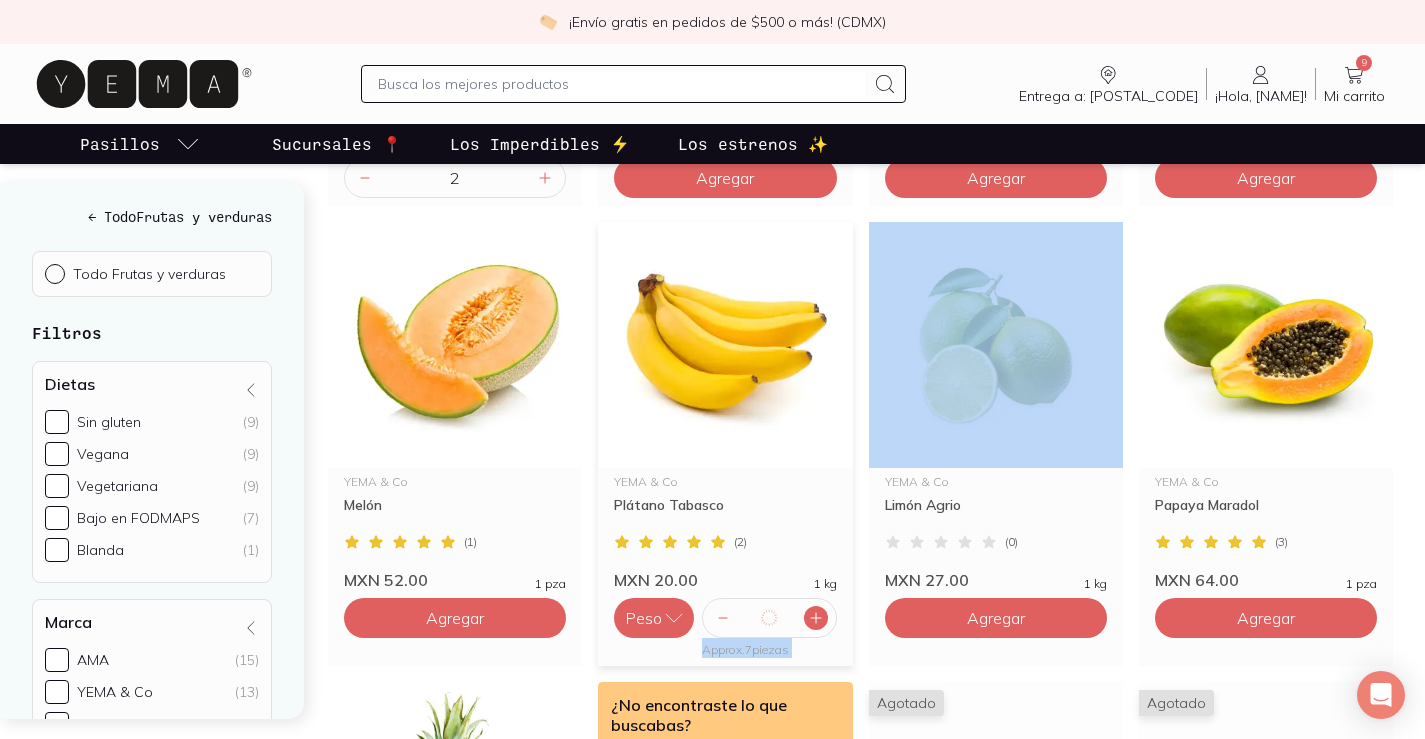 click 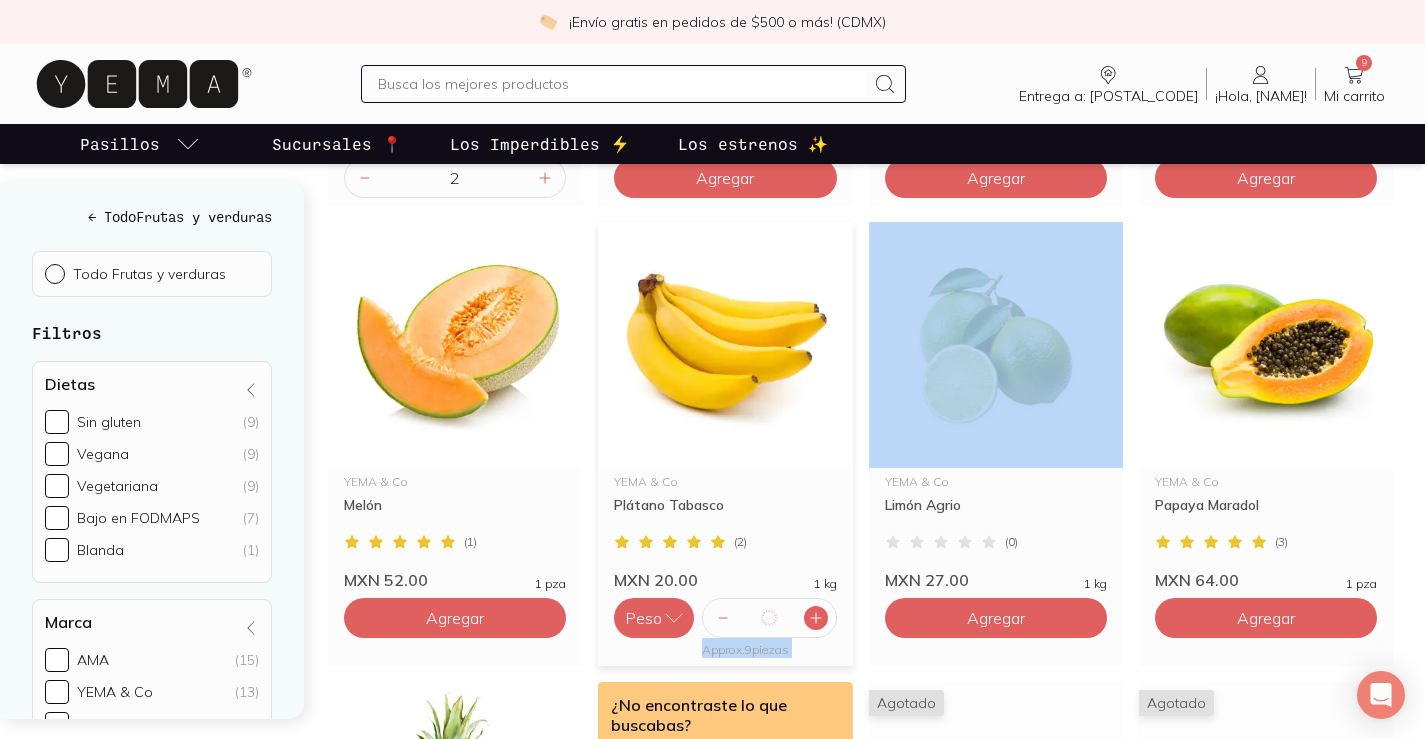 click 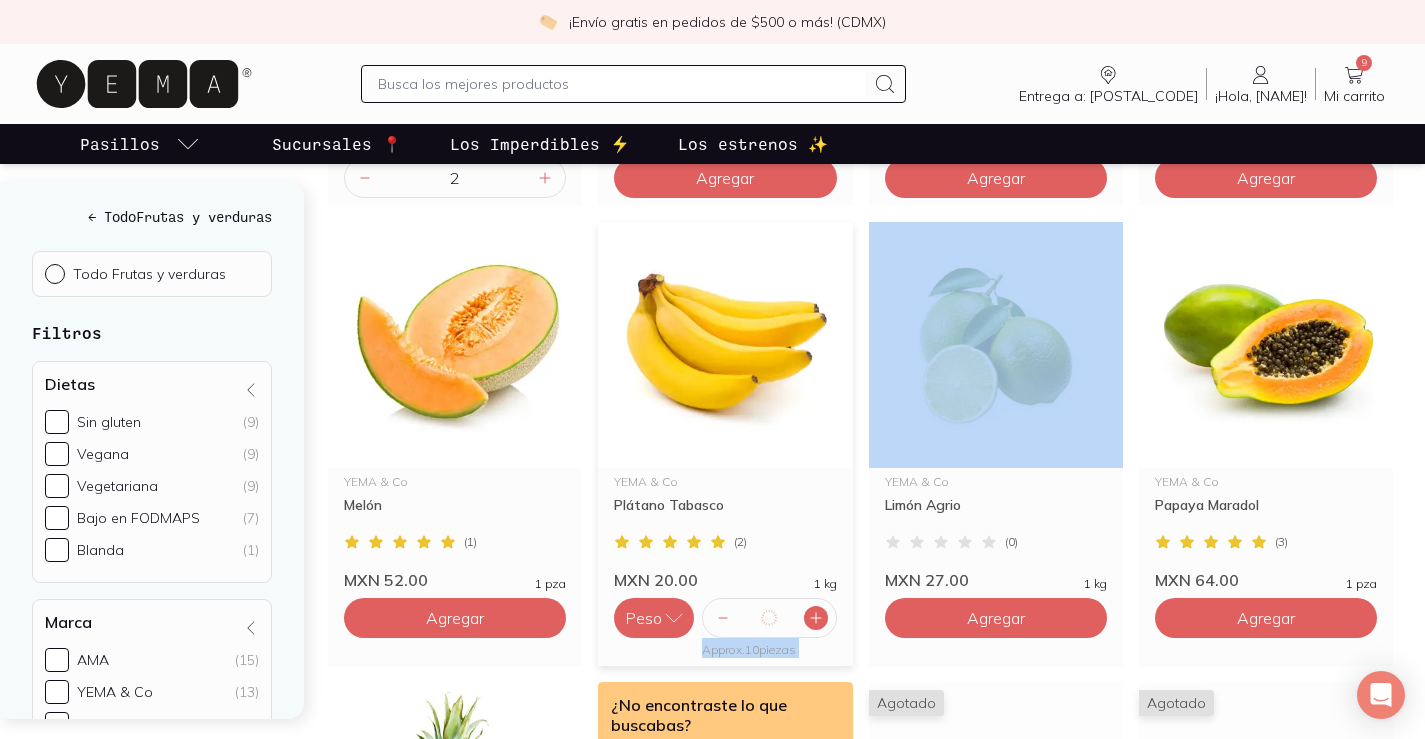 click 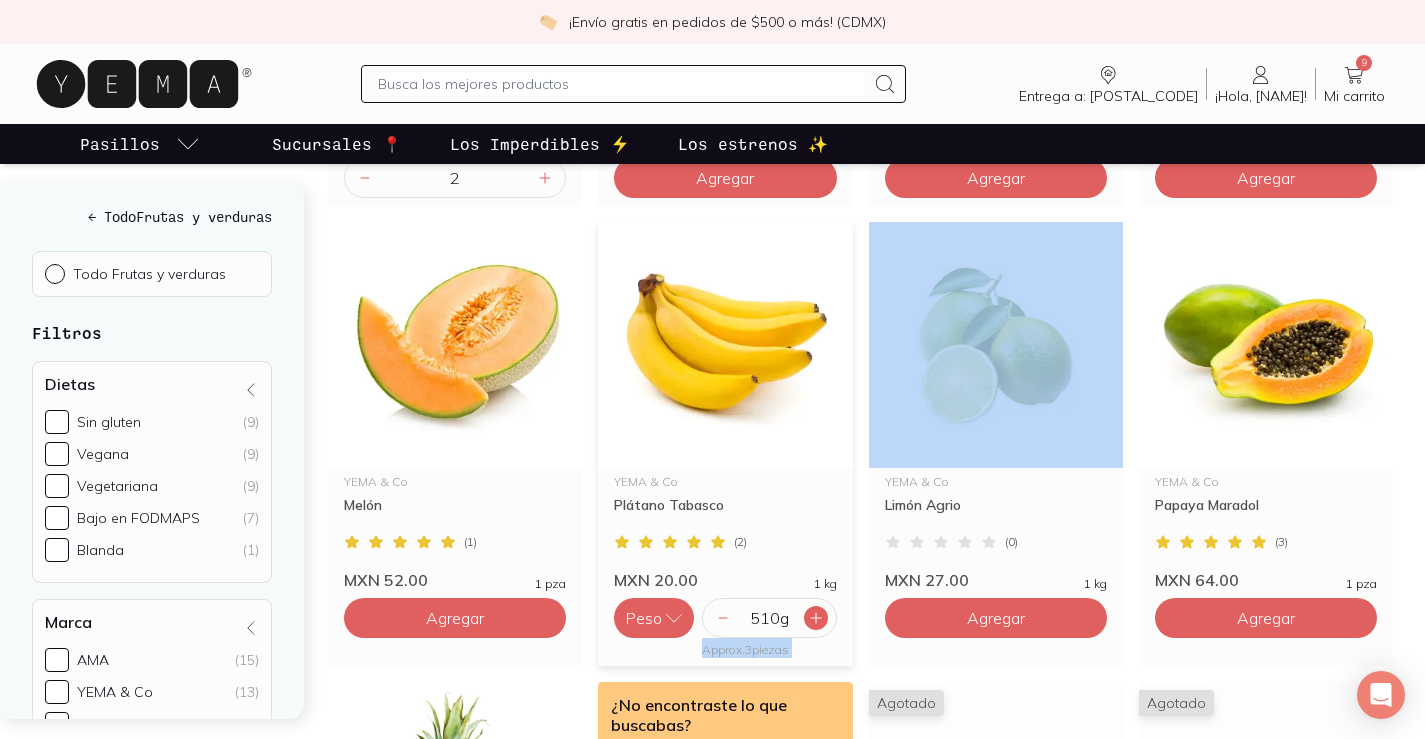 click 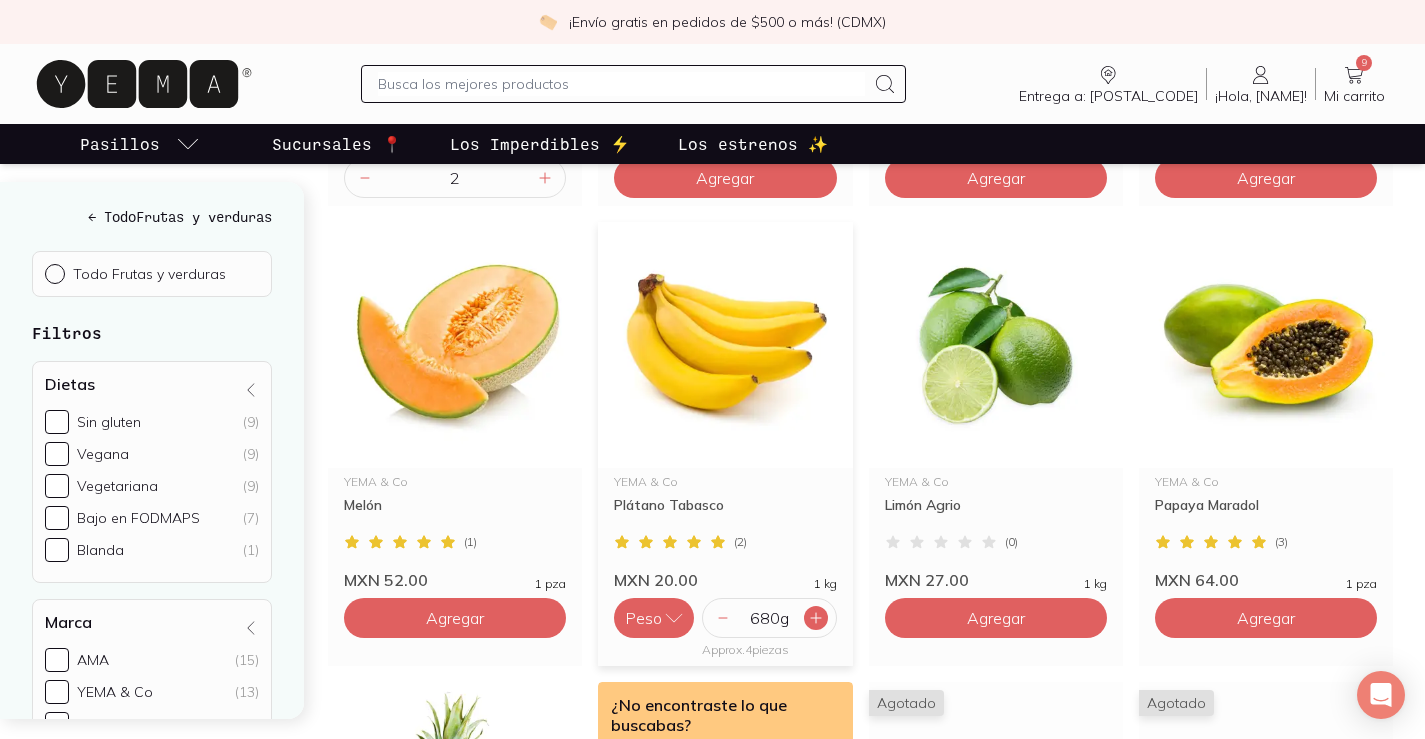 click 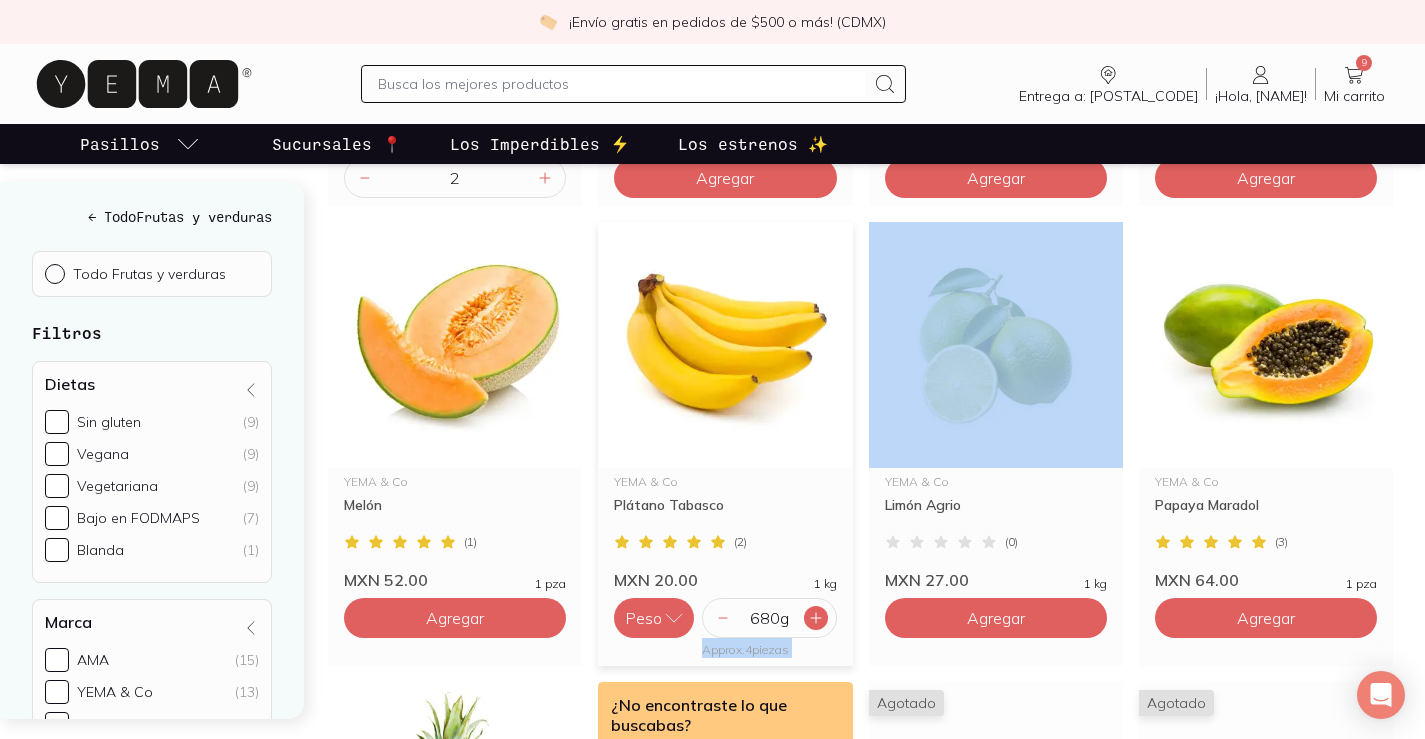 click 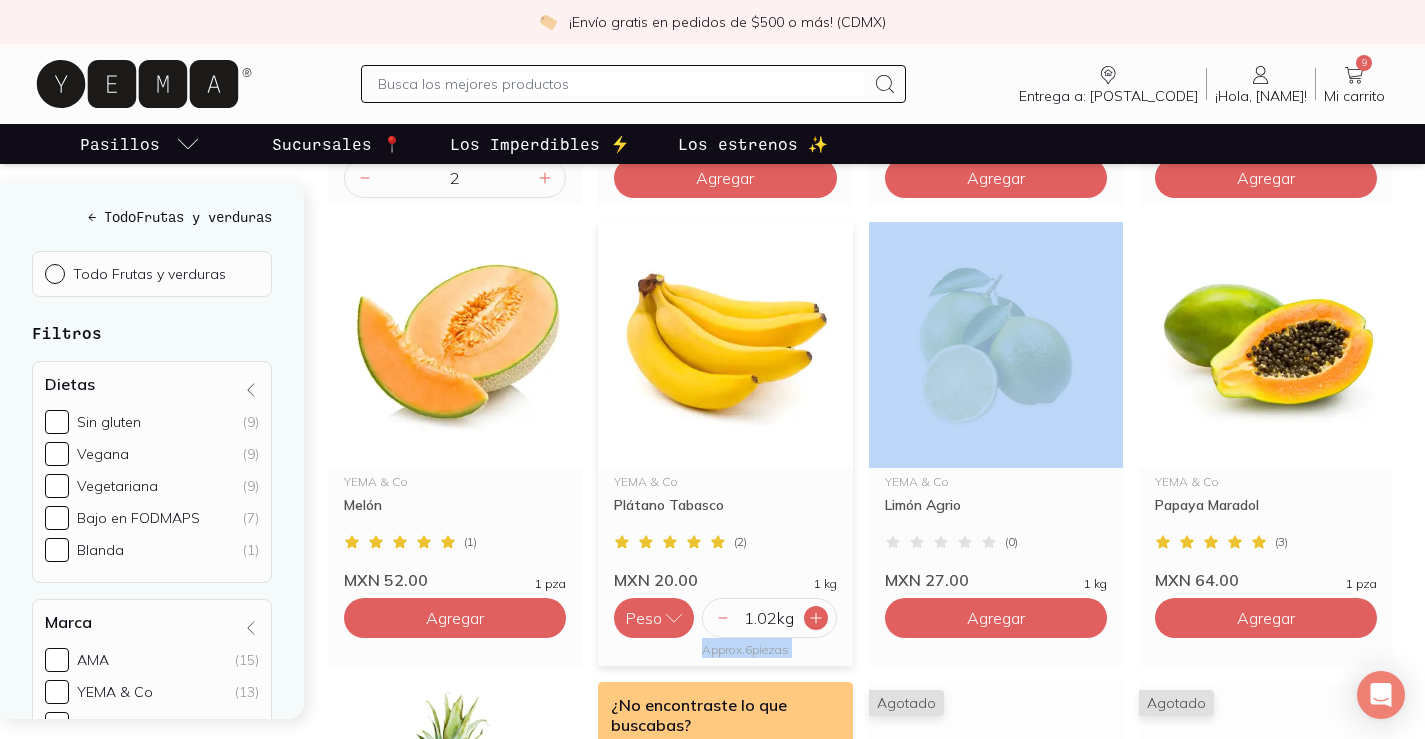 click 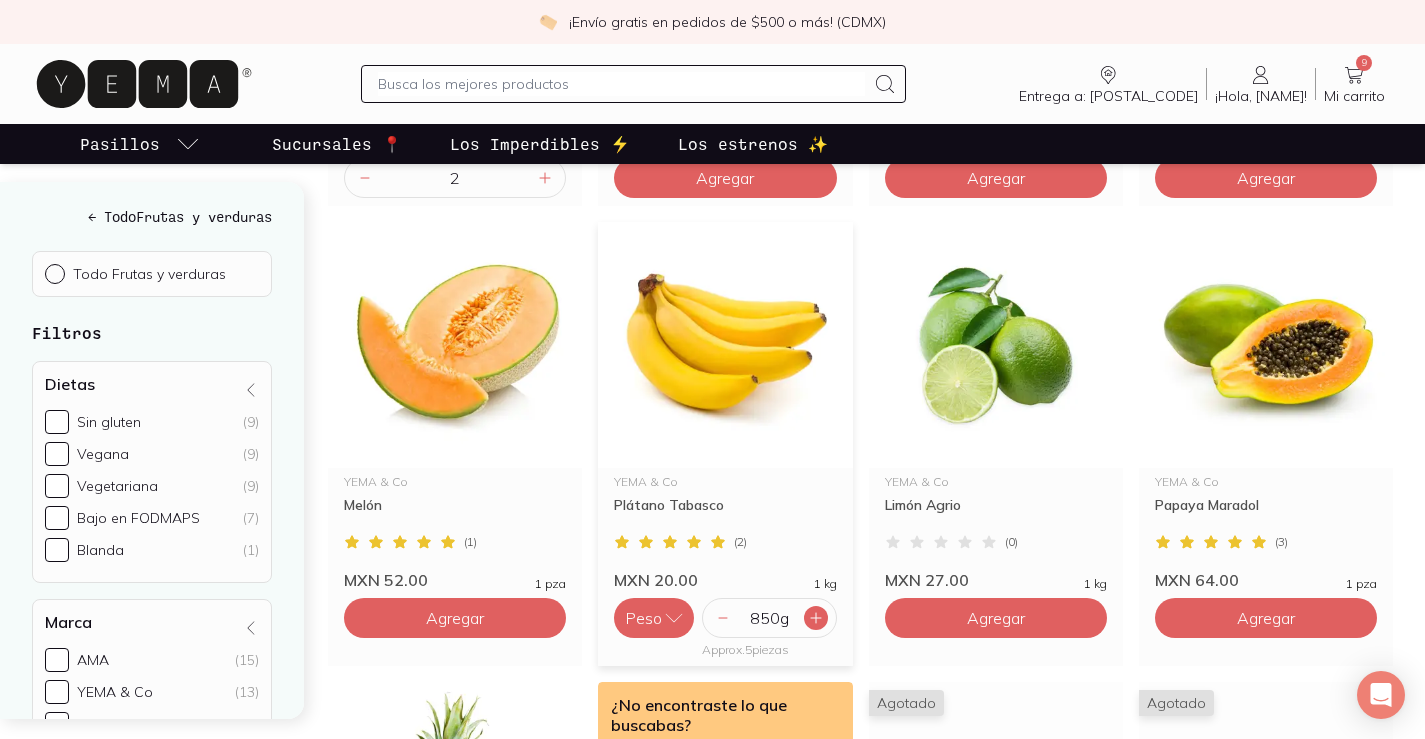 click 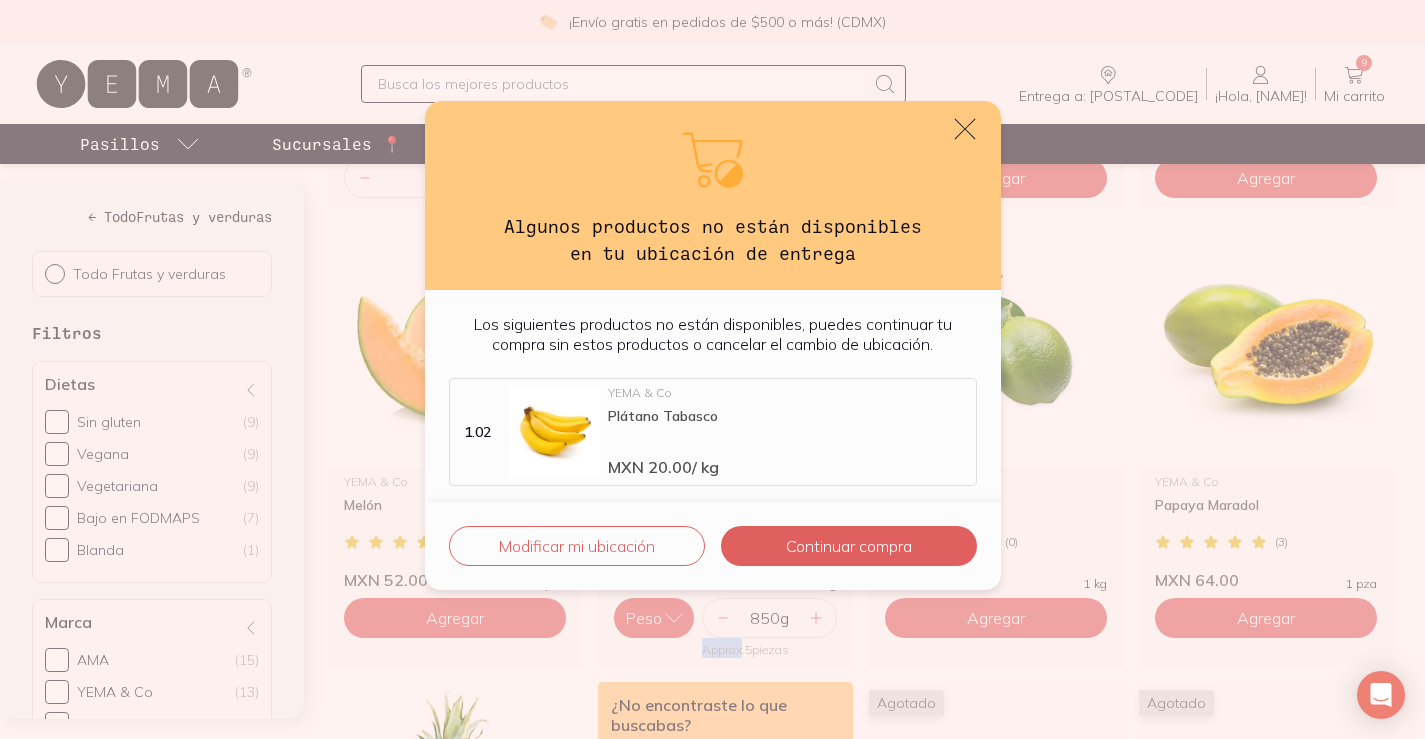 click 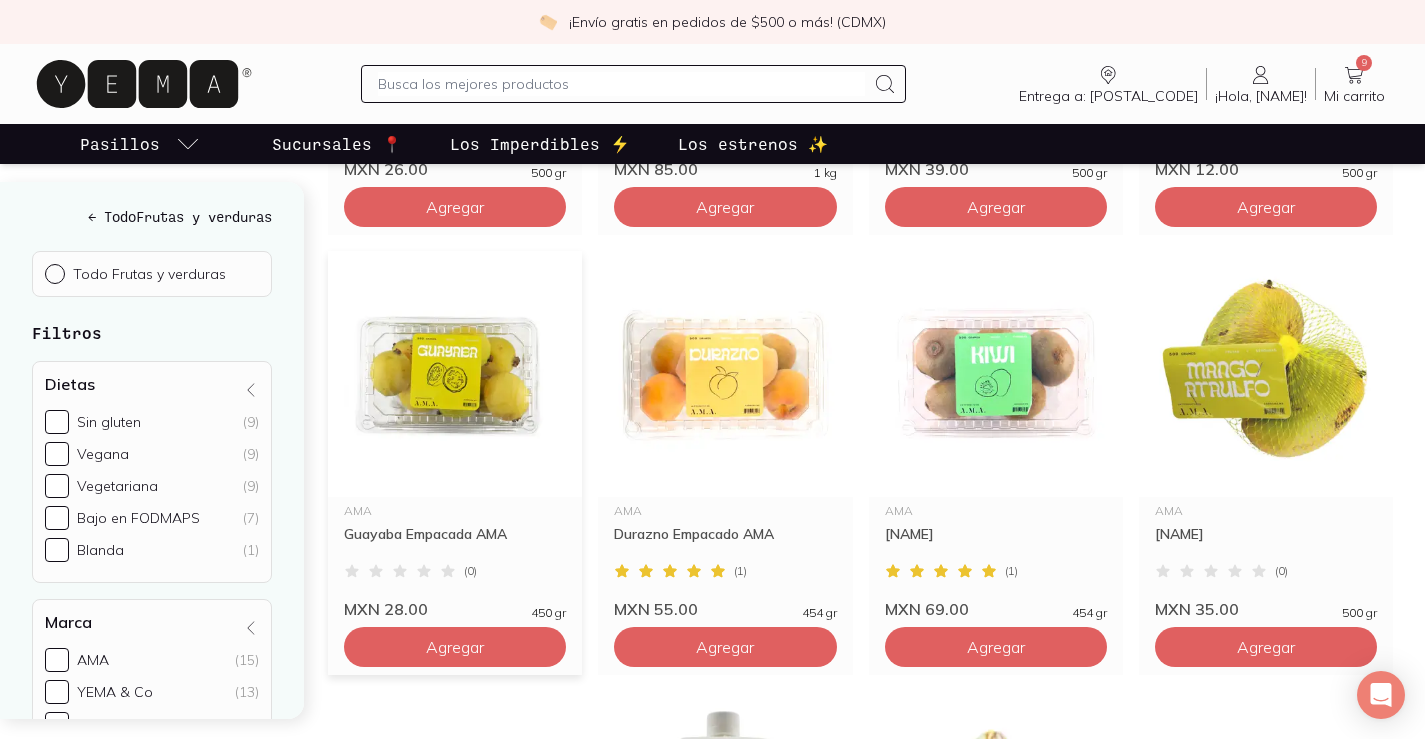 scroll, scrollTop: 356, scrollLeft: 0, axis: vertical 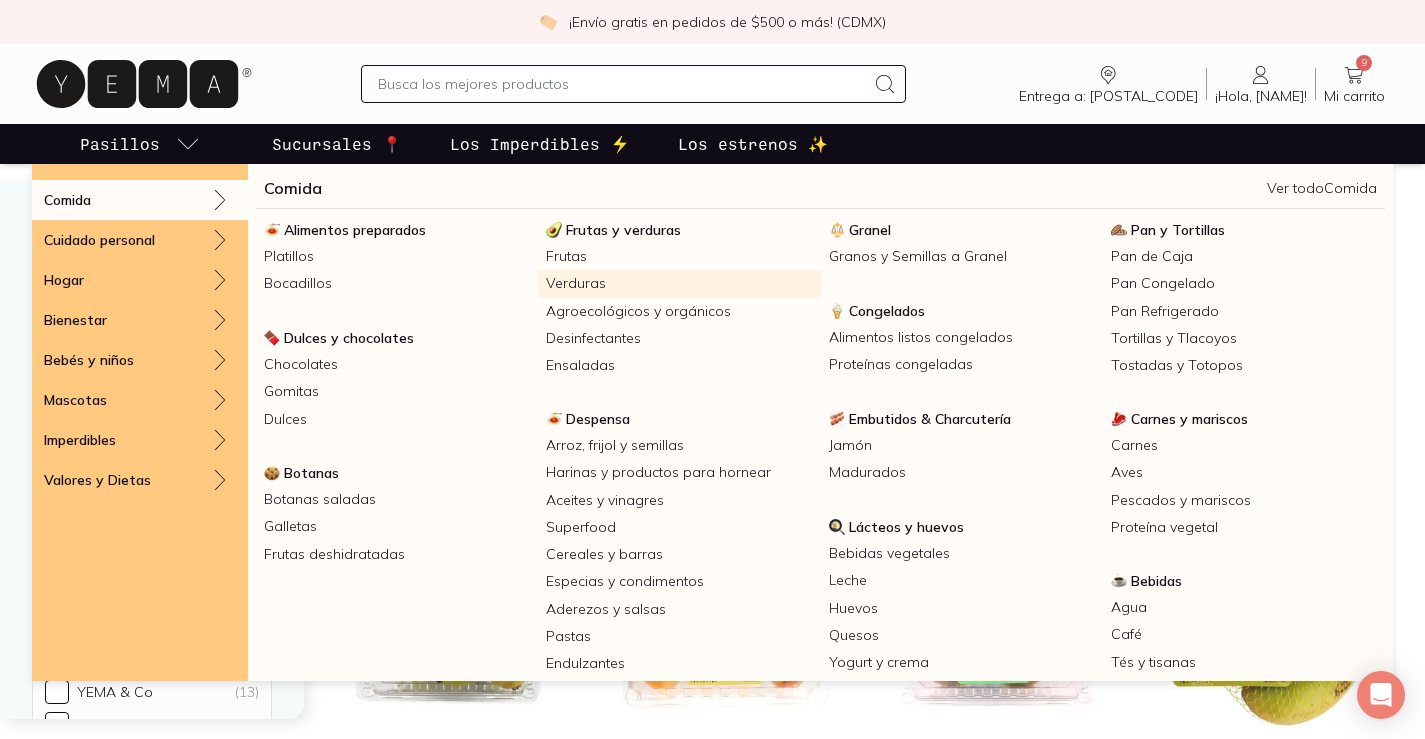 click on "Verduras" at bounding box center (679, 283) 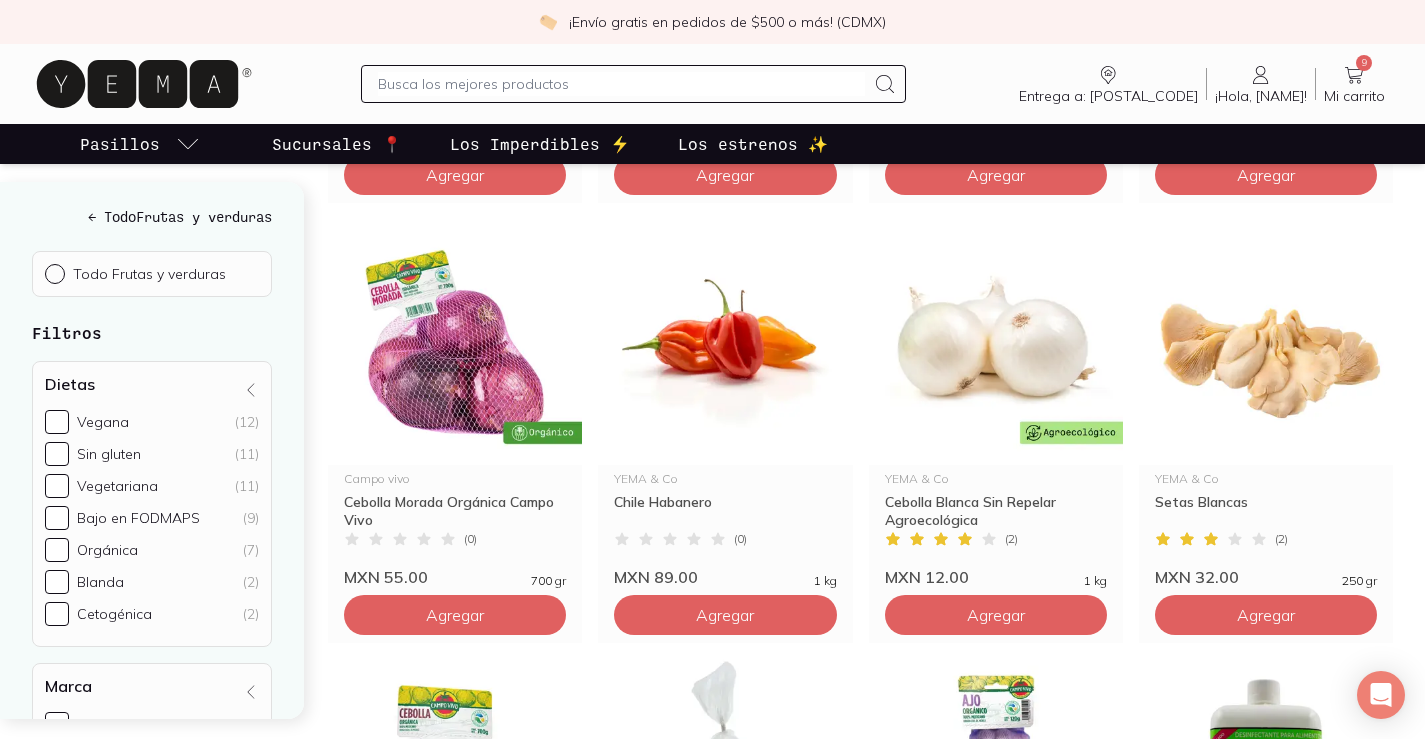 scroll, scrollTop: 770, scrollLeft: 0, axis: vertical 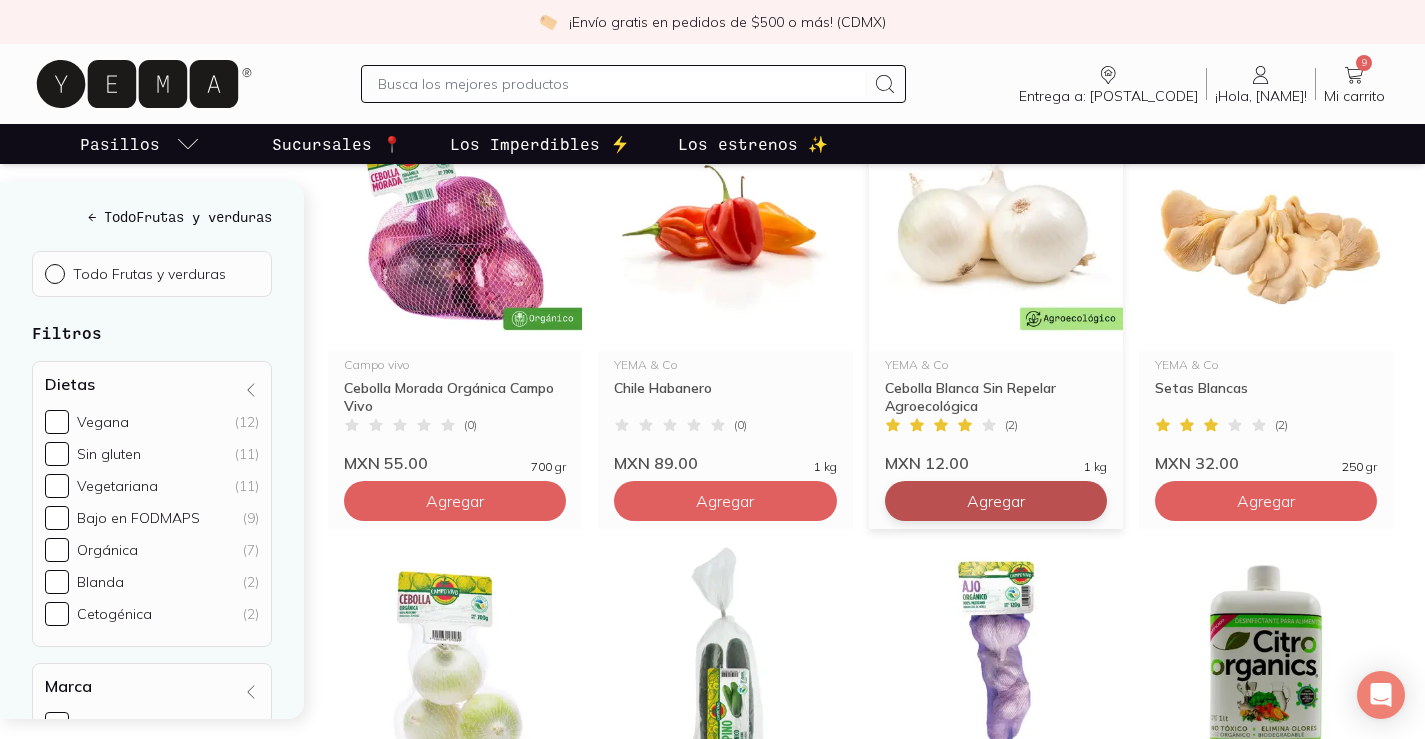 click on "Agregar" at bounding box center (455, 61) 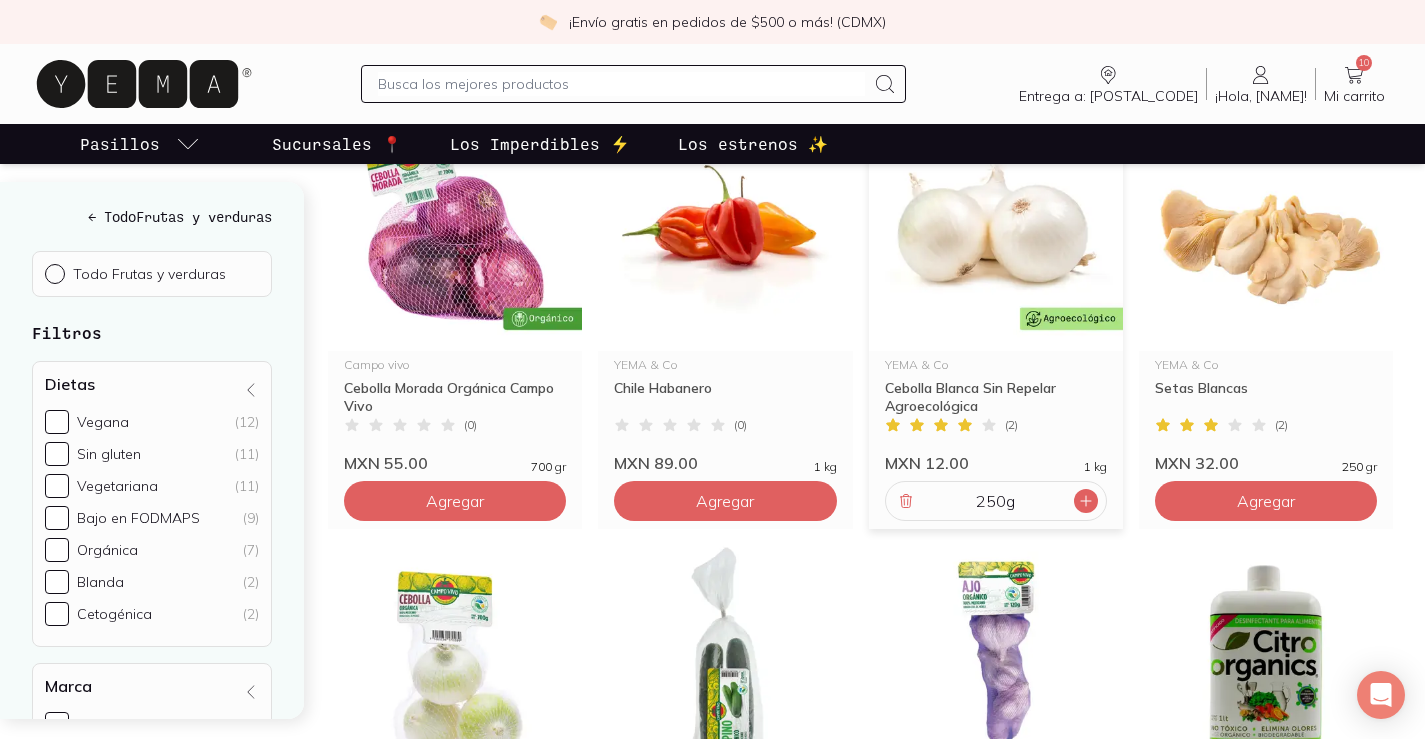 click 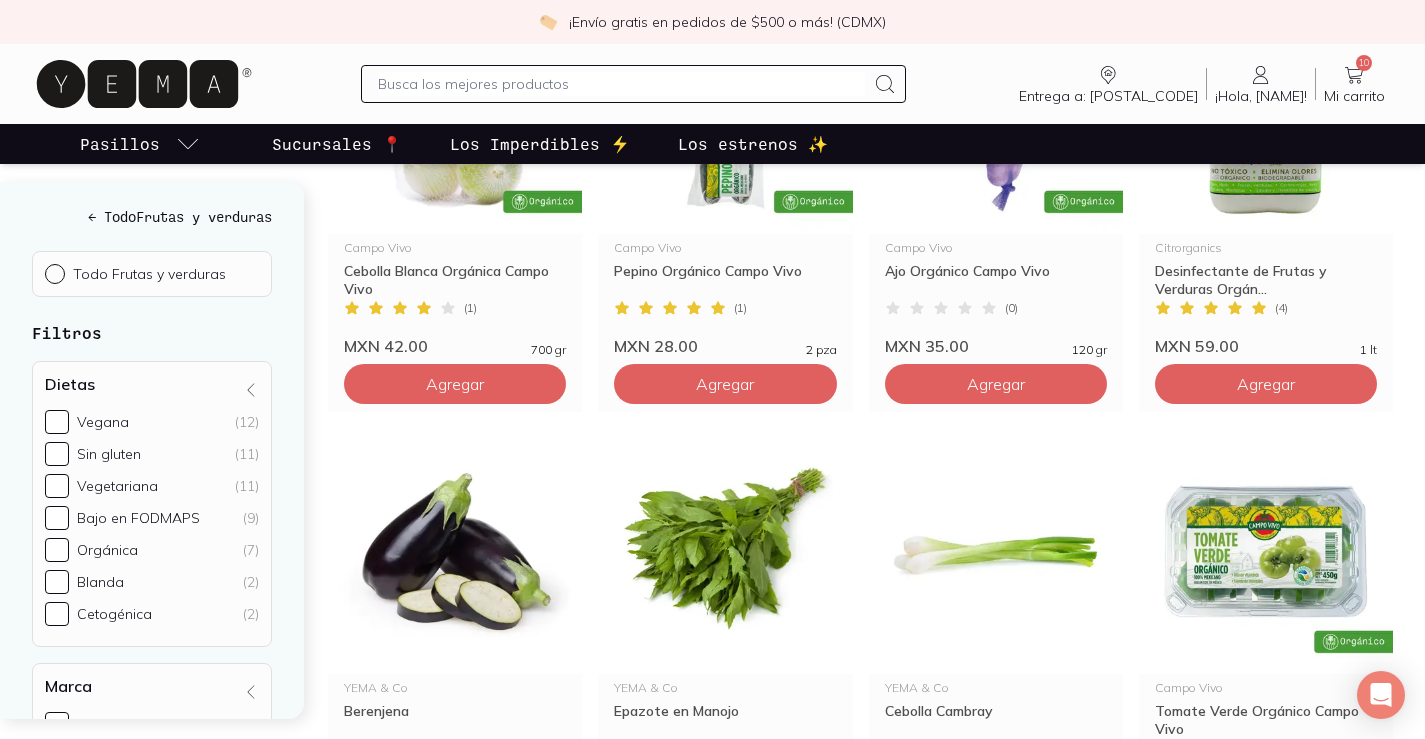 scroll, scrollTop: 1324, scrollLeft: 0, axis: vertical 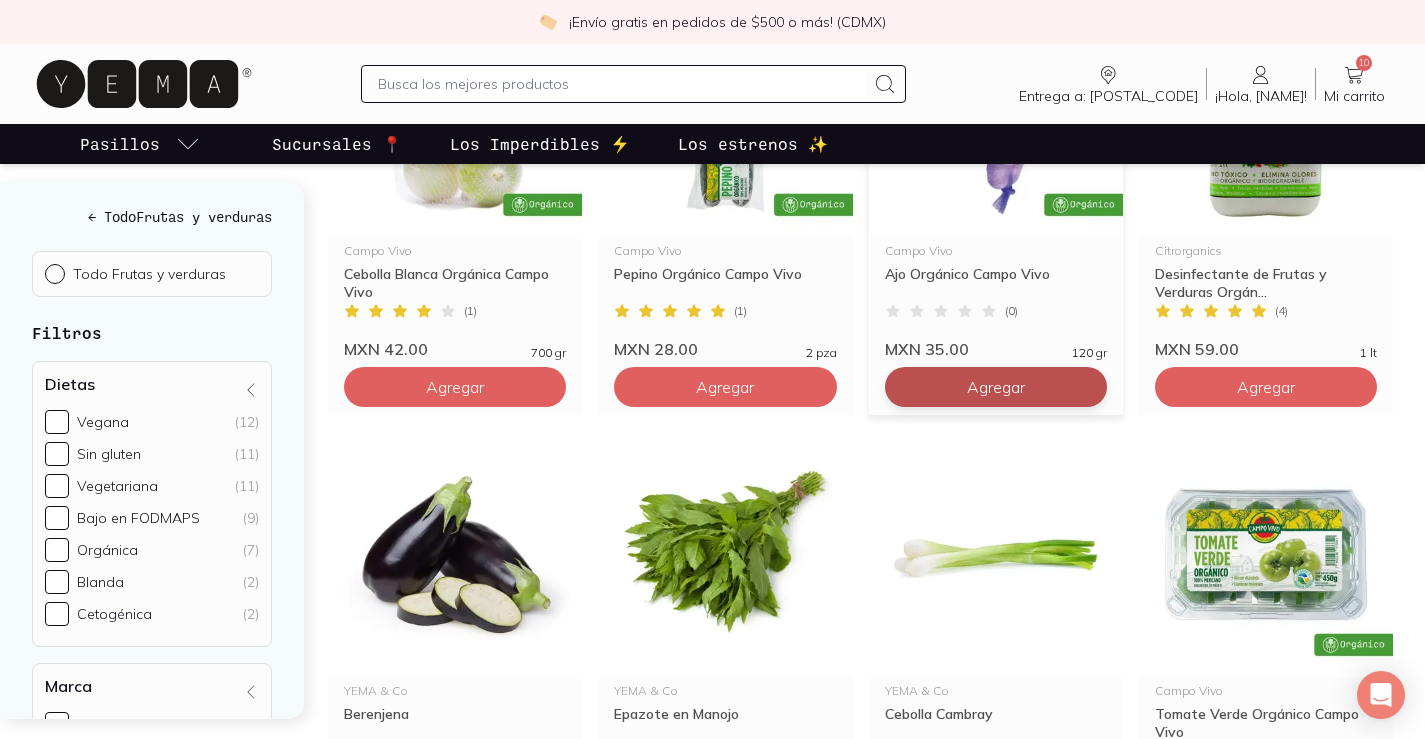 click on "Agregar" at bounding box center [455, -493] 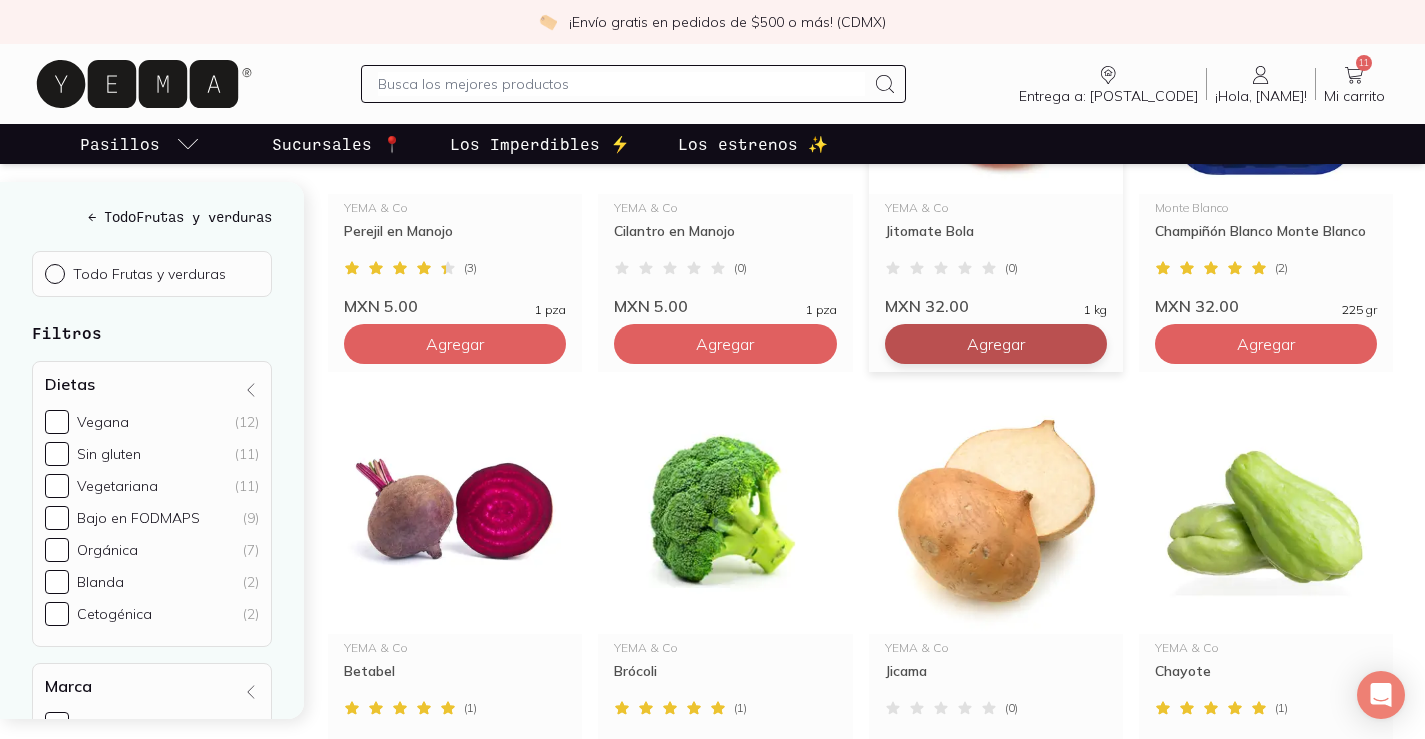 scroll, scrollTop: 3439, scrollLeft: 0, axis: vertical 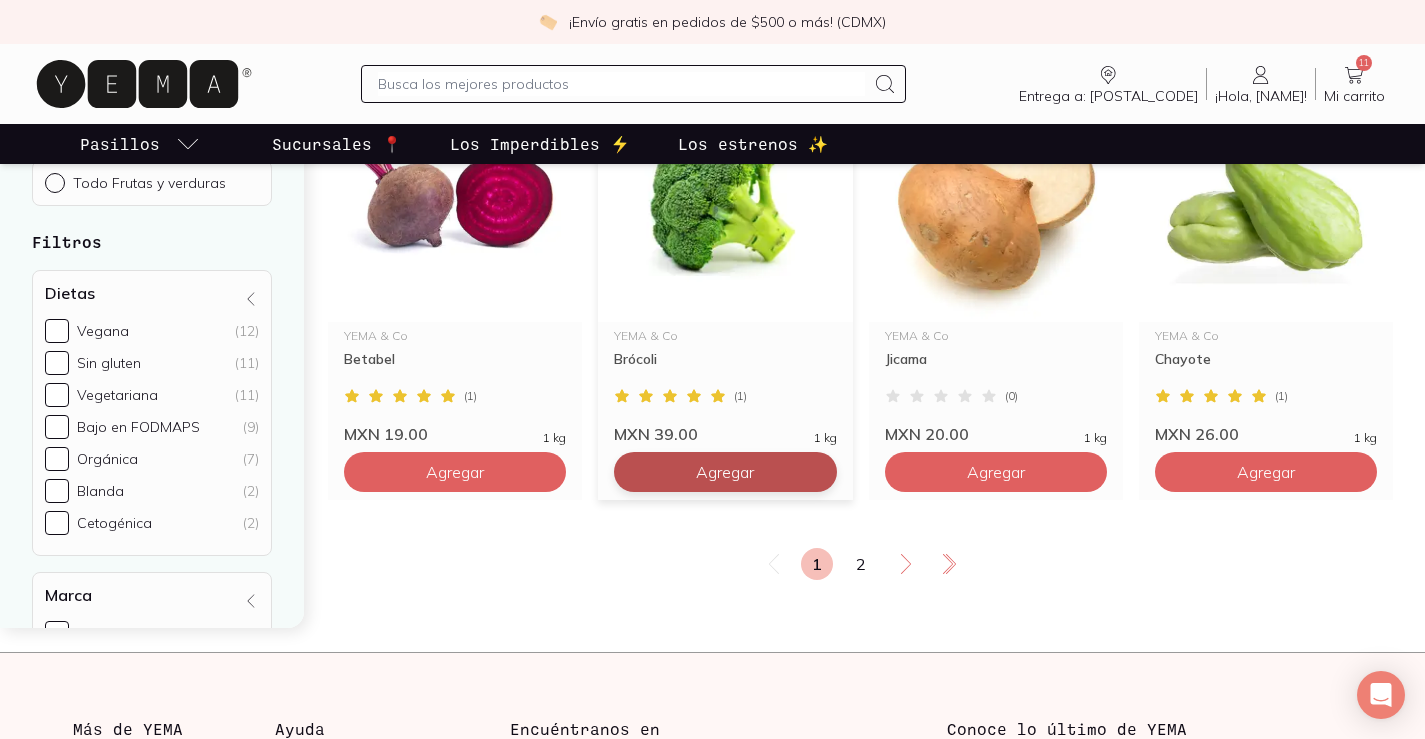 click on "Agregar" at bounding box center [455, -2608] 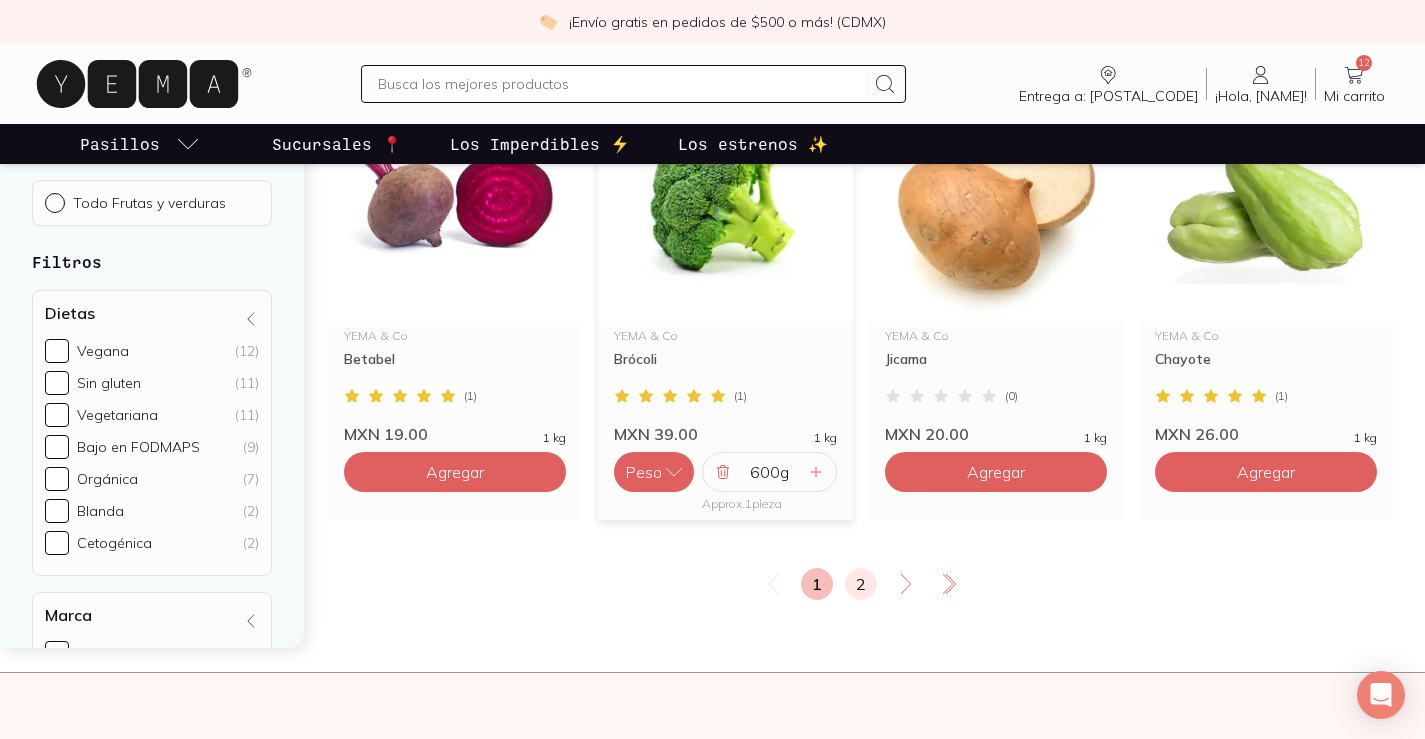 click on "2" at bounding box center [861, 584] 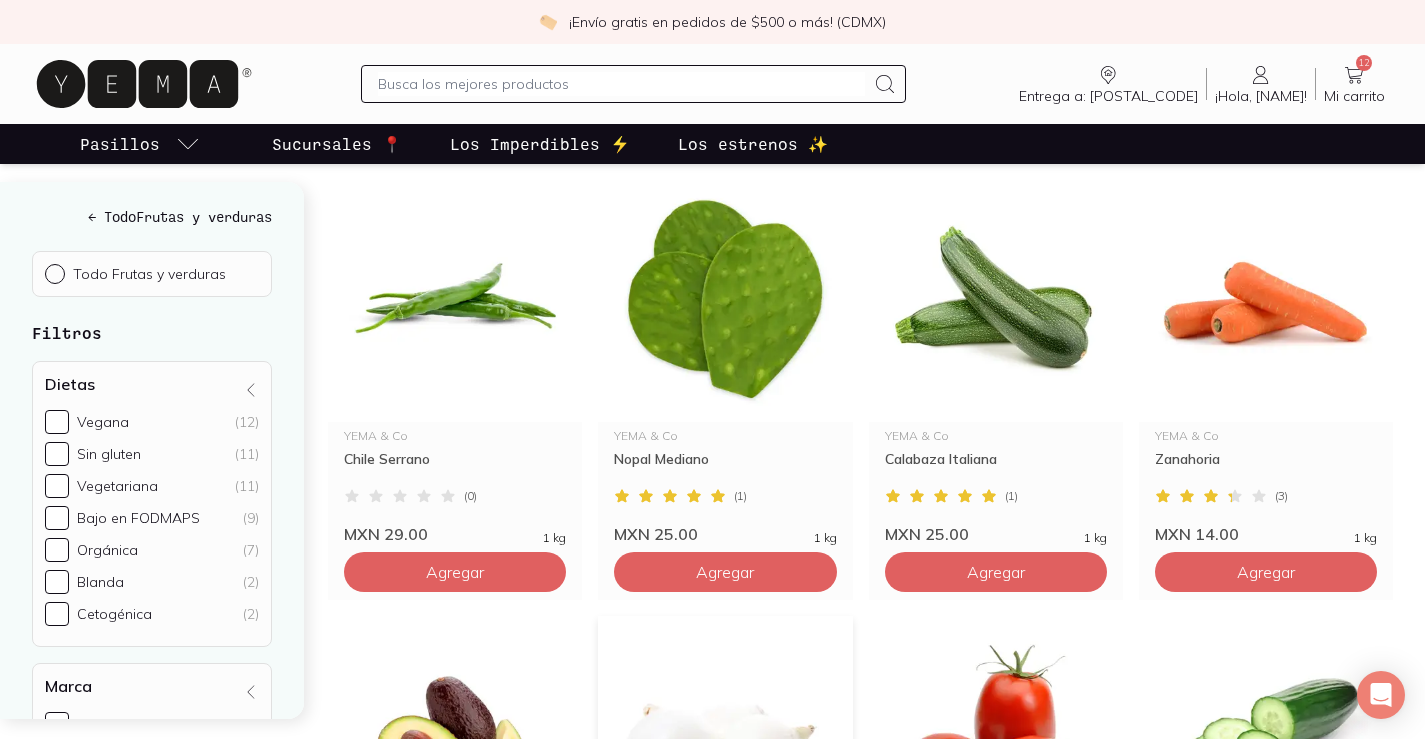 scroll, scrollTop: 291, scrollLeft: 0, axis: vertical 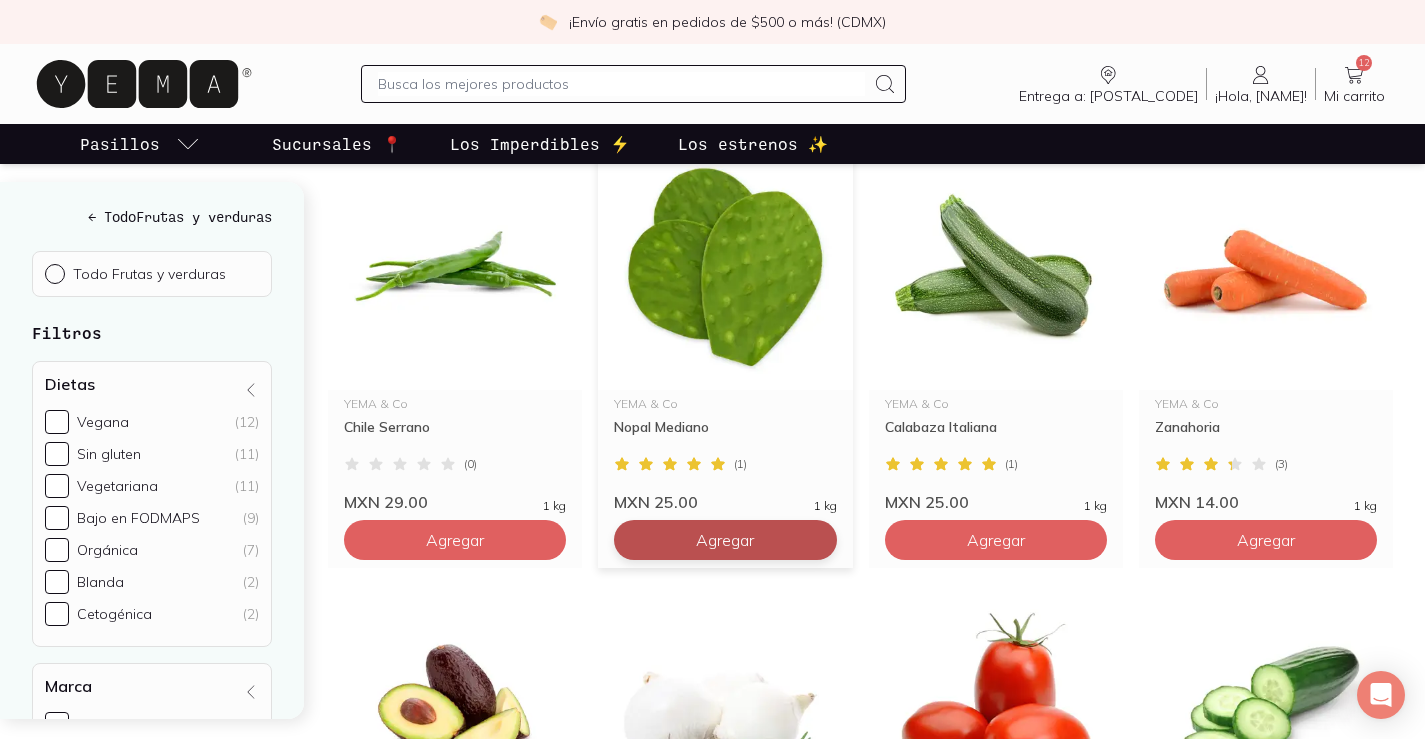 click on "Agregar" at bounding box center [455, 540] 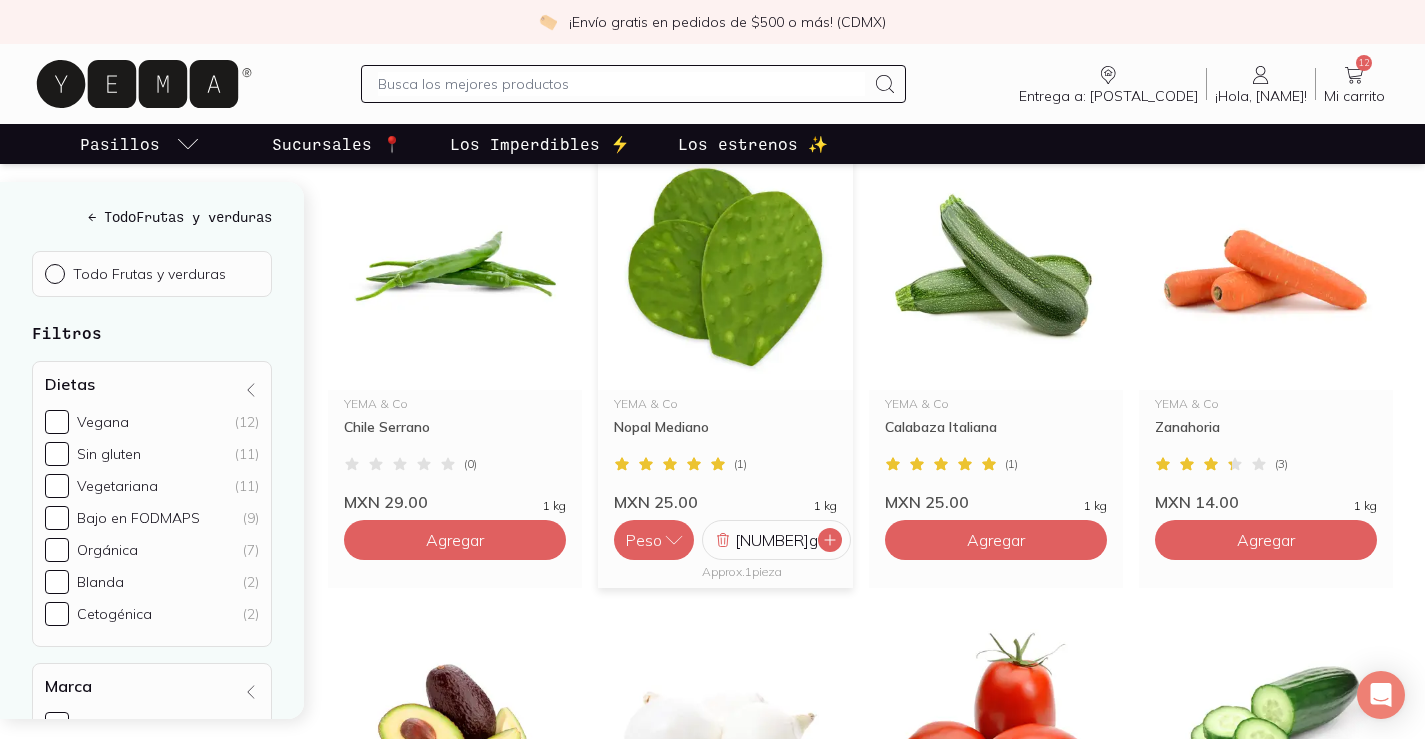 click 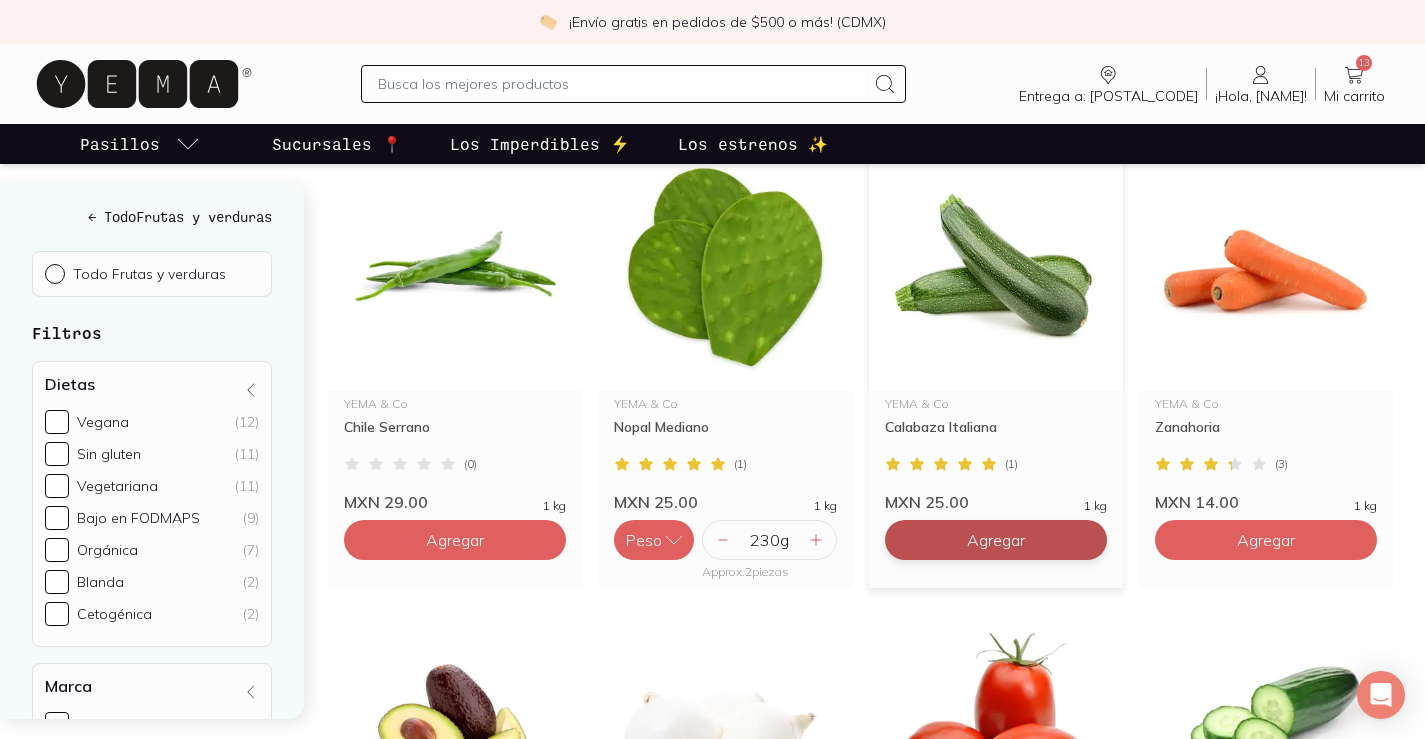 click on "Agregar" at bounding box center [455, 540] 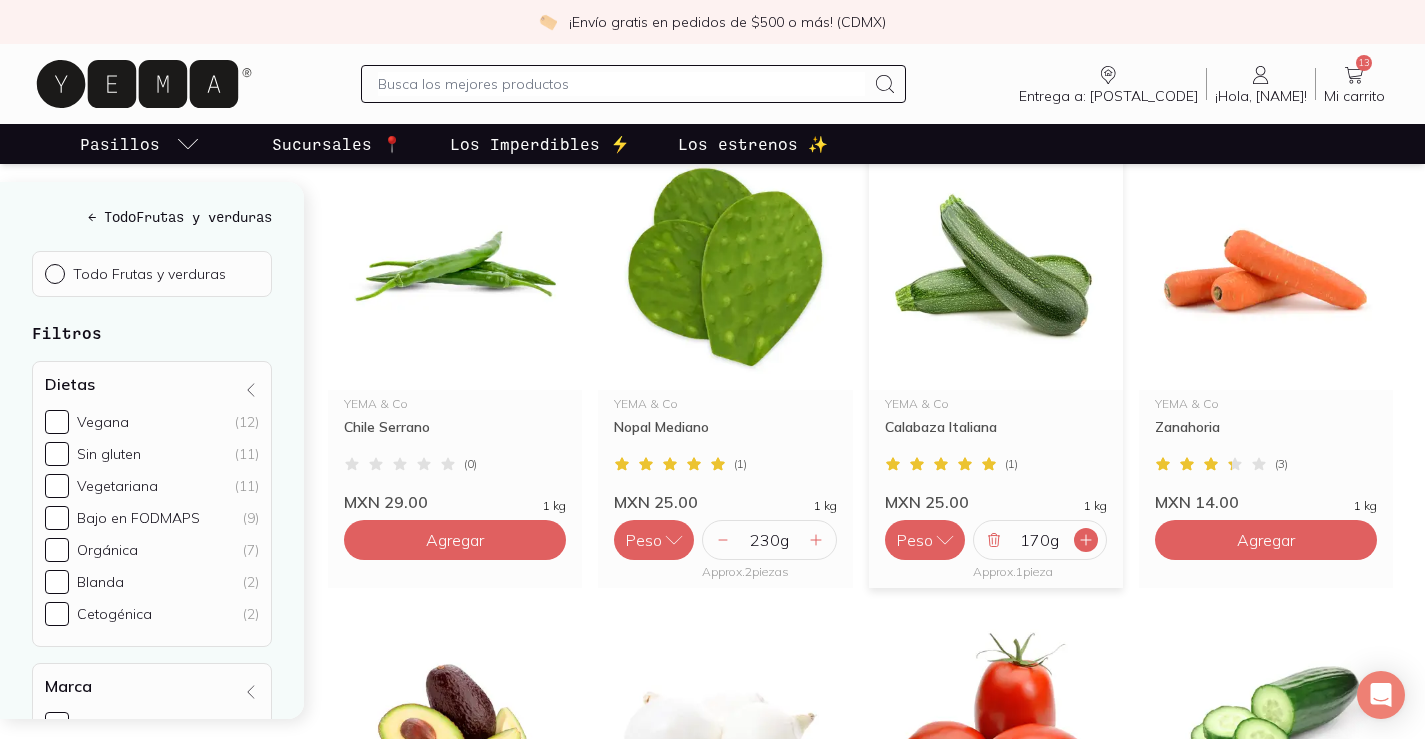 click 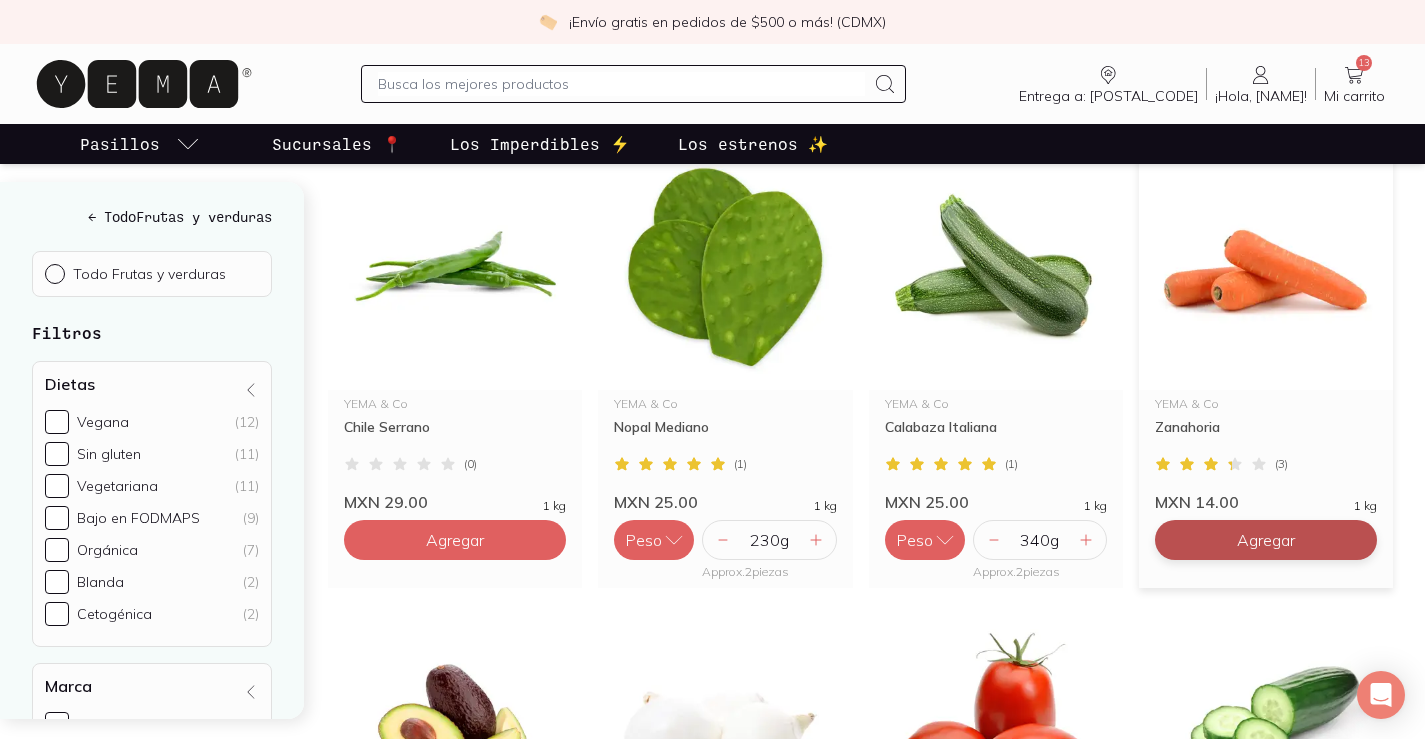 click on "Agregar" at bounding box center [455, 540] 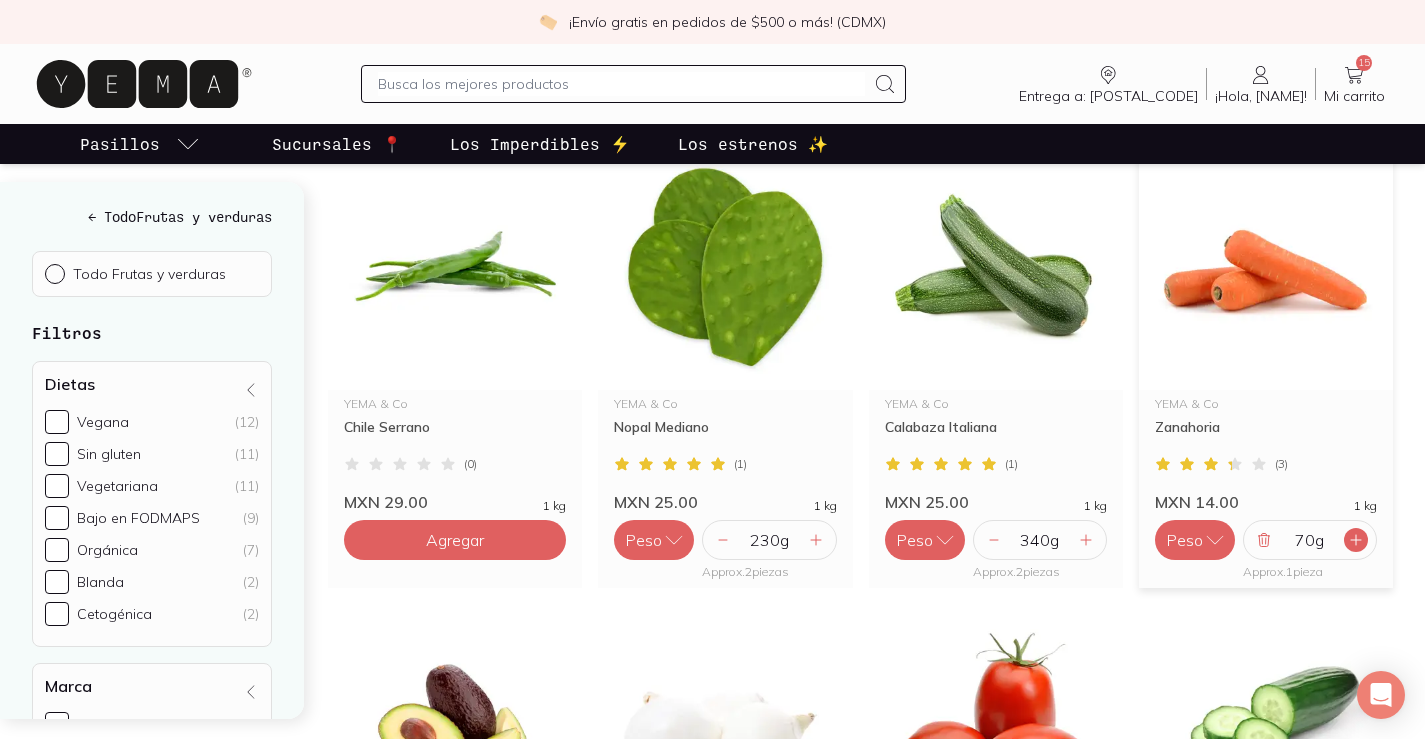 click 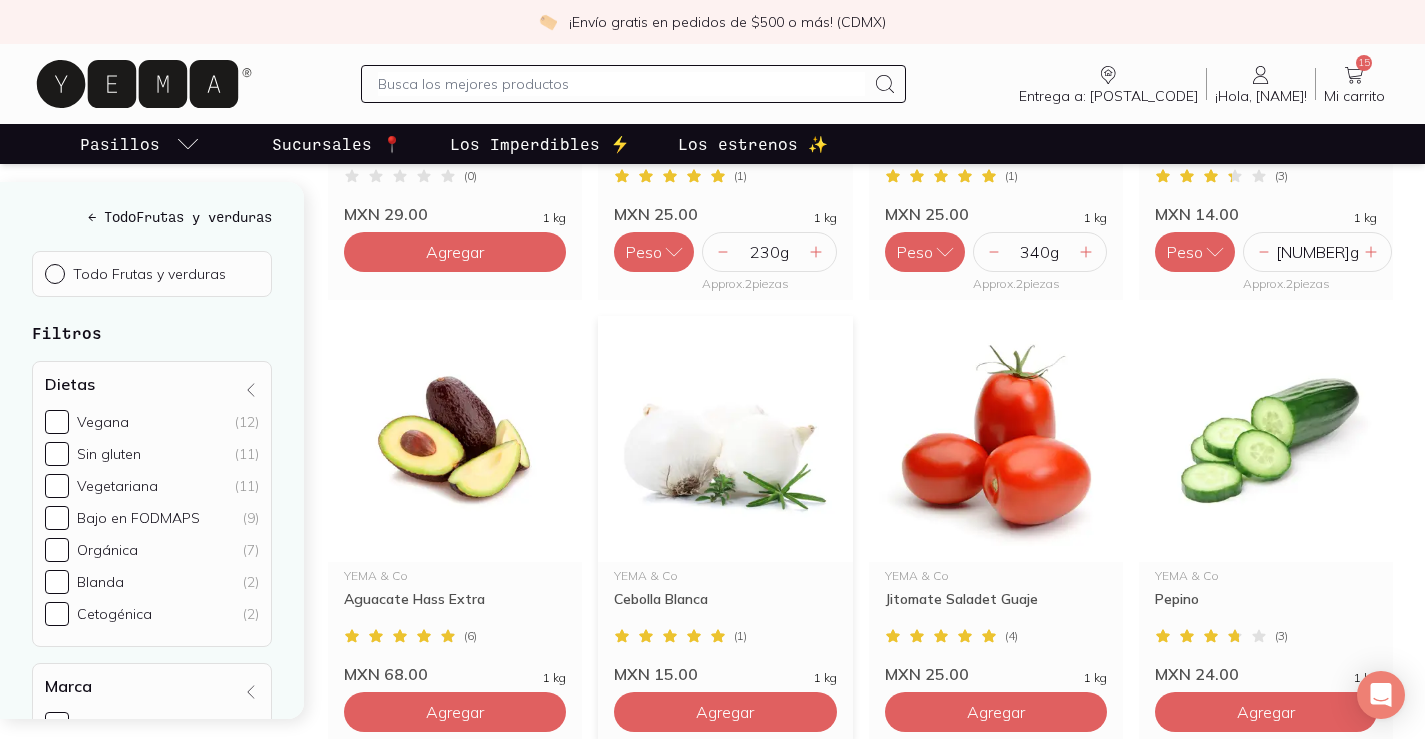 scroll, scrollTop: 603, scrollLeft: 0, axis: vertical 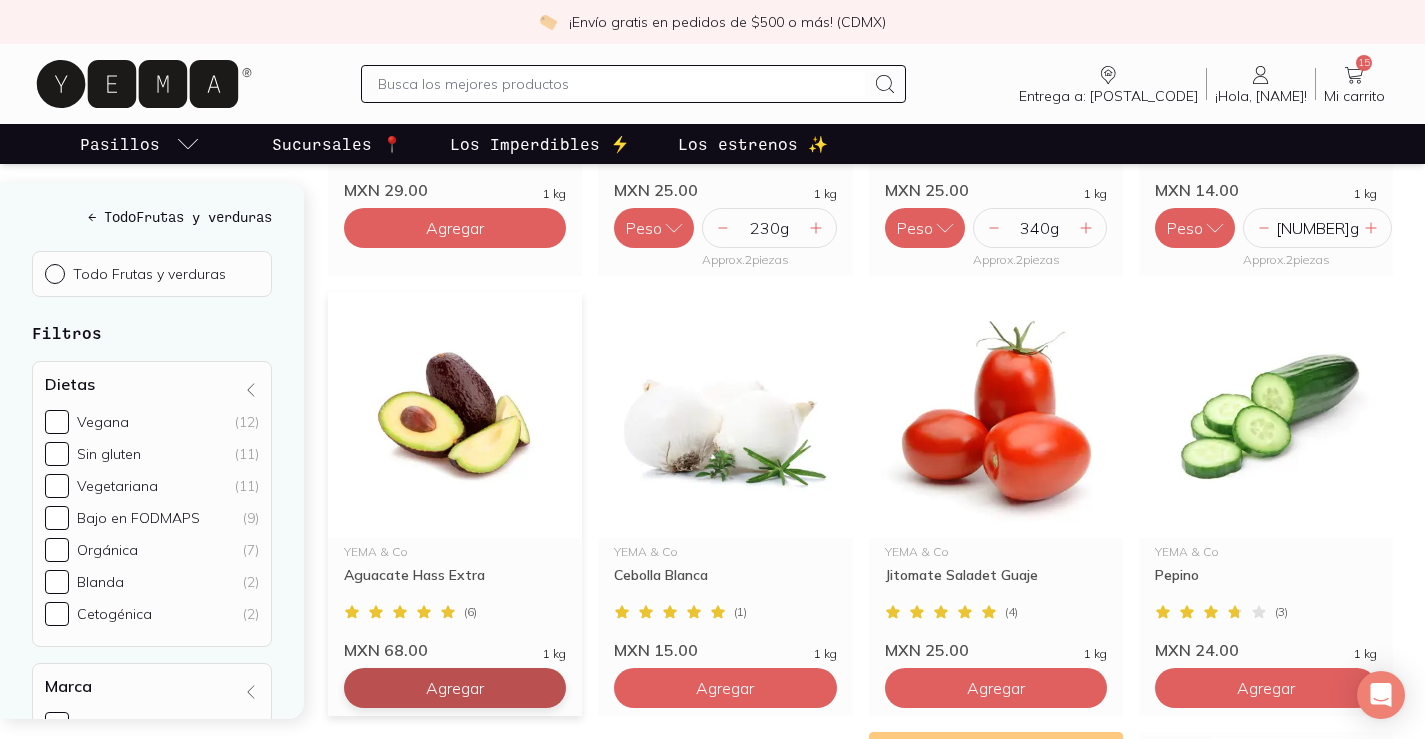 click on "Agregar" at bounding box center [455, 228] 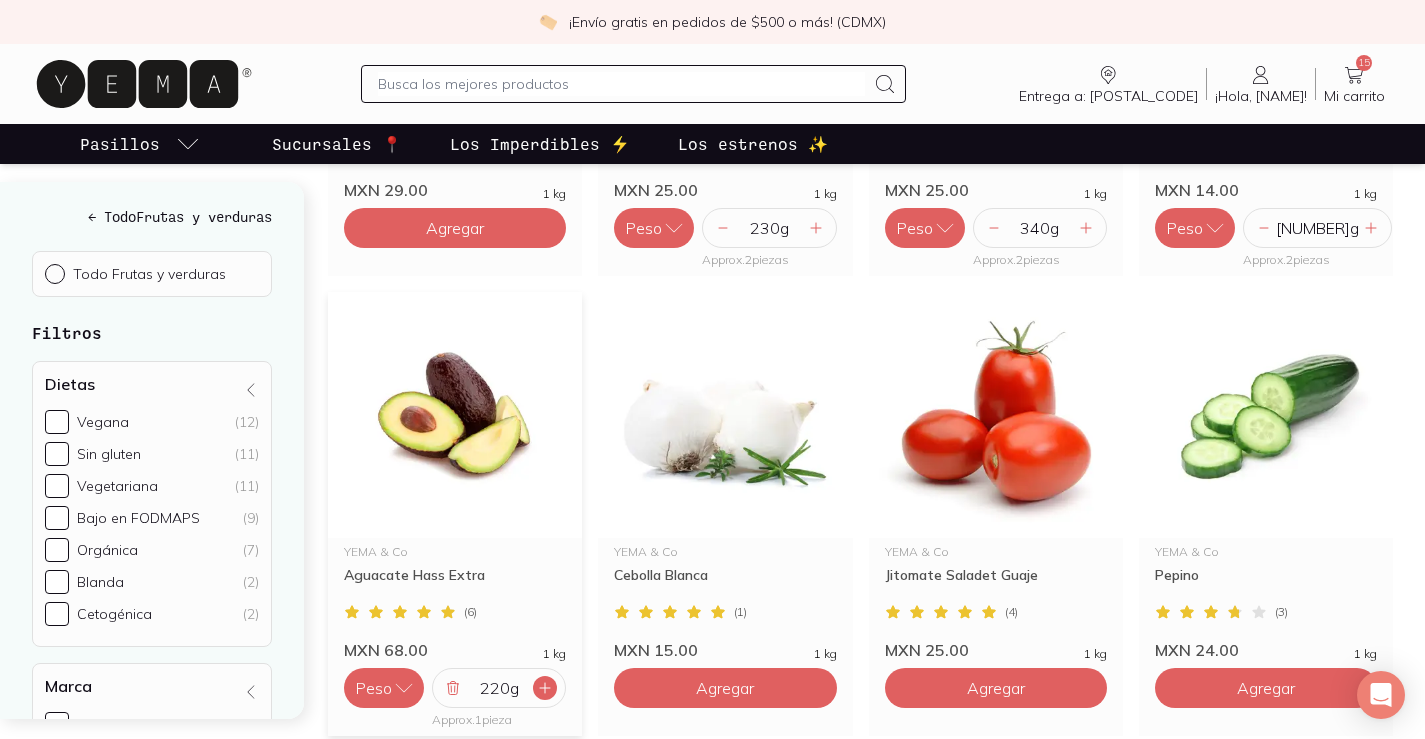 click 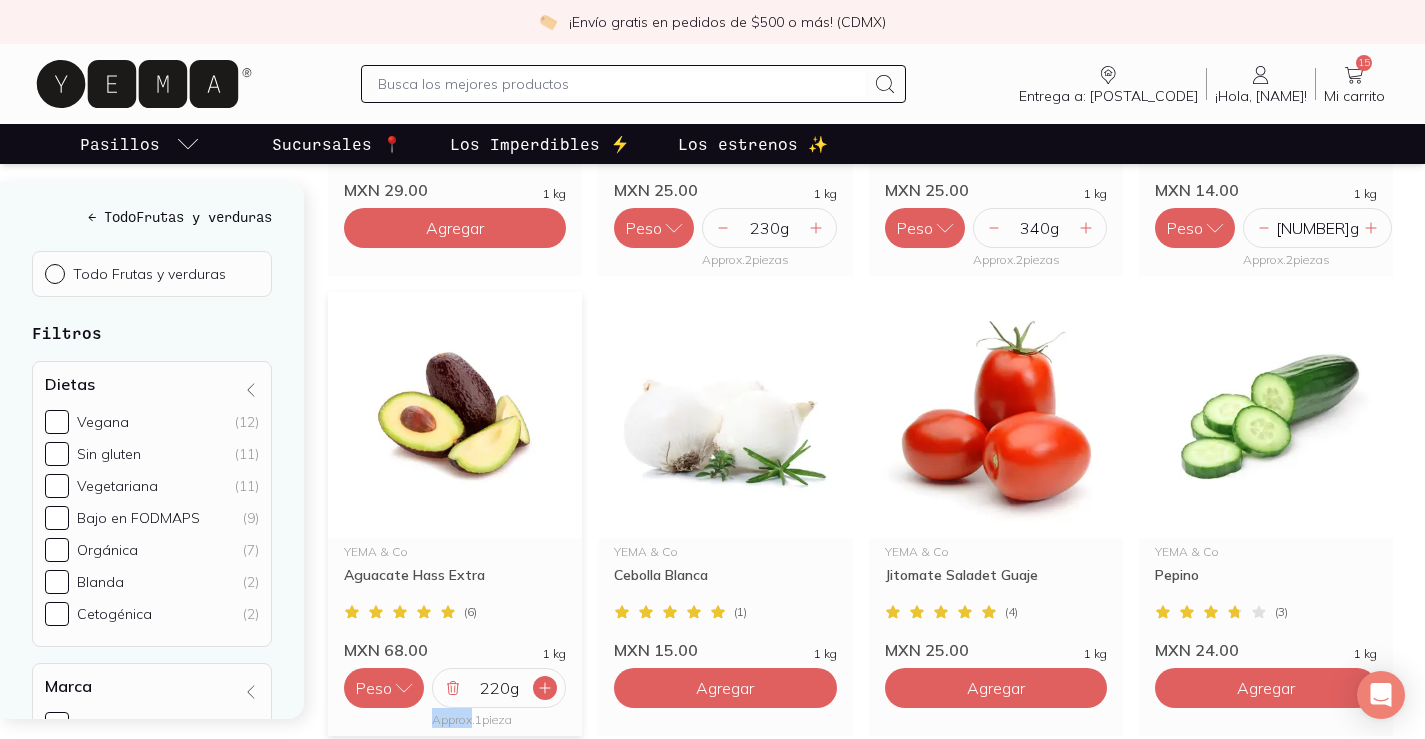 click 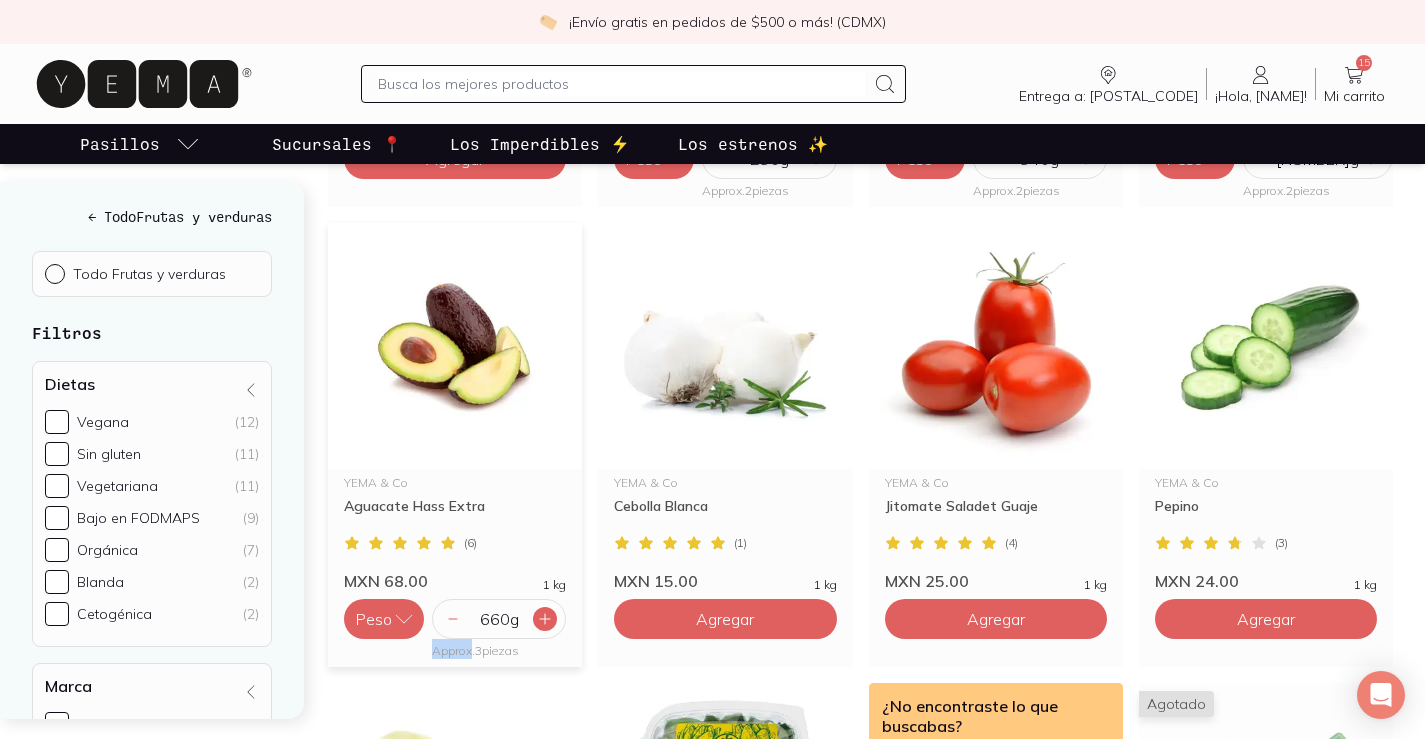 scroll, scrollTop: 686, scrollLeft: 0, axis: vertical 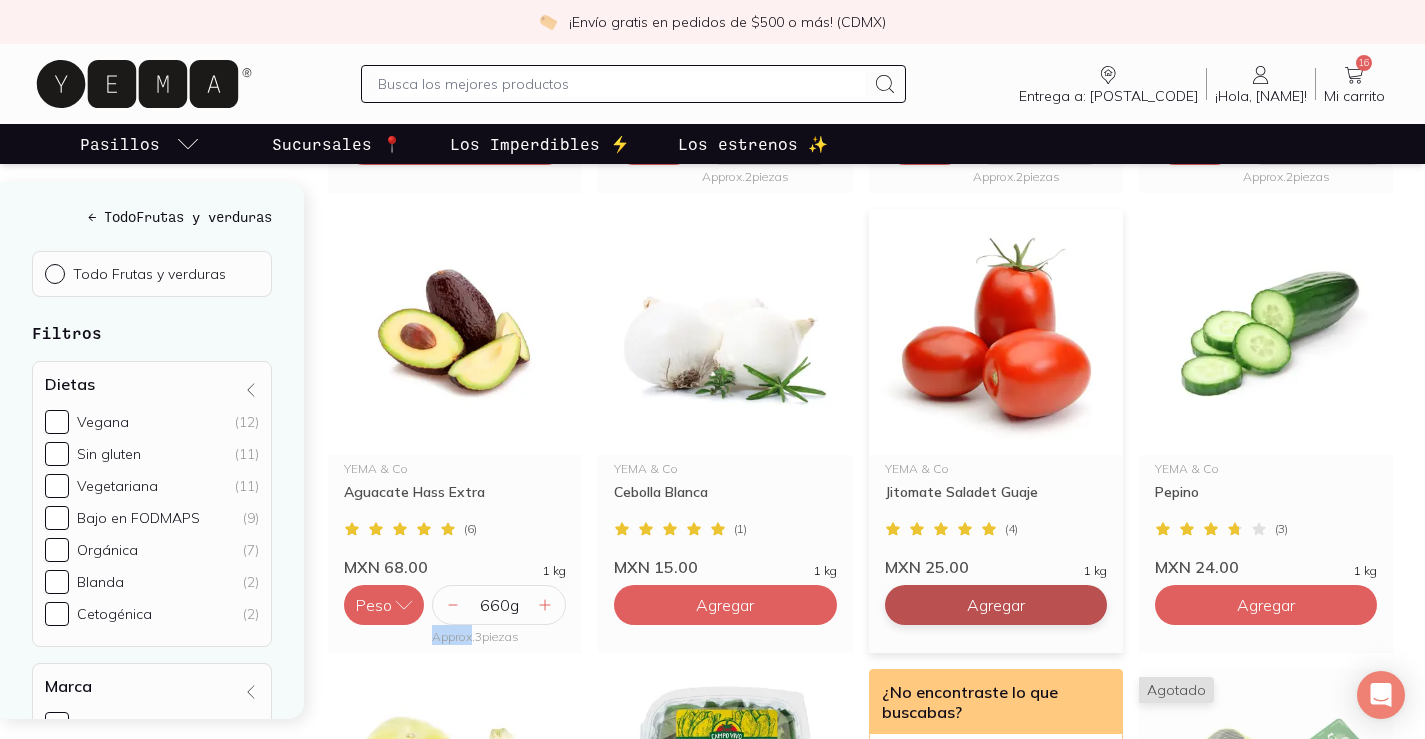 click on "Agregar" at bounding box center [455, 145] 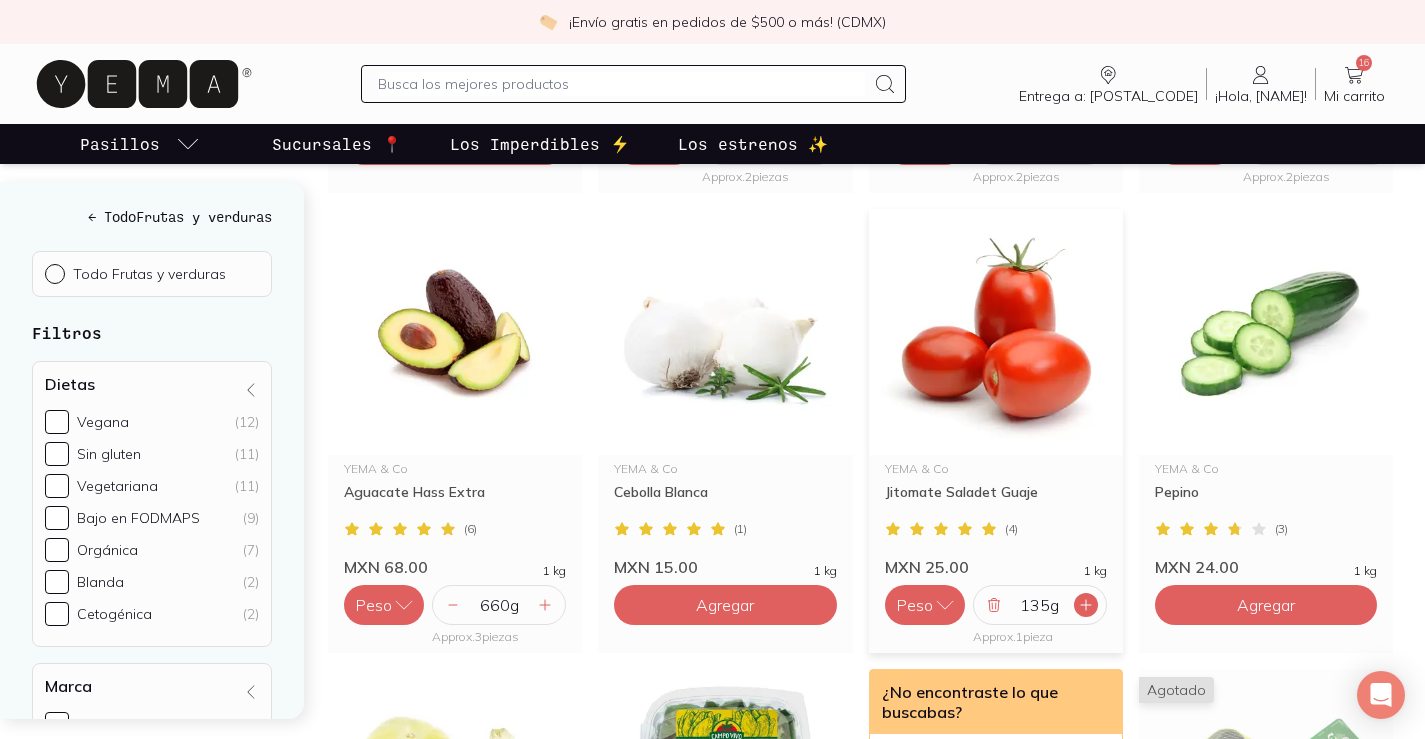 click 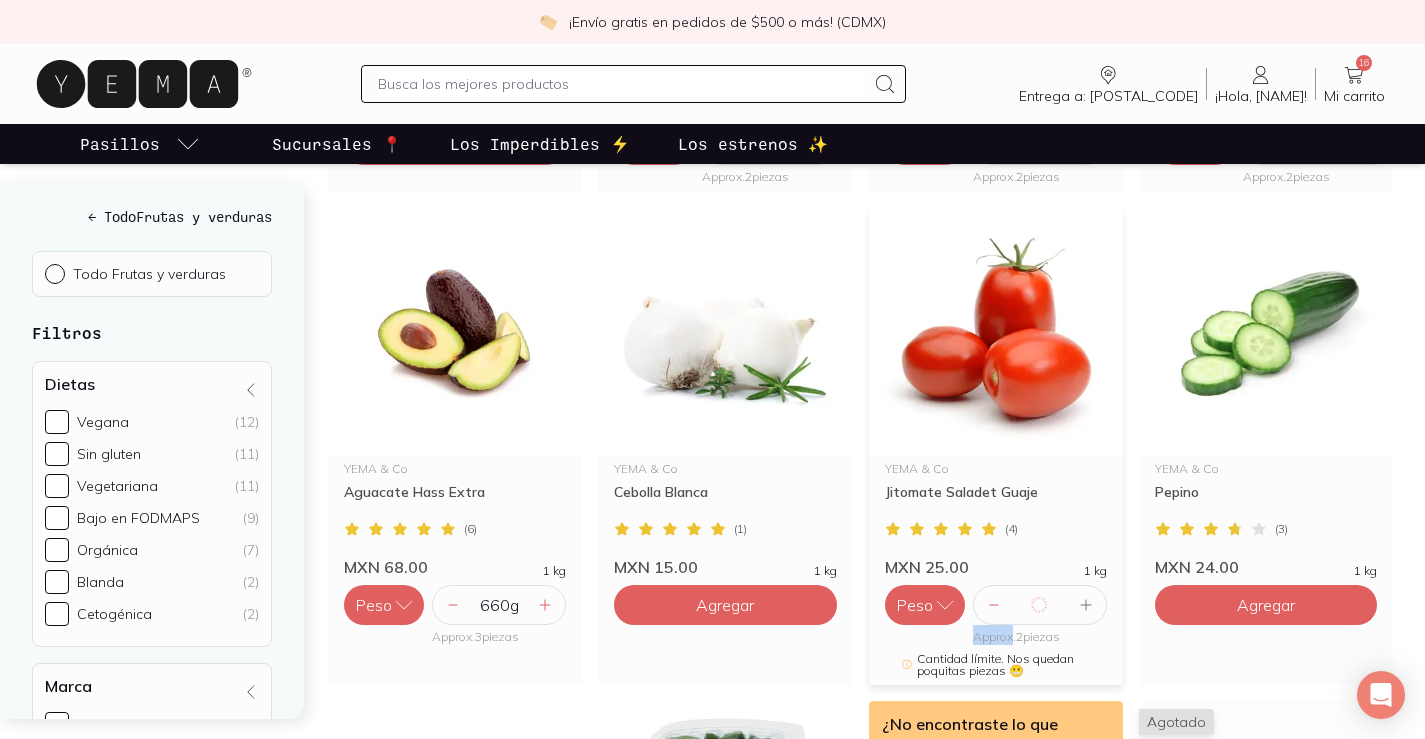 click 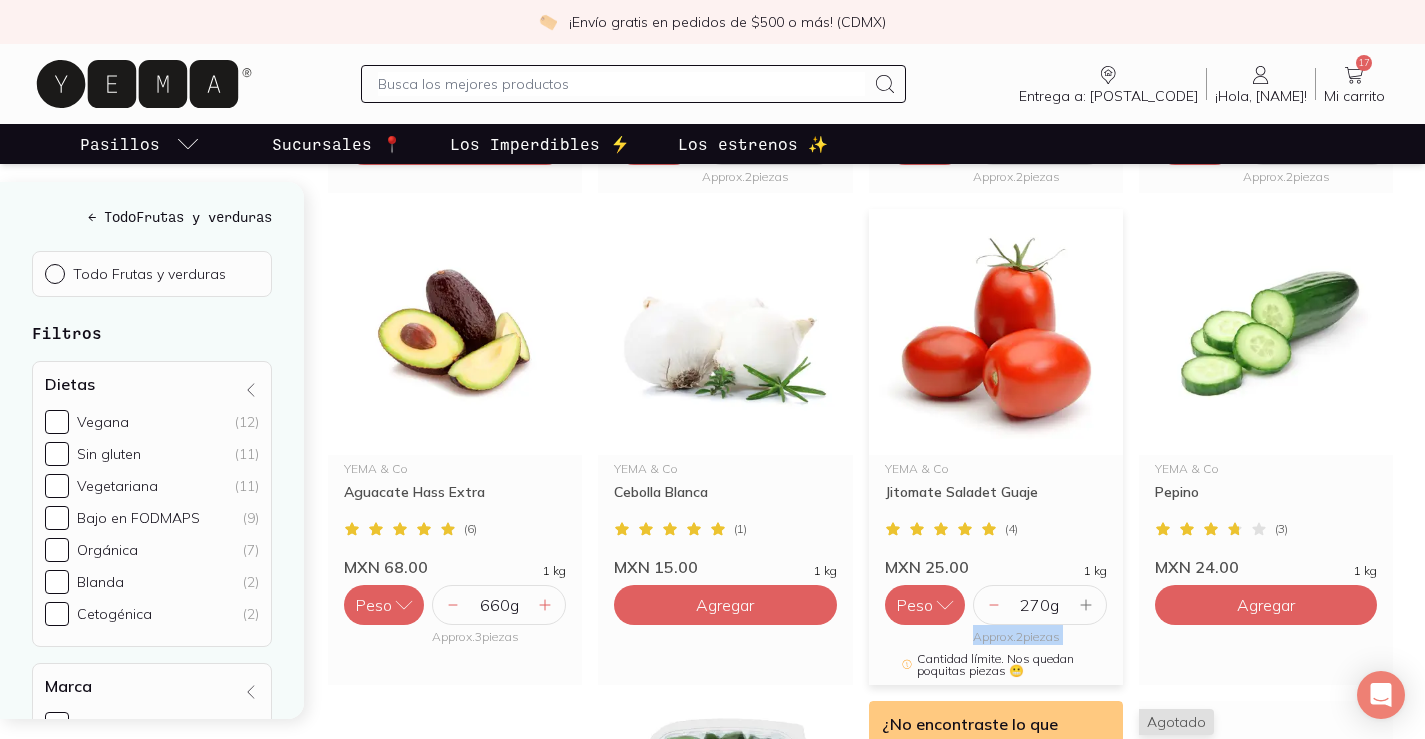 click 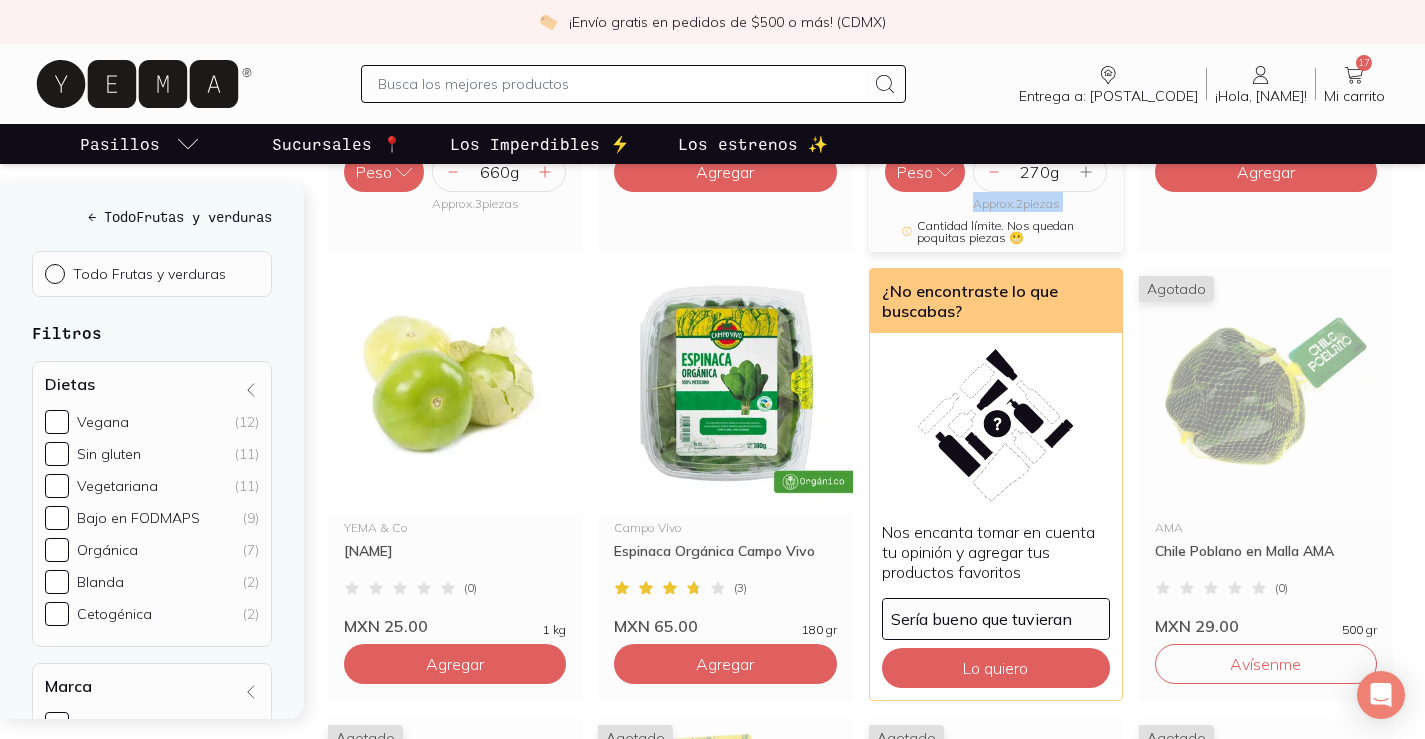 scroll, scrollTop: 1226, scrollLeft: 0, axis: vertical 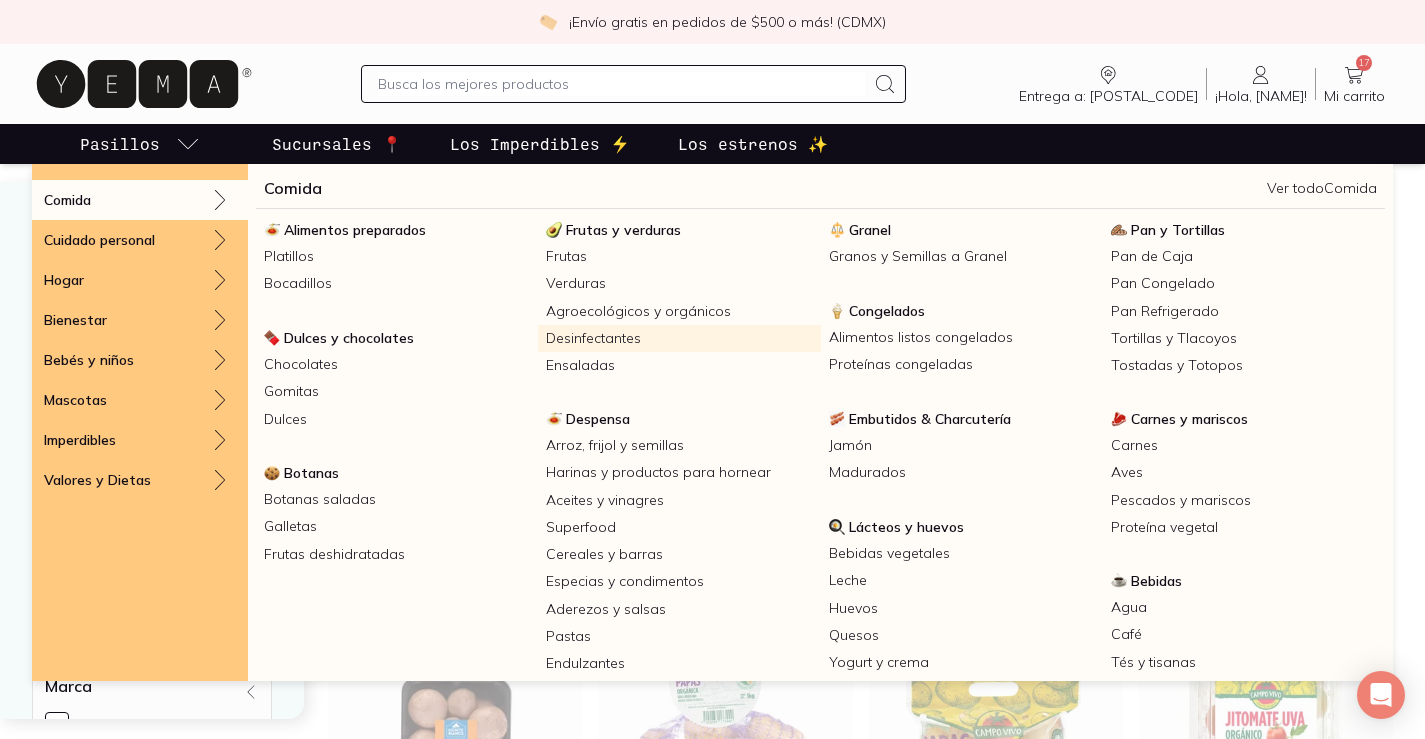 click on "Ensaladas" at bounding box center [679, 365] 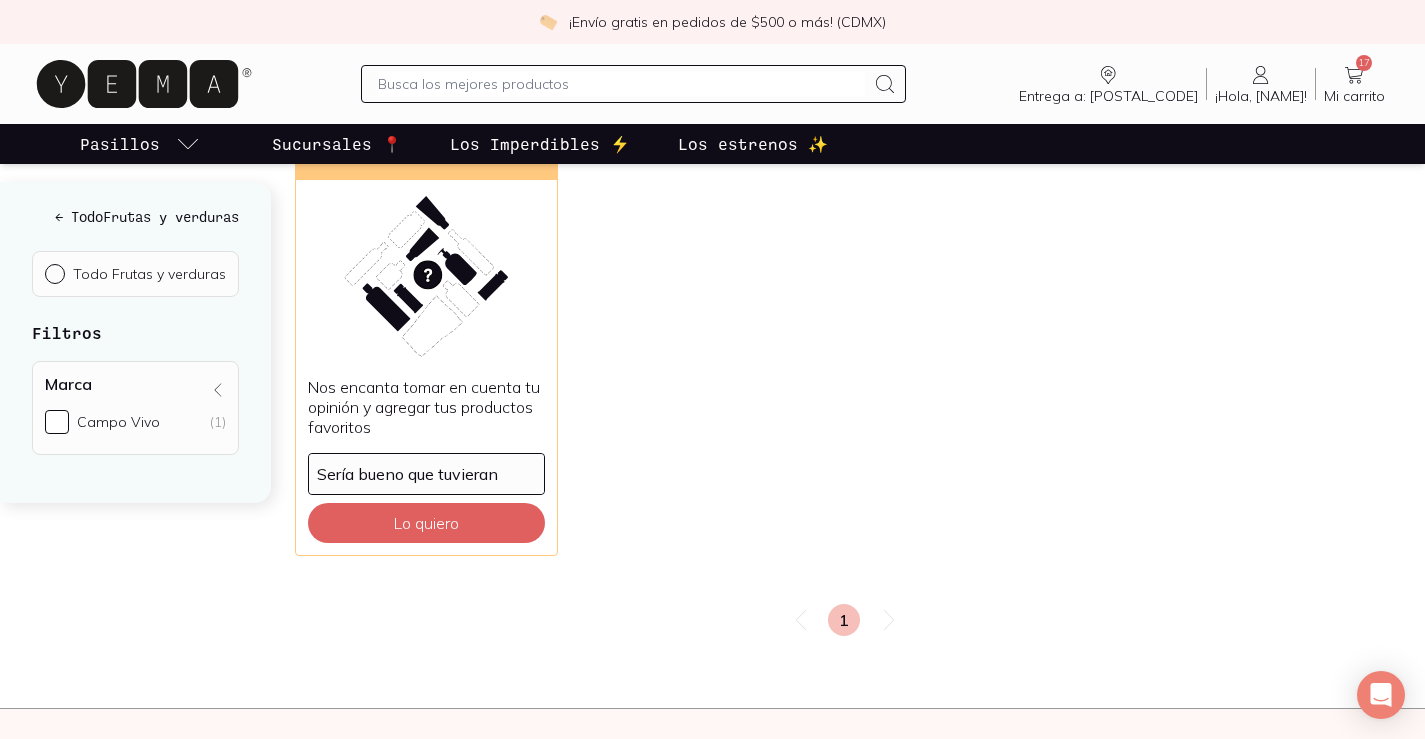scroll, scrollTop: 322, scrollLeft: 0, axis: vertical 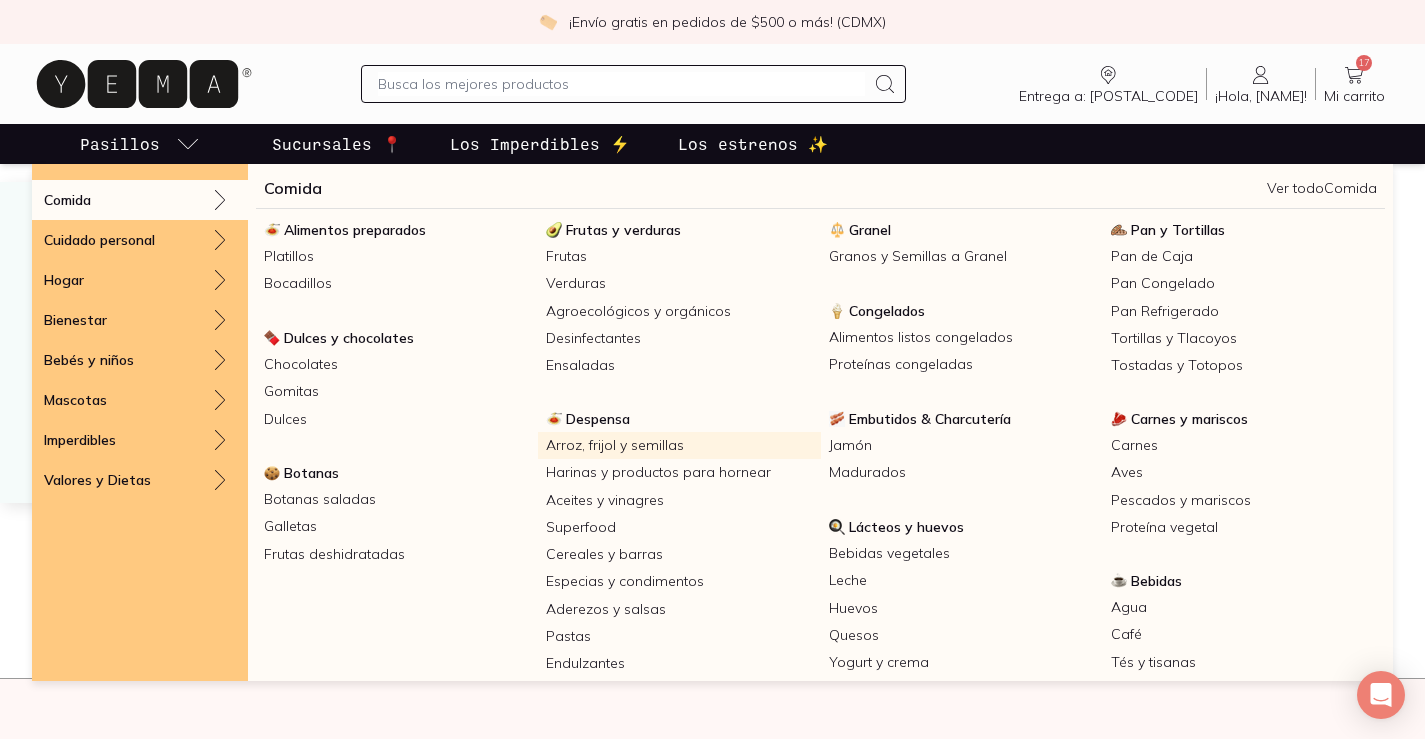 click on "Arroz, frijol y semillas" at bounding box center (679, 445) 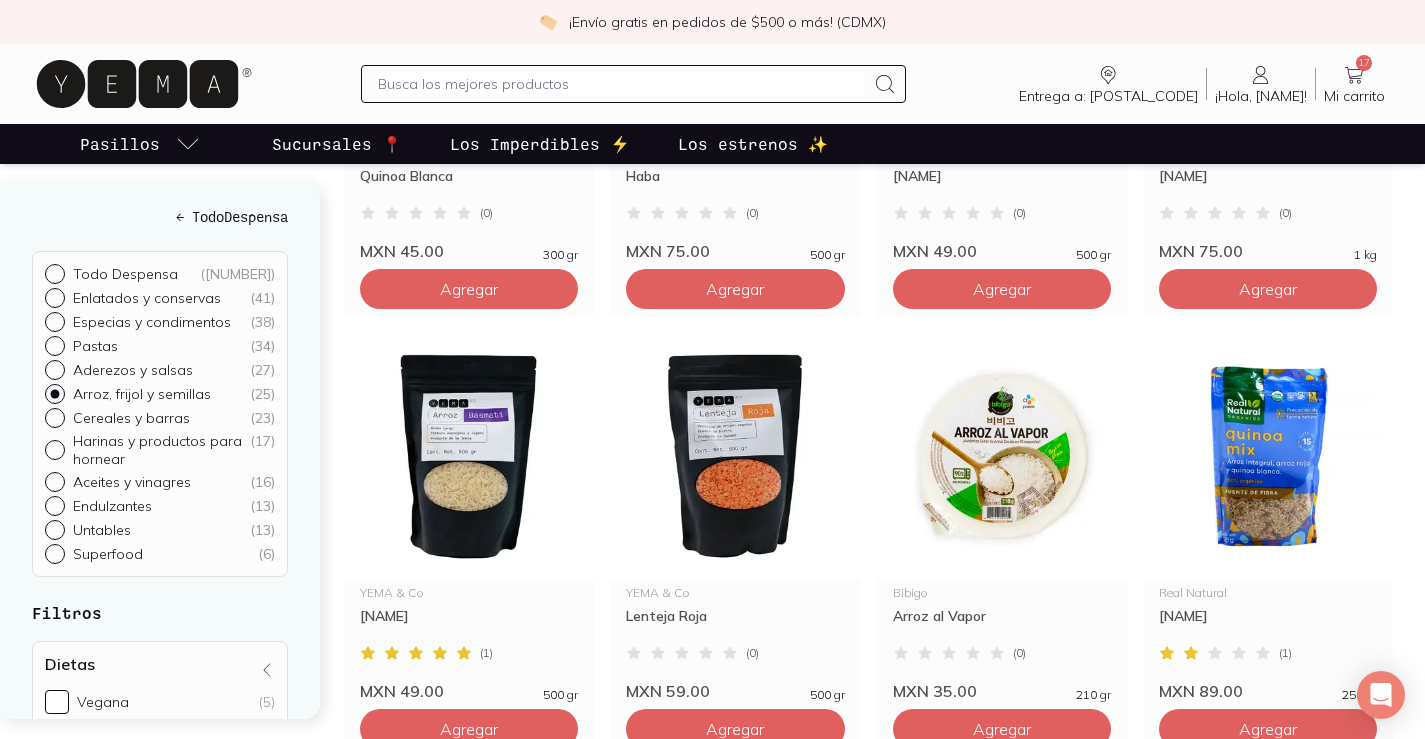 scroll, scrollTop: 549, scrollLeft: 0, axis: vertical 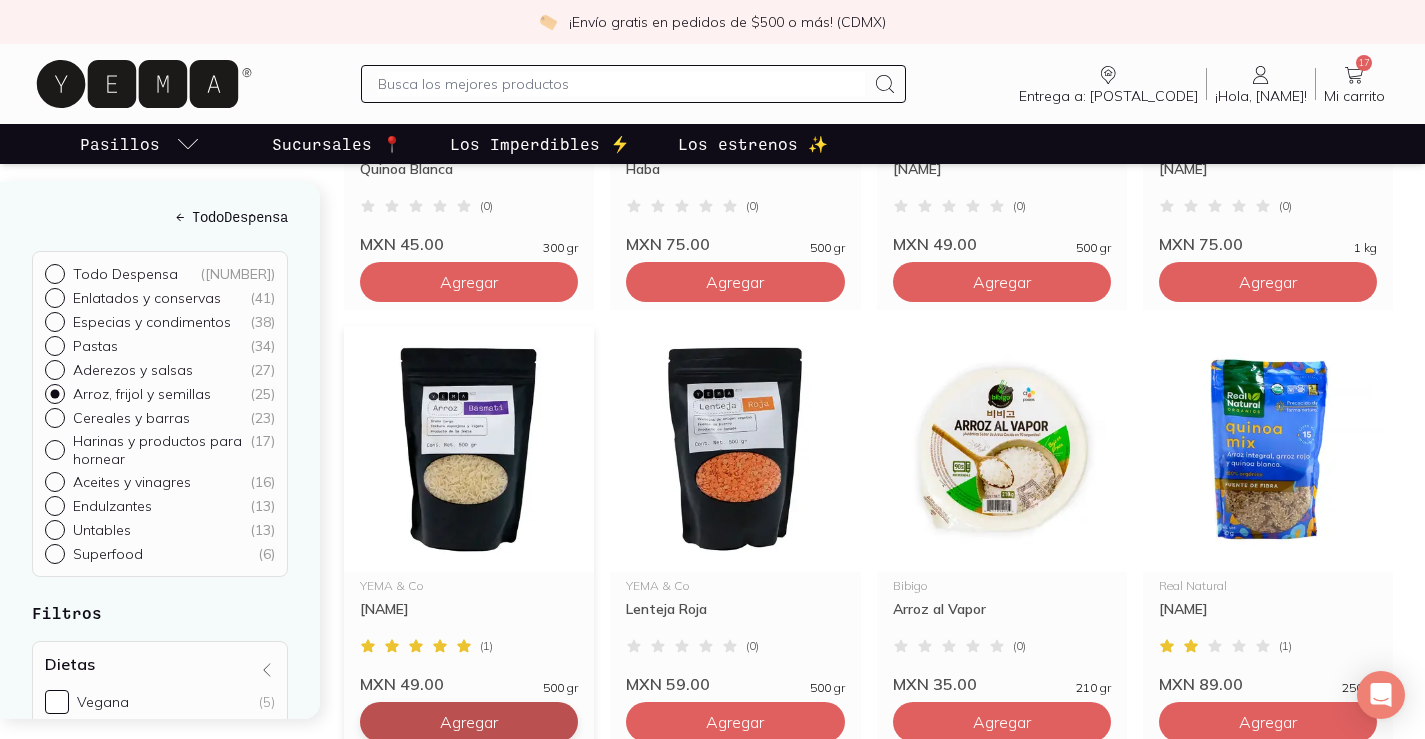 click on "Agregar" at bounding box center [469, 282] 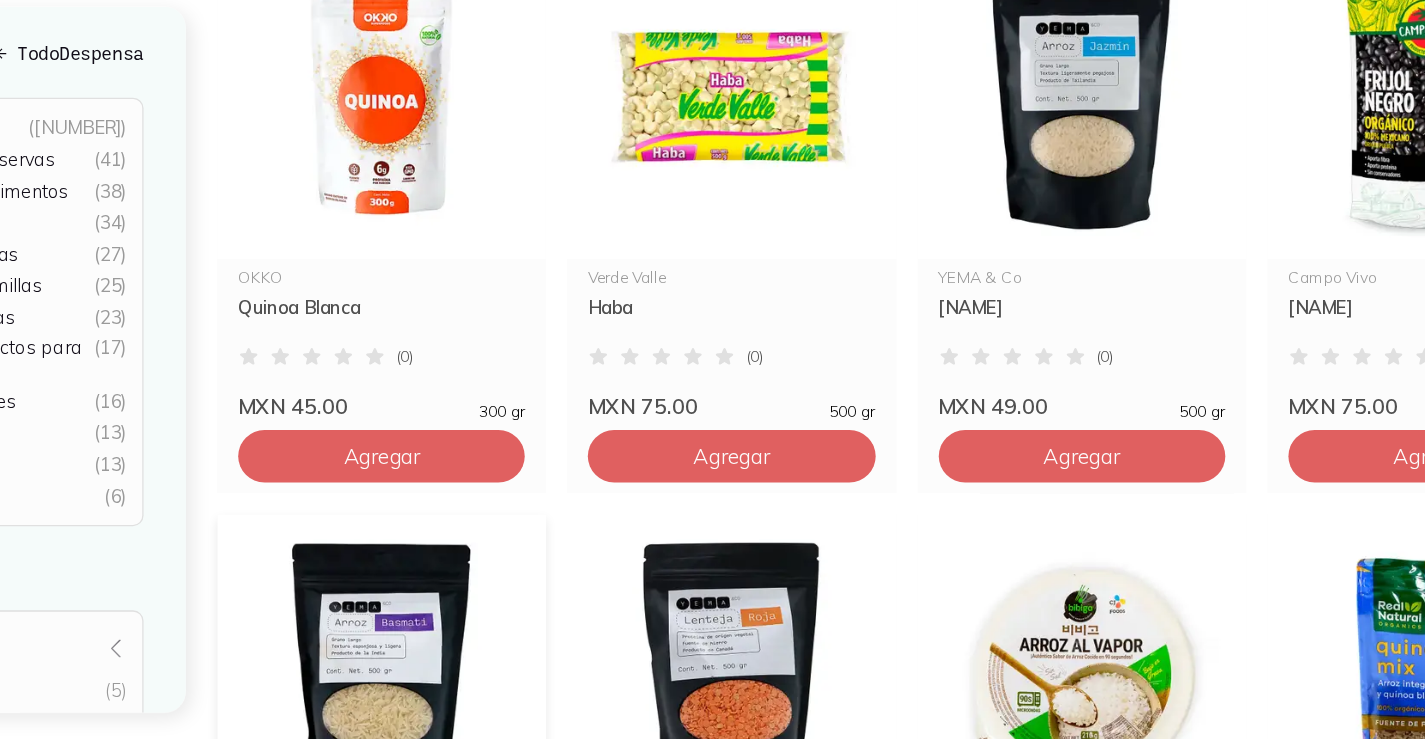 scroll, scrollTop: 306, scrollLeft: 0, axis: vertical 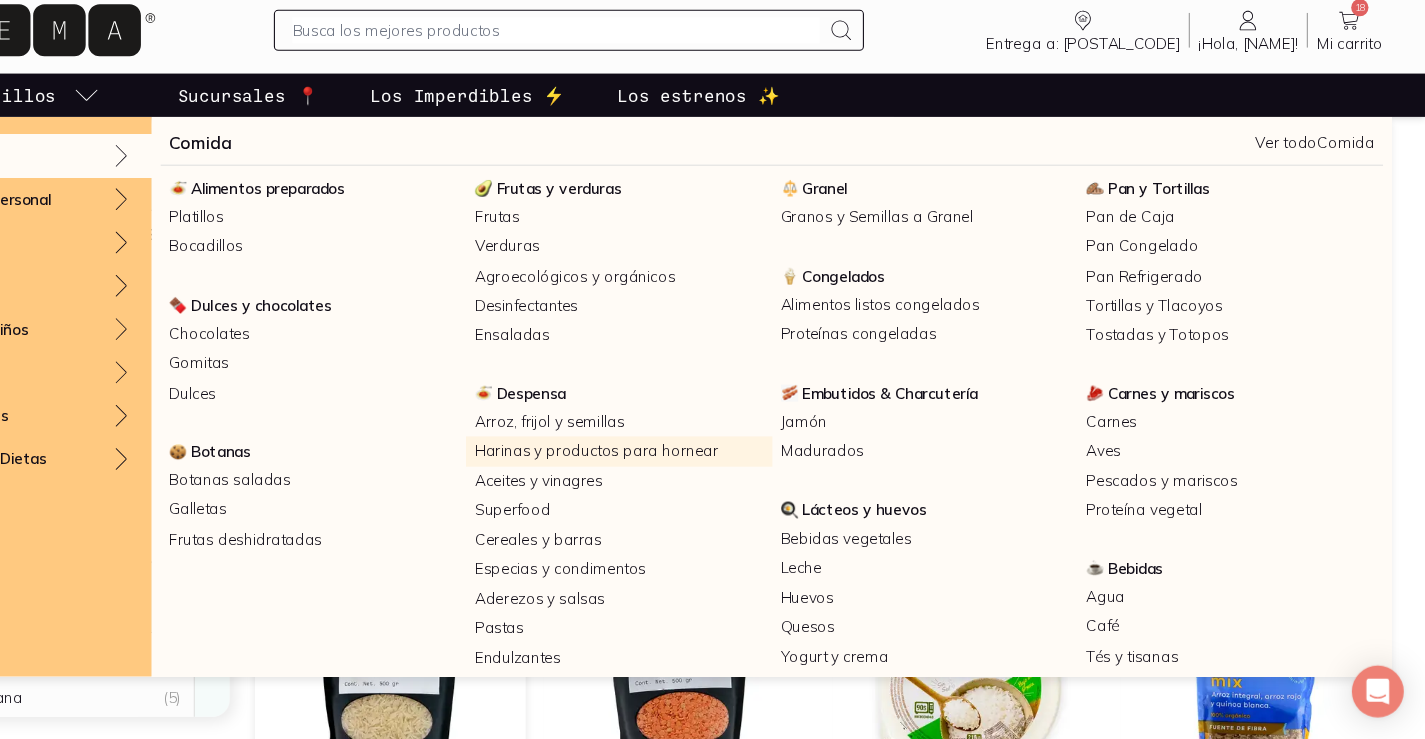 click on "Harinas y productos para hornear" at bounding box center (679, 472) 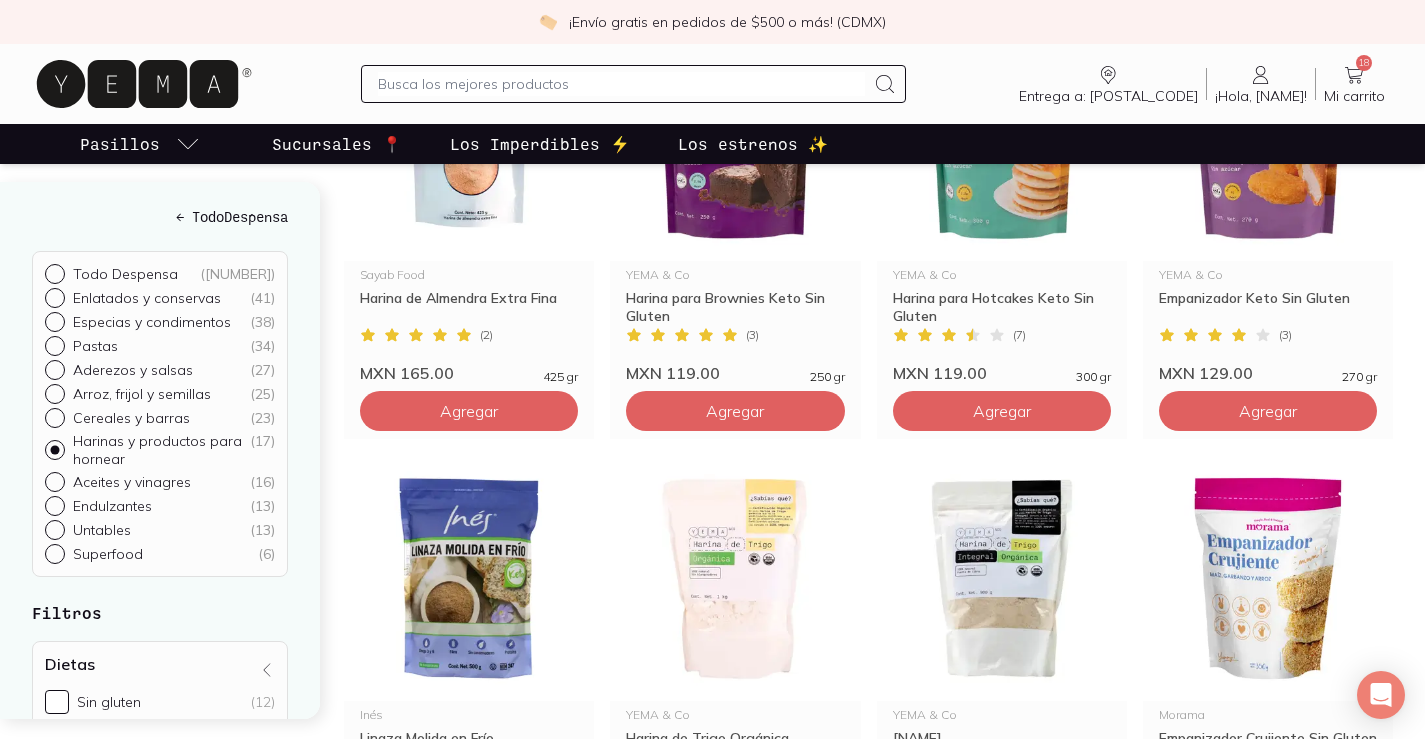 scroll, scrollTop: 1173, scrollLeft: 0, axis: vertical 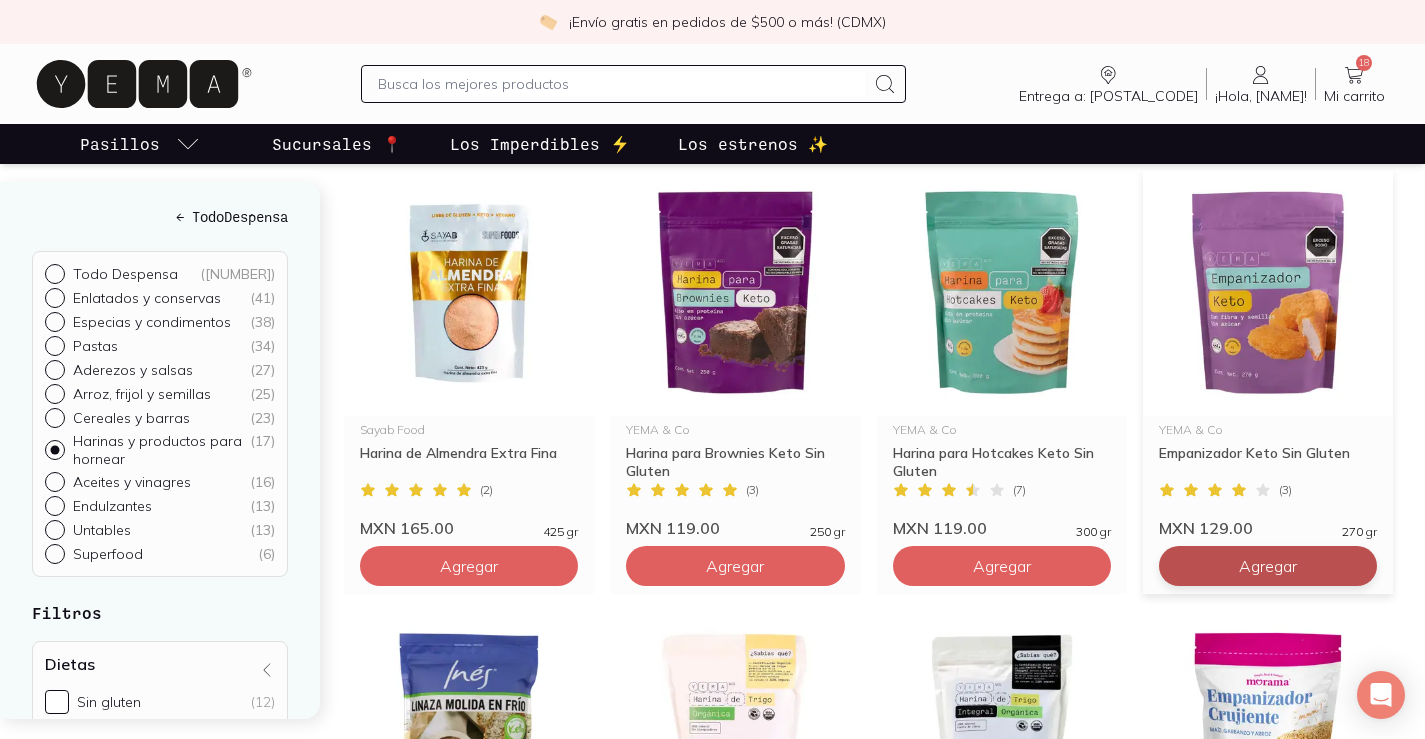 click on "Agregar" at bounding box center (469, -314) 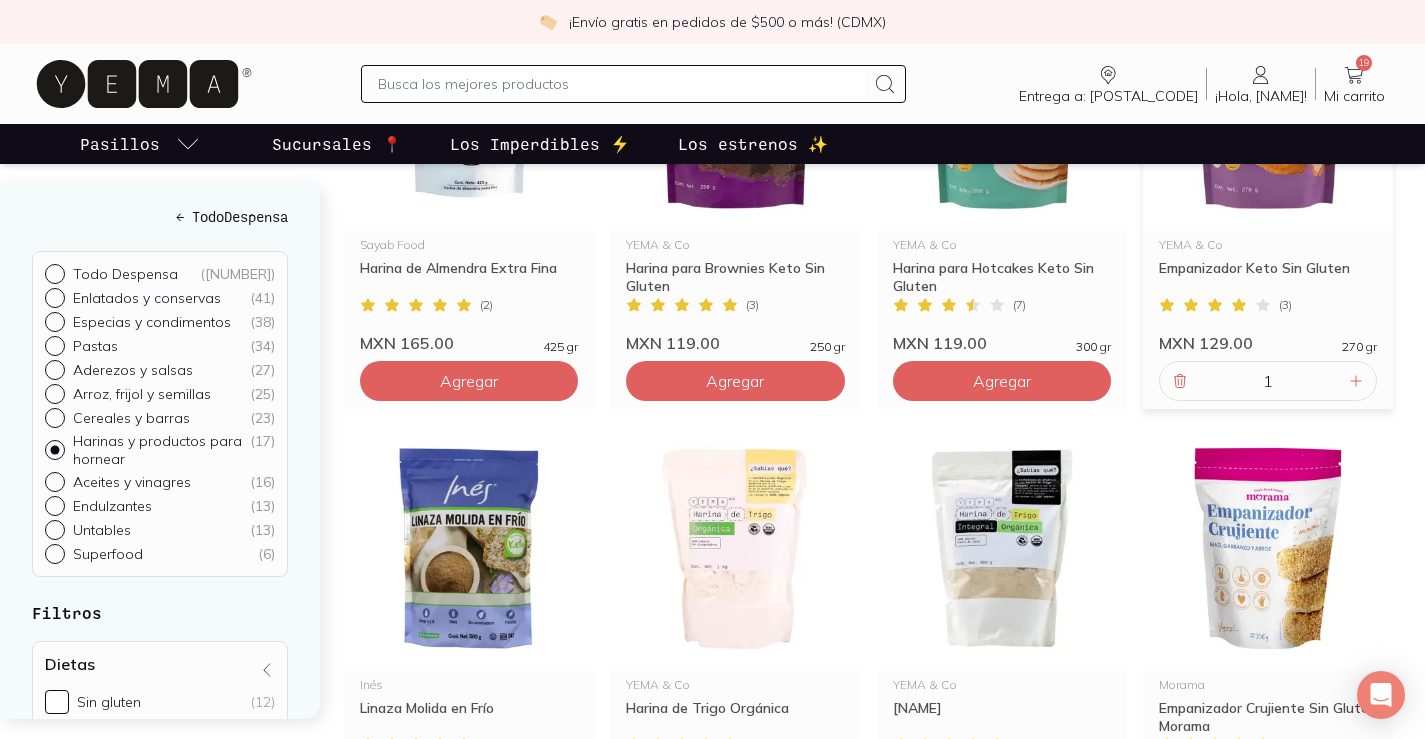 scroll, scrollTop: 1340, scrollLeft: 0, axis: vertical 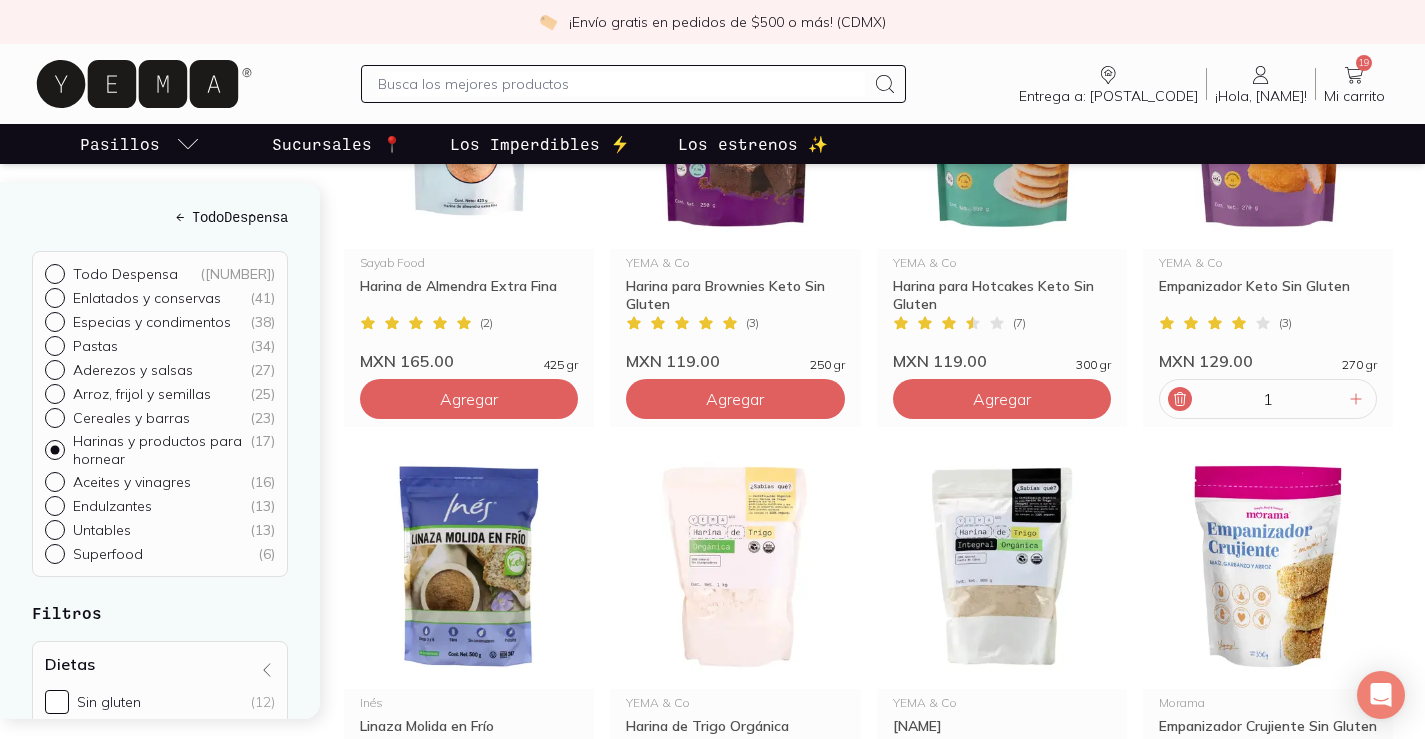 click at bounding box center (1180, 399) 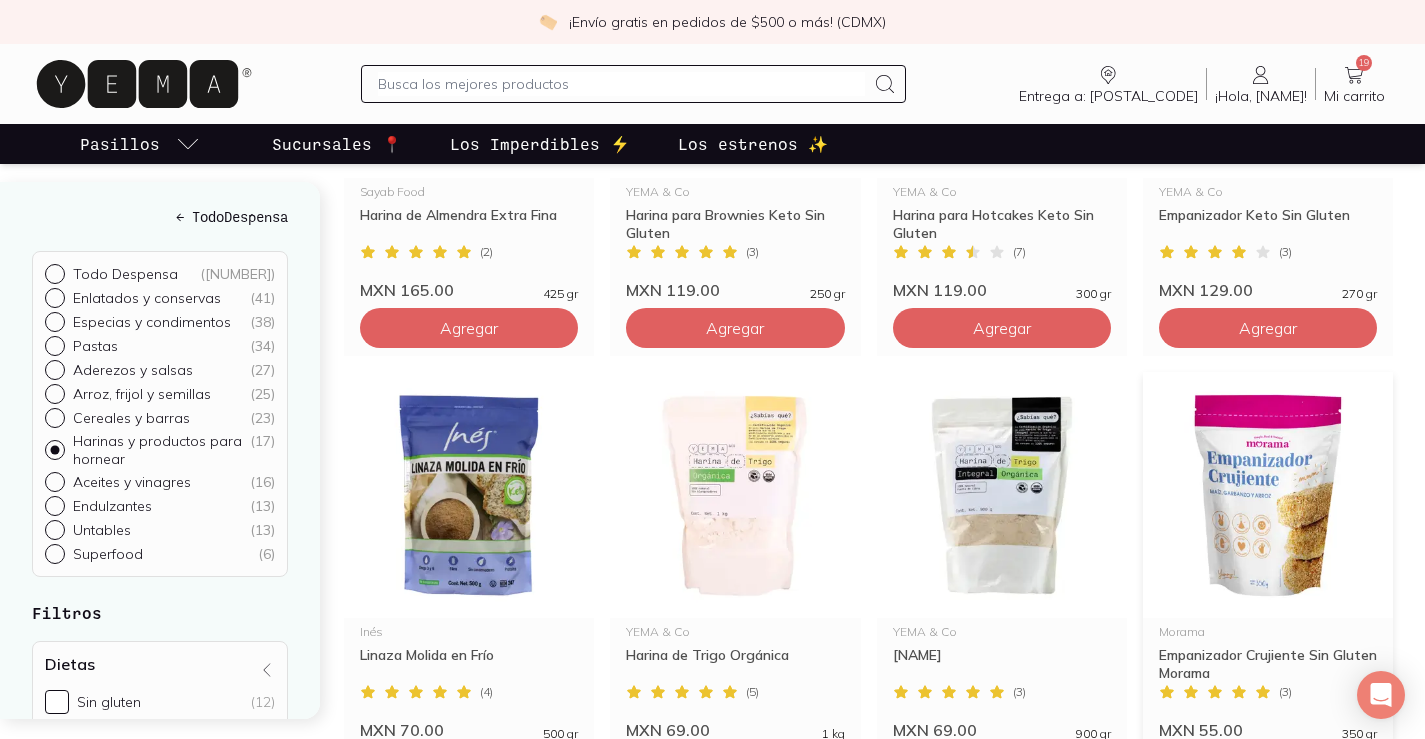 scroll, scrollTop: 1517, scrollLeft: 0, axis: vertical 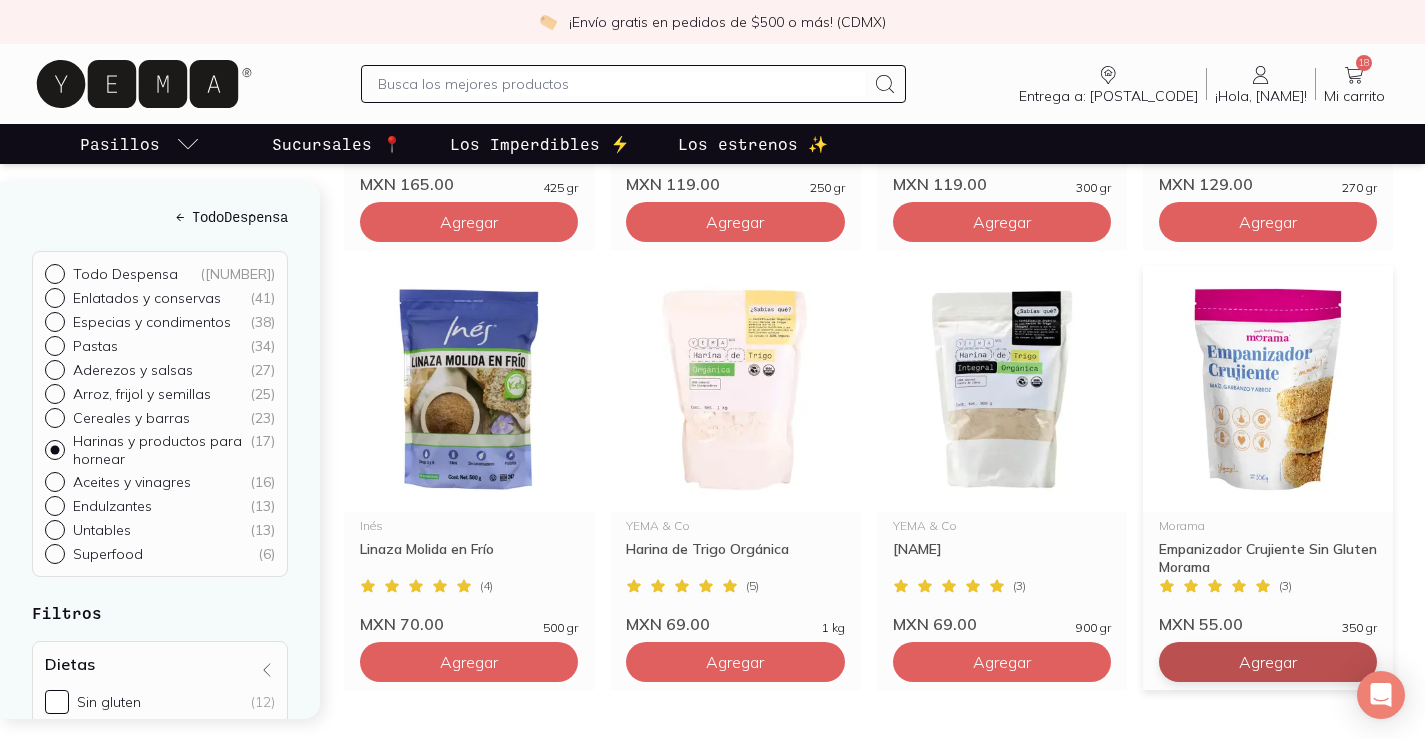 click on "Agregar" at bounding box center [469, -658] 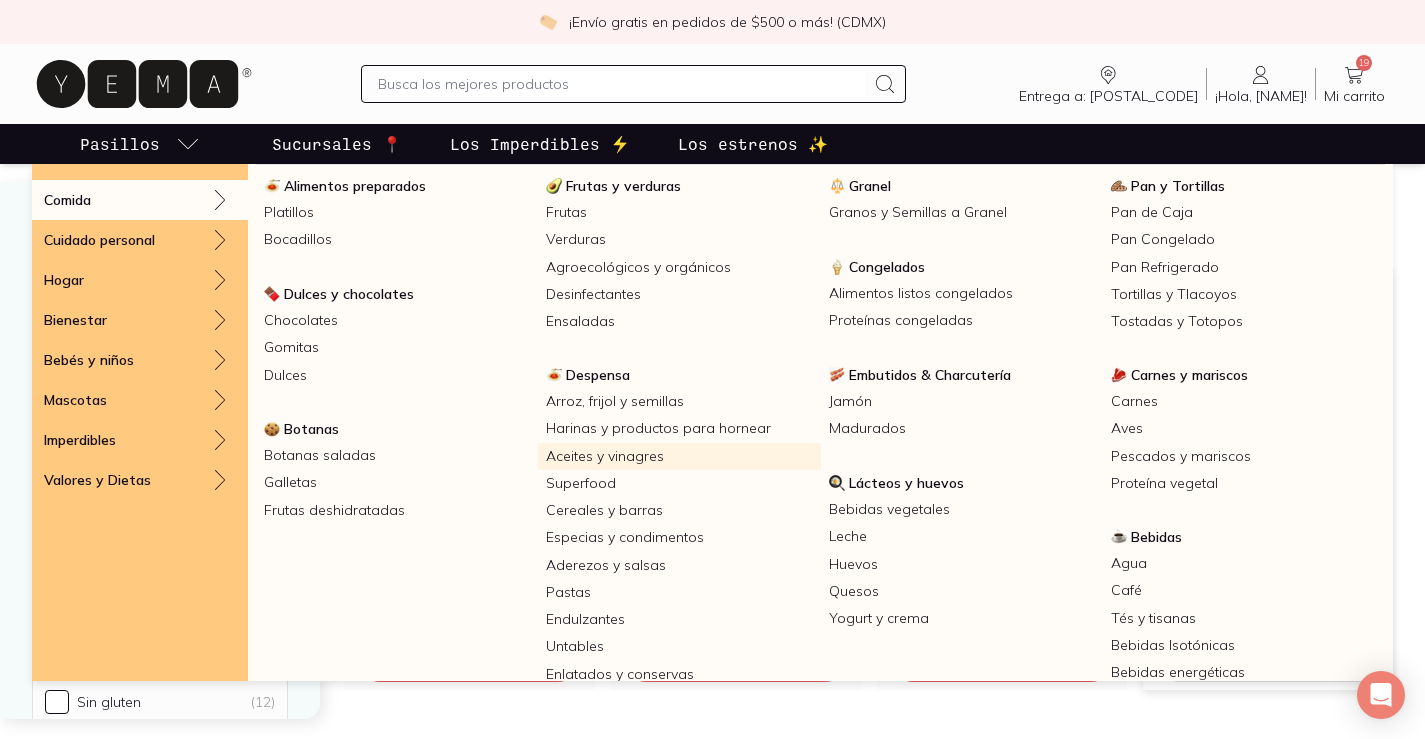 scroll, scrollTop: 47, scrollLeft: 0, axis: vertical 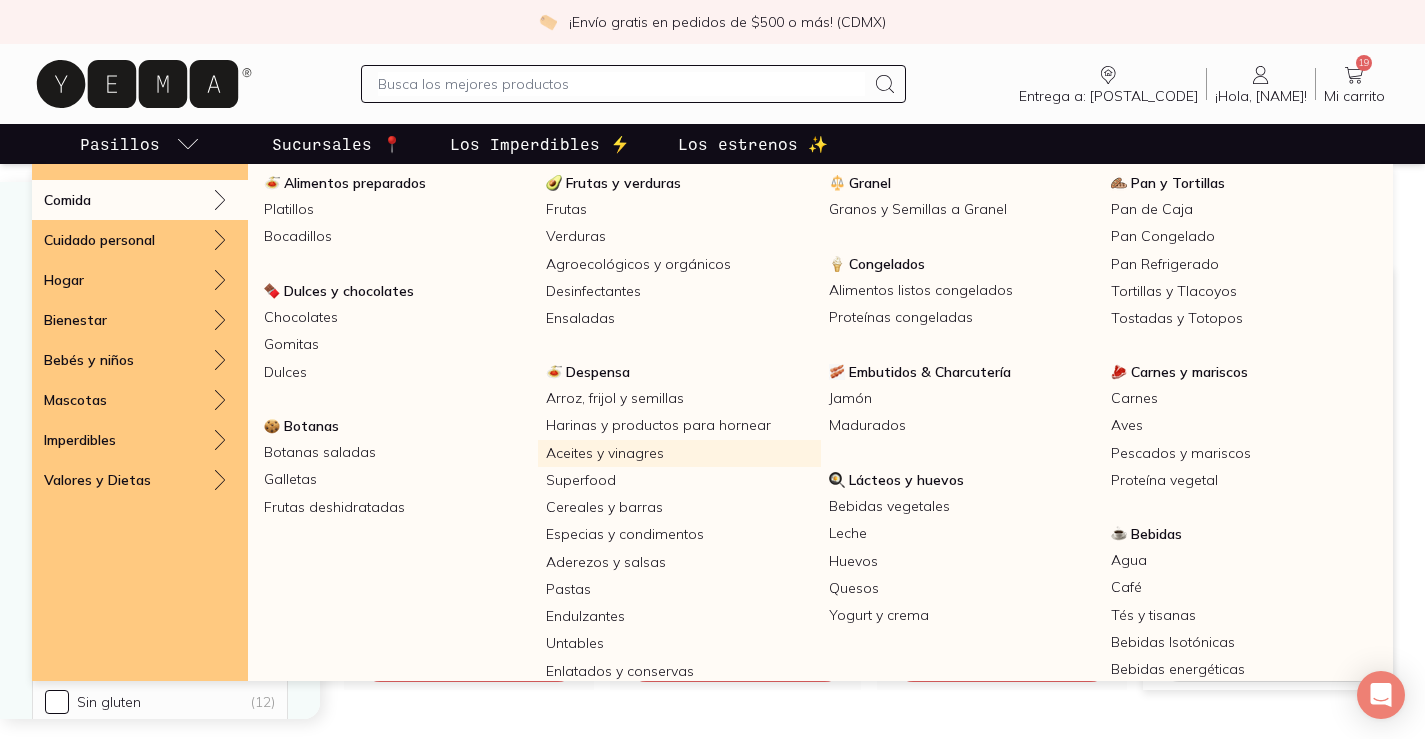 click on "Aceites y vinagres" at bounding box center [679, 453] 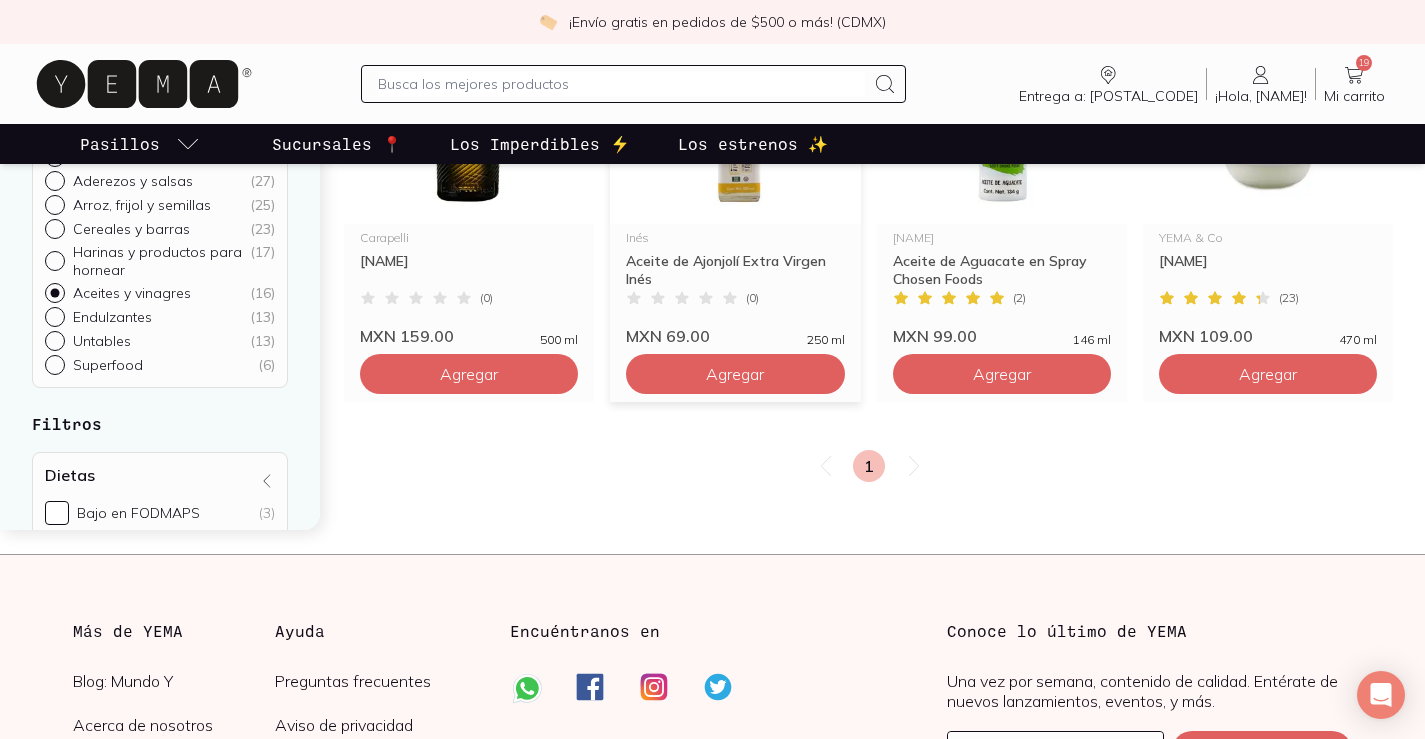 scroll, scrollTop: 2008, scrollLeft: 0, axis: vertical 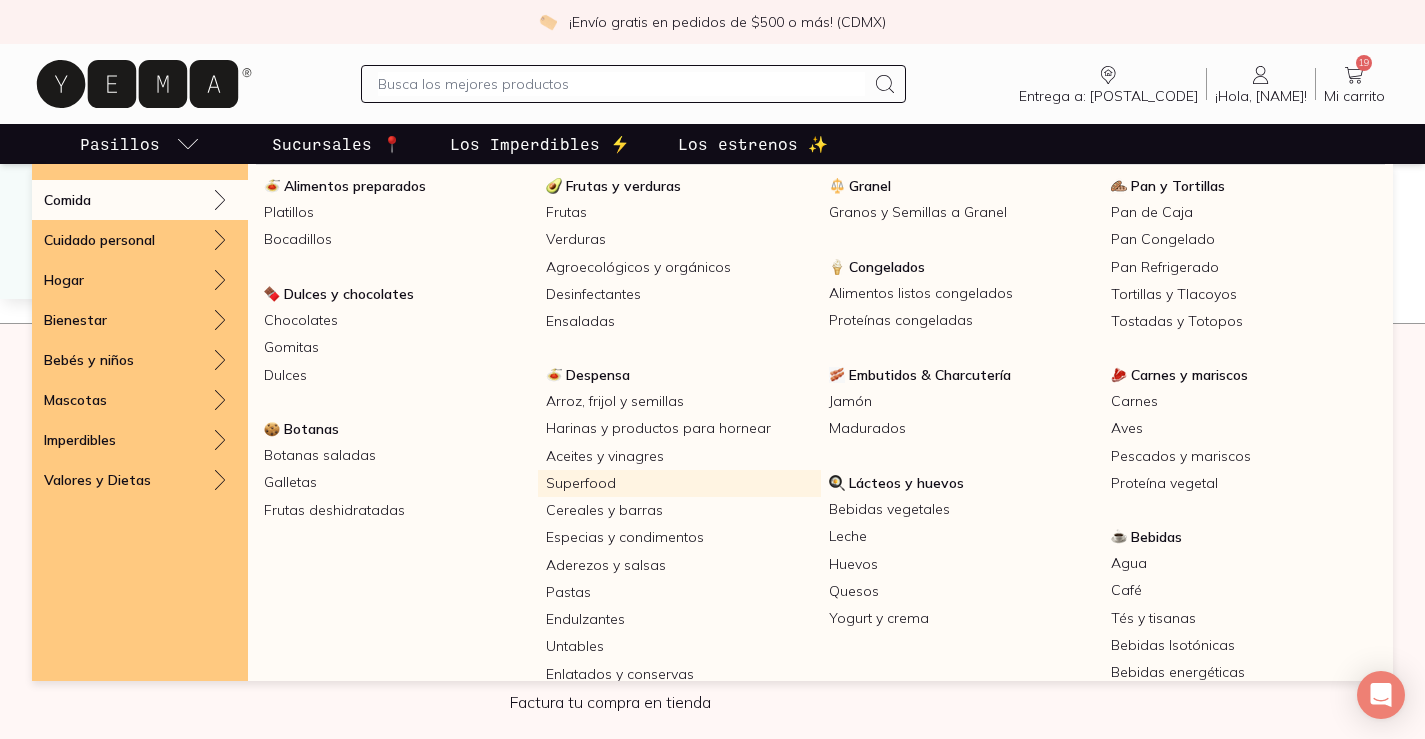 click on "Superfood" at bounding box center [679, 483] 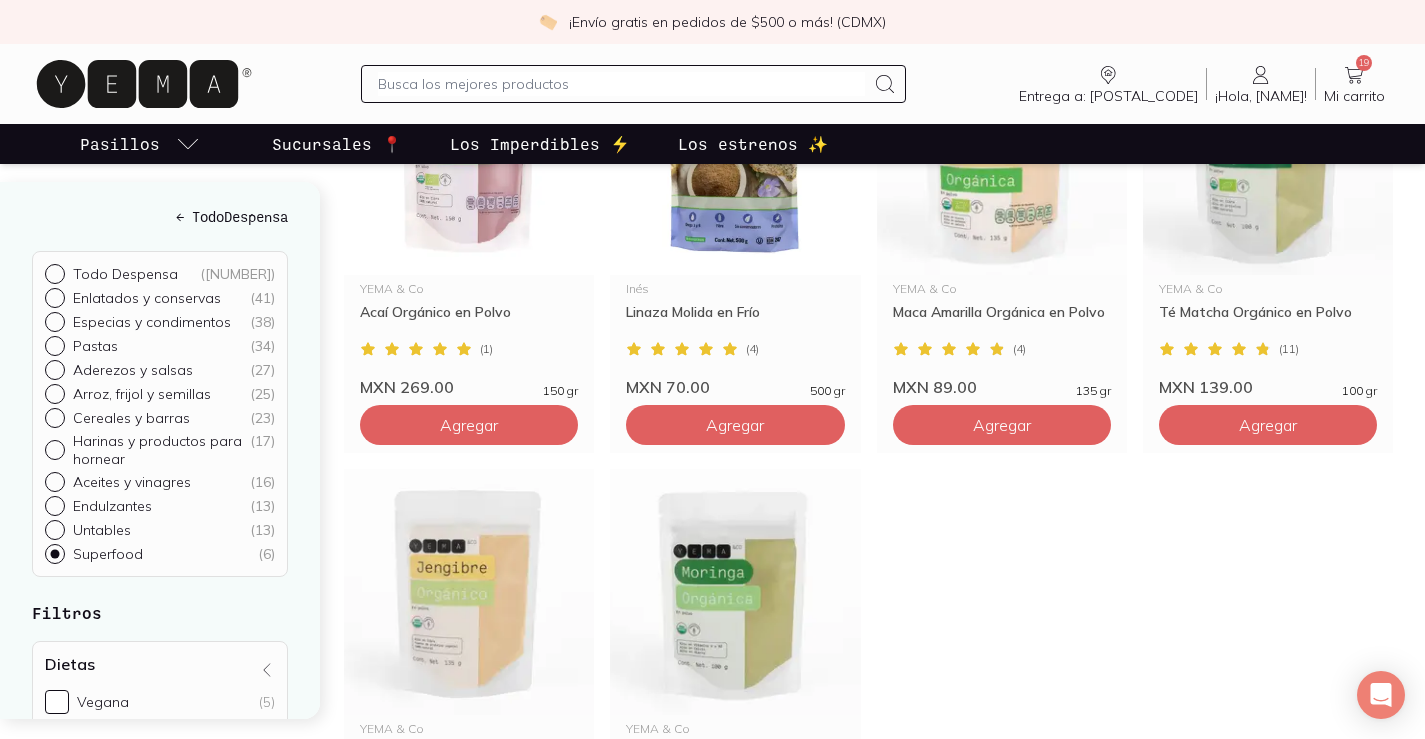 scroll, scrollTop: 680, scrollLeft: 0, axis: vertical 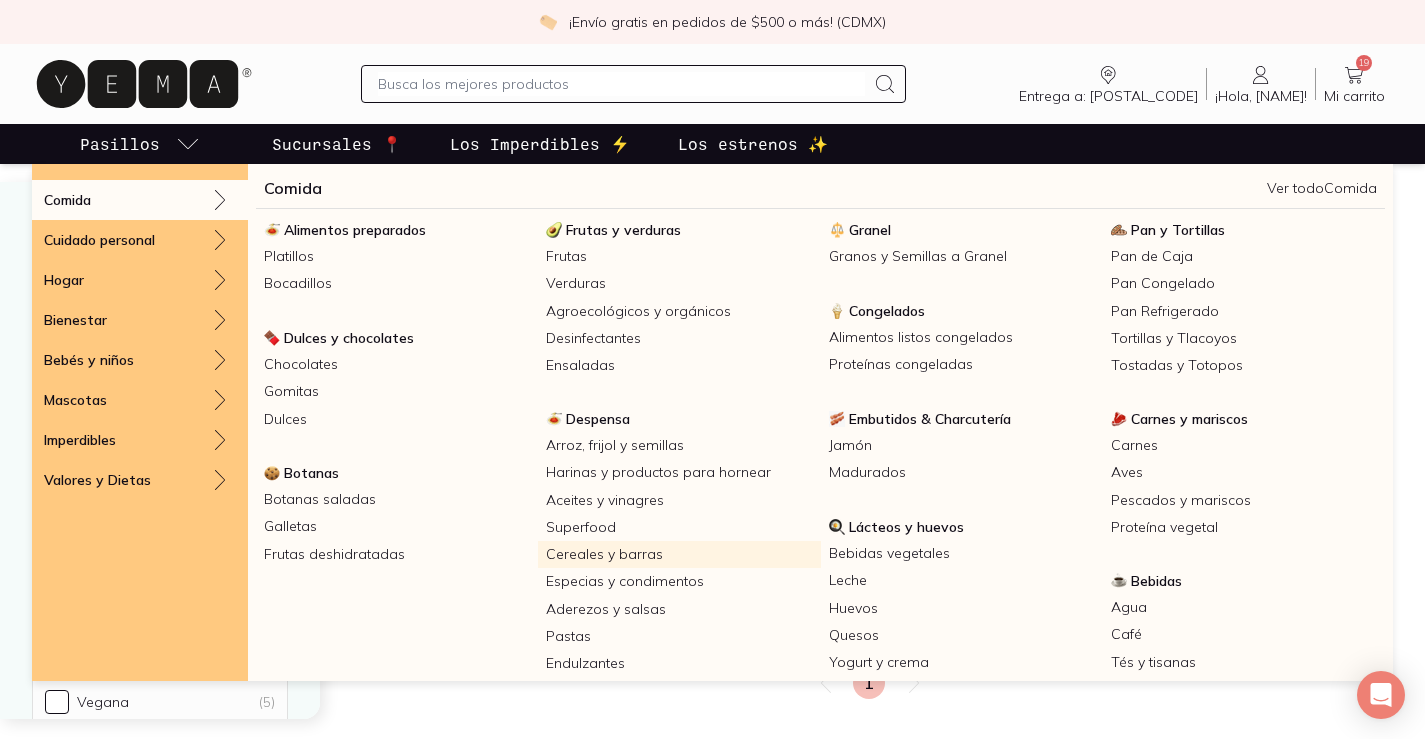 click on "Cereales y barras" at bounding box center (679, 554) 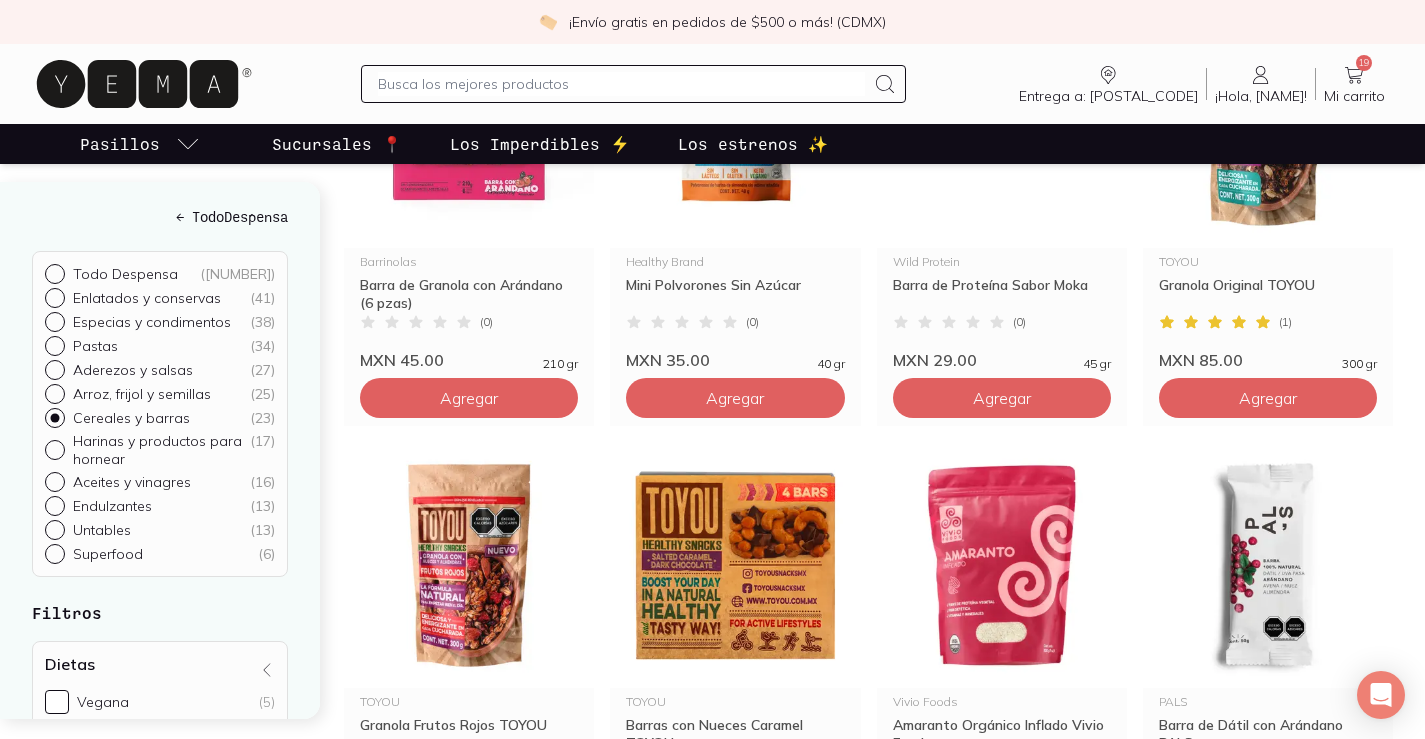 scroll, scrollTop: 863, scrollLeft: 0, axis: vertical 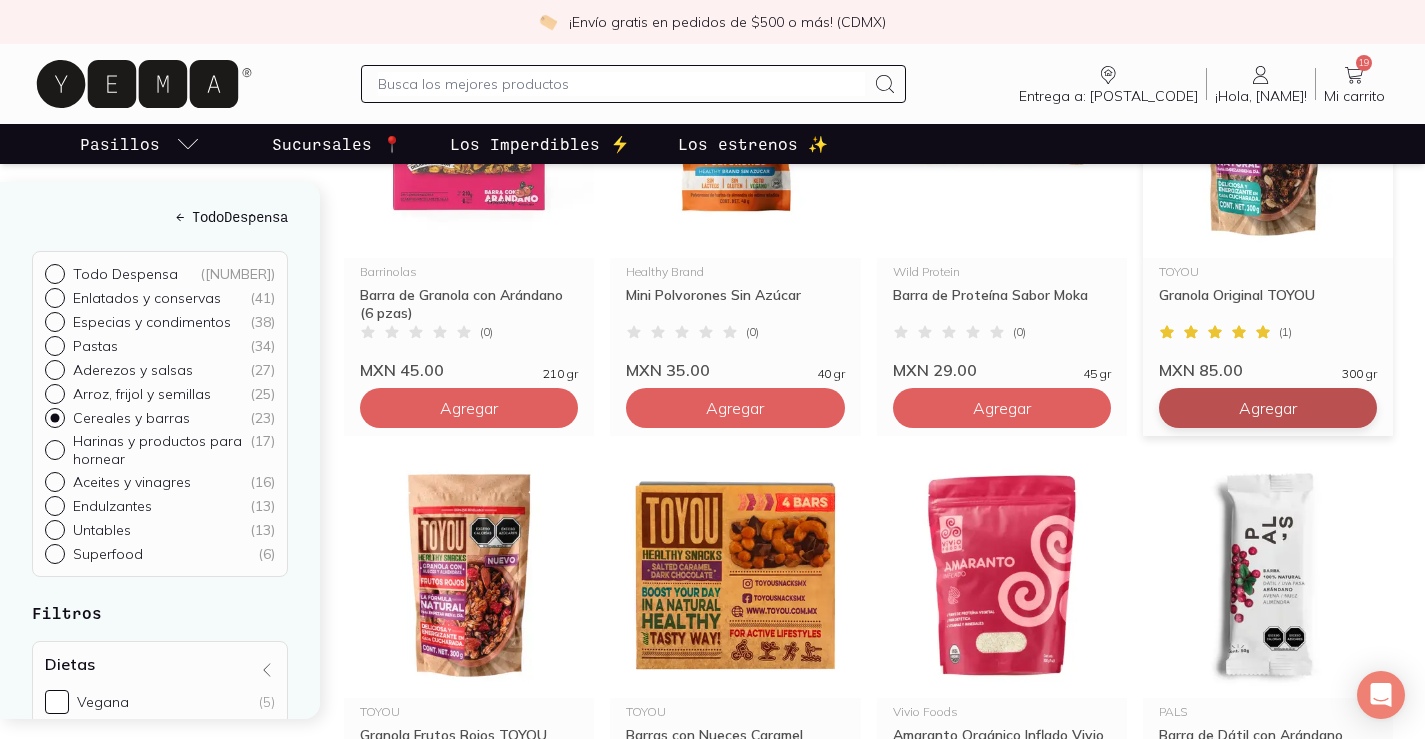 click on "Agregar" at bounding box center (469, -32) 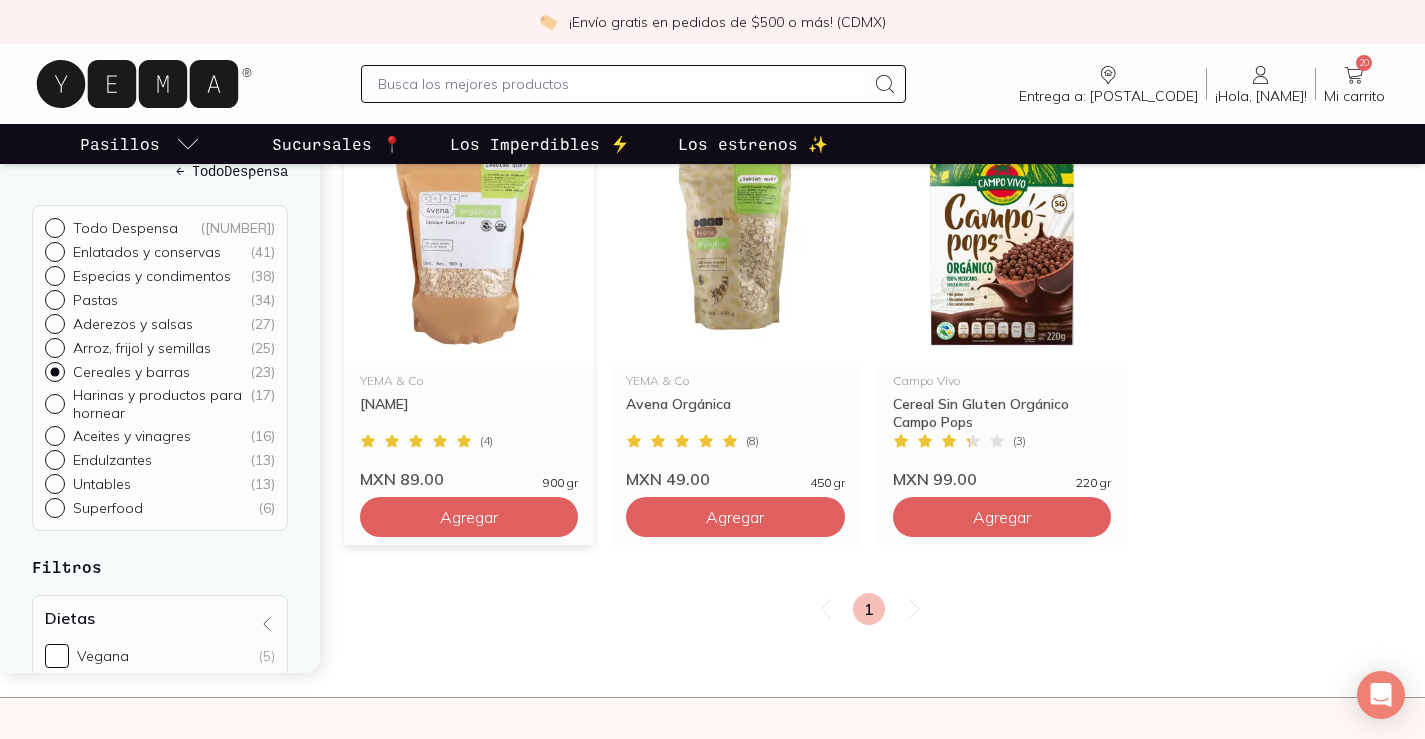scroll, scrollTop: 2490, scrollLeft: 0, axis: vertical 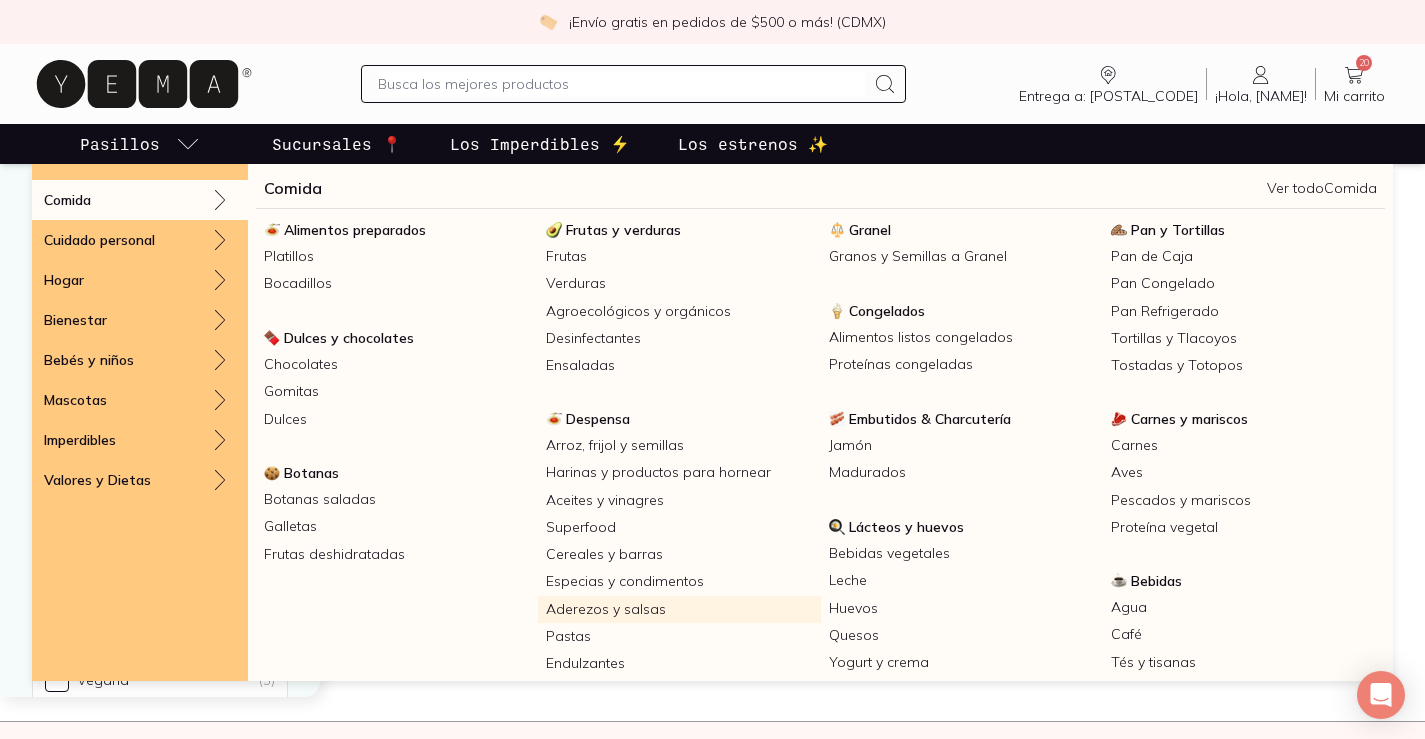 click on "Aderezos y salsas" at bounding box center [679, 609] 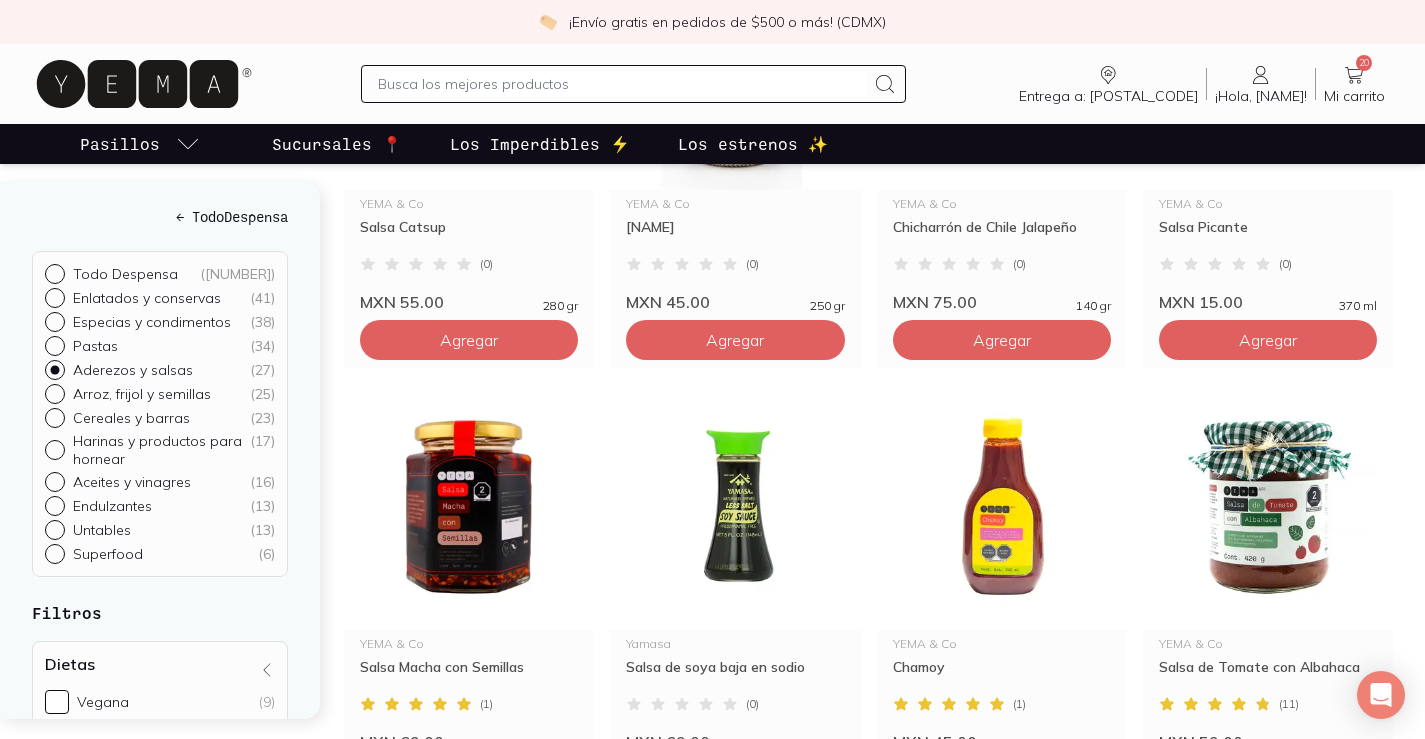 scroll, scrollTop: 1069, scrollLeft: 0, axis: vertical 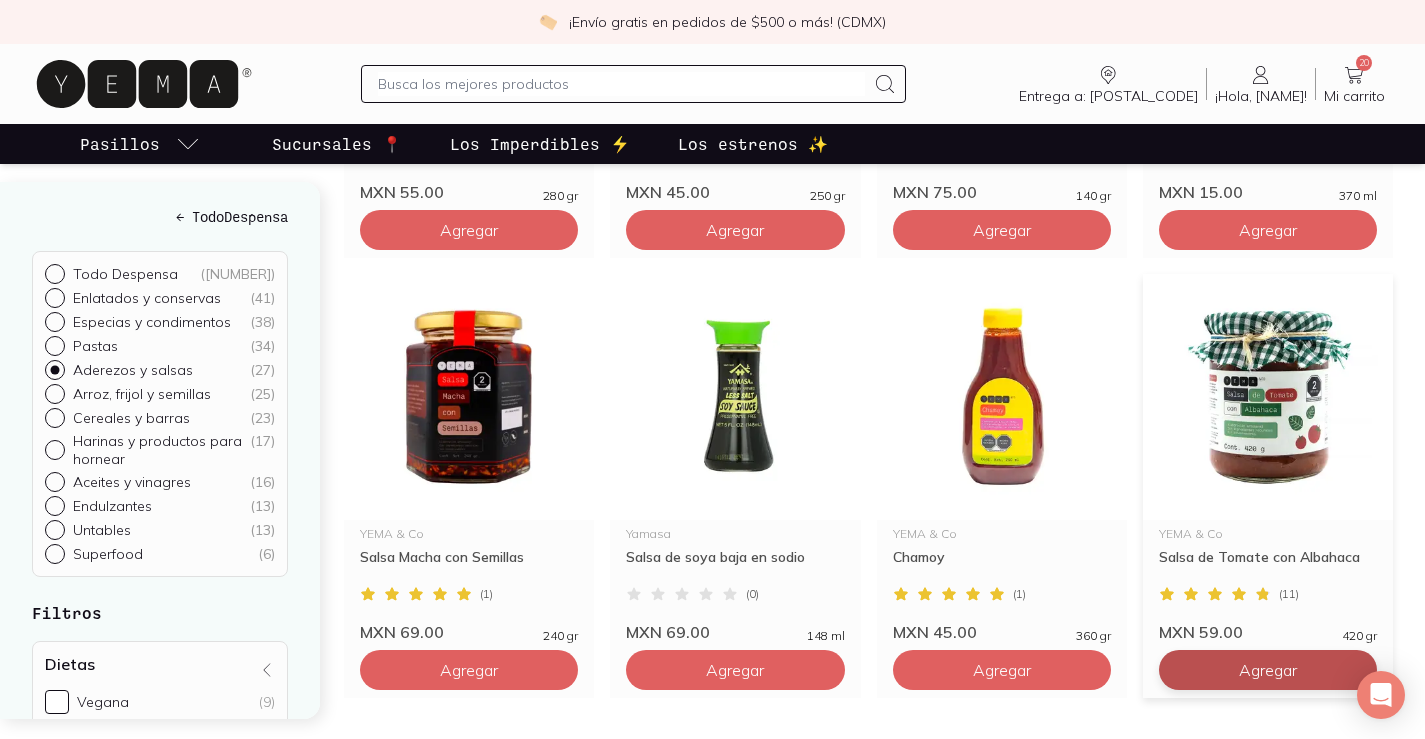 click on "Agregar" at bounding box center [469, -210] 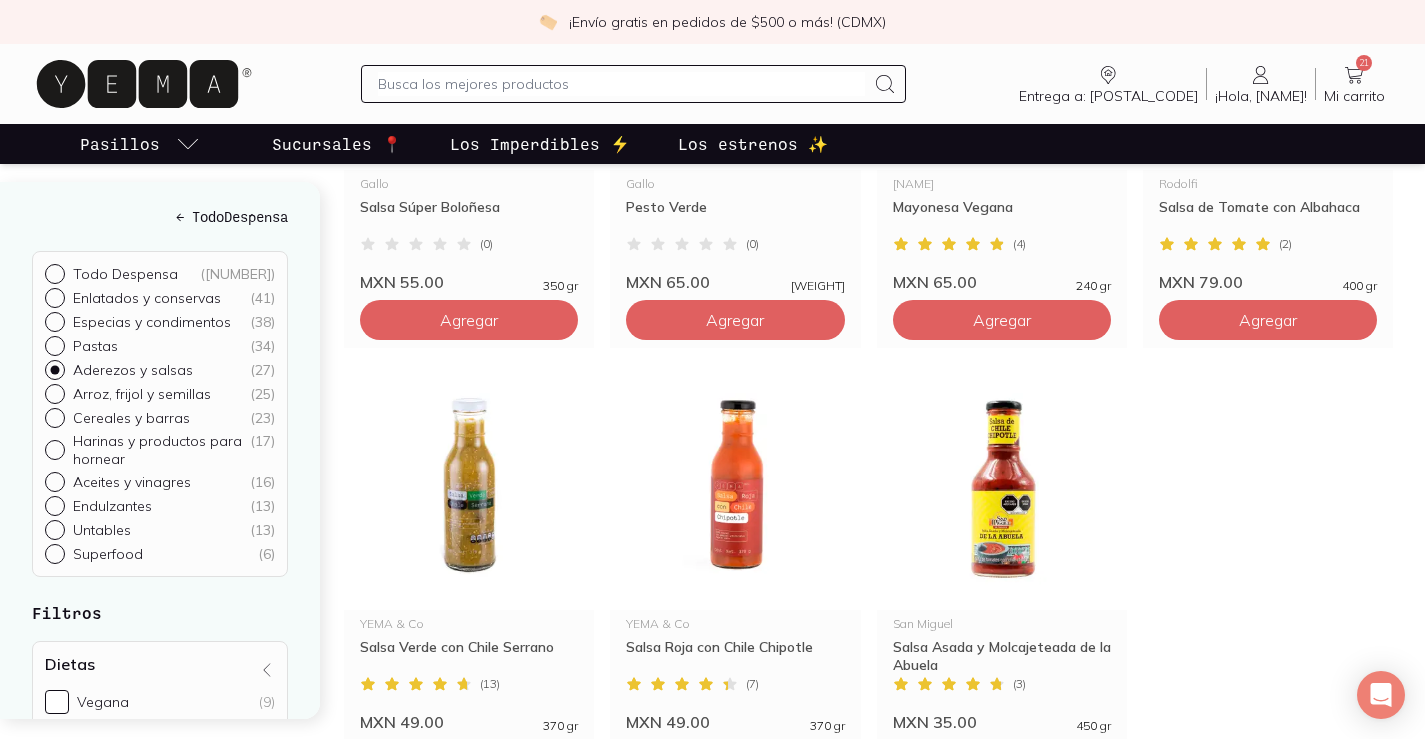 scroll, scrollTop: 3143, scrollLeft: 0, axis: vertical 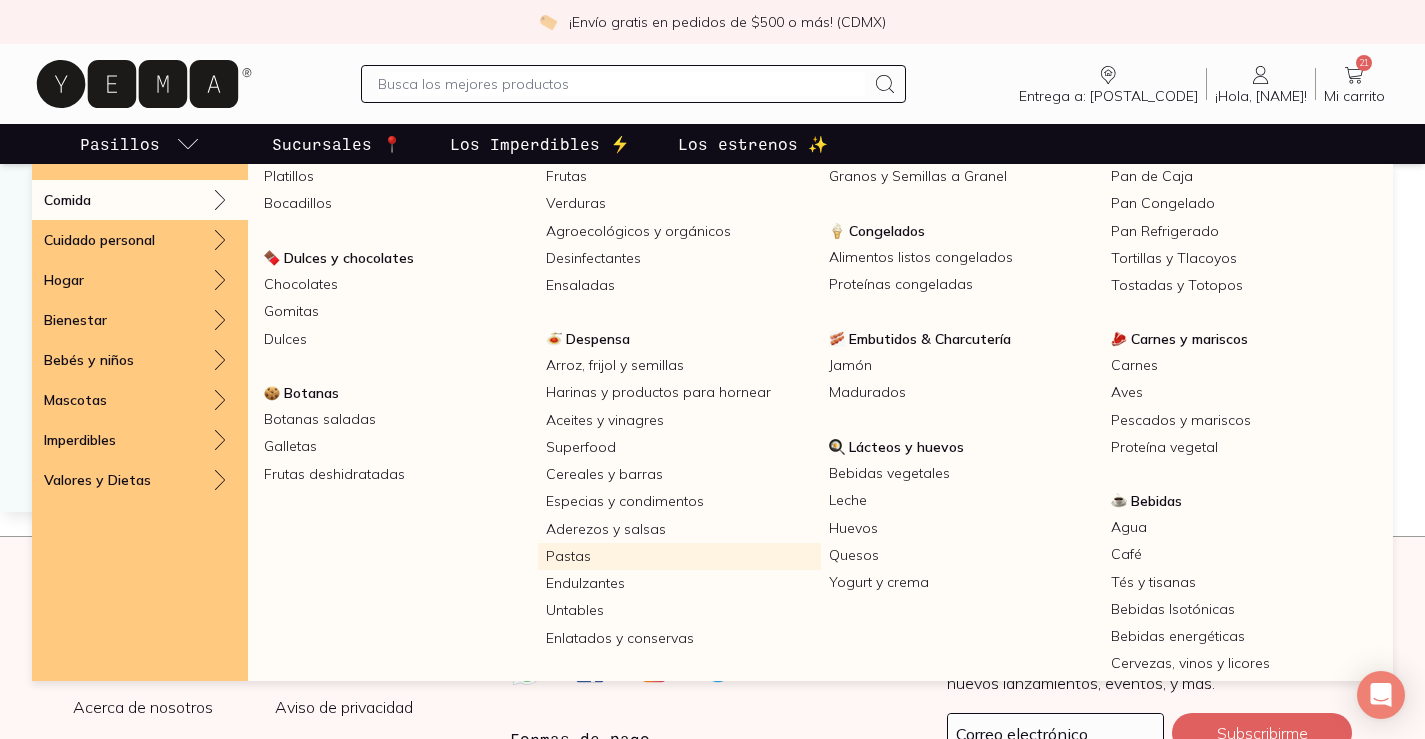 click on "Pastas" at bounding box center [679, 556] 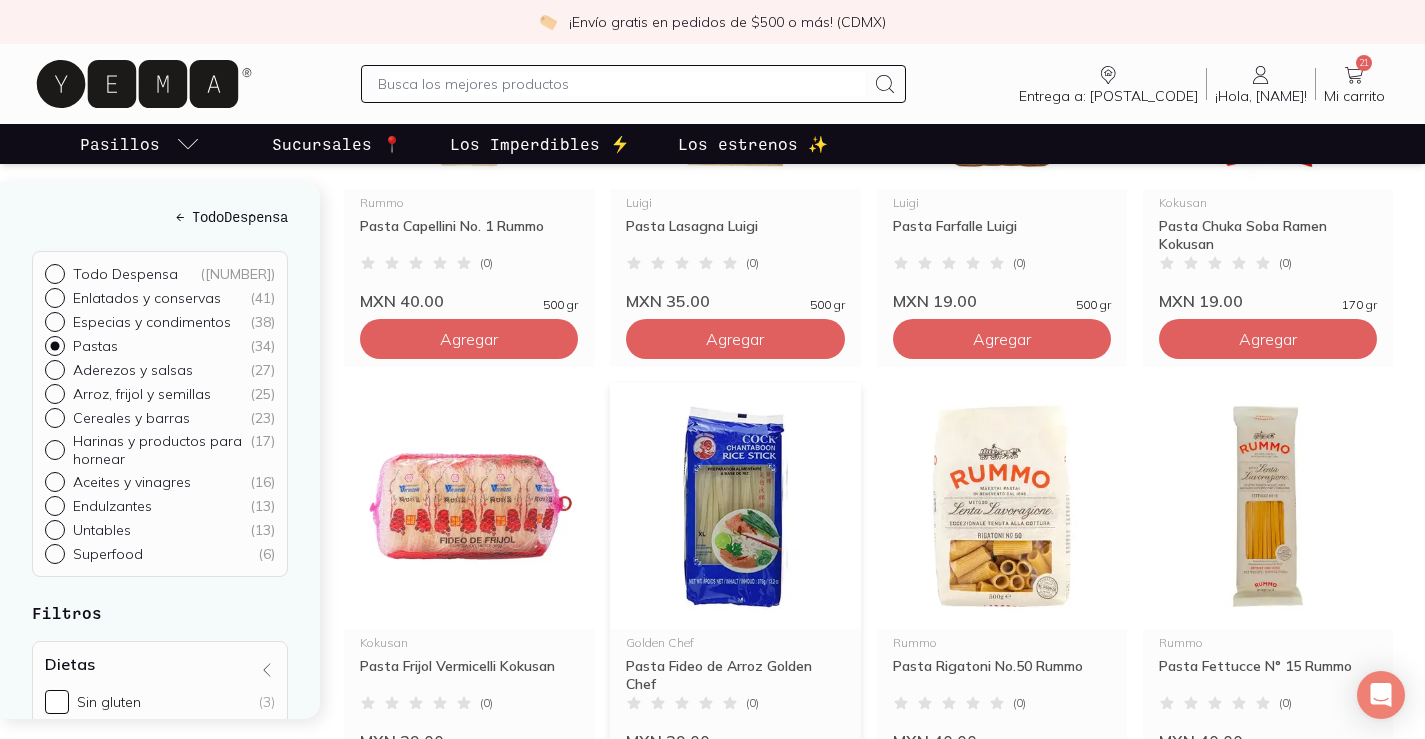 scroll, scrollTop: 1051, scrollLeft: 0, axis: vertical 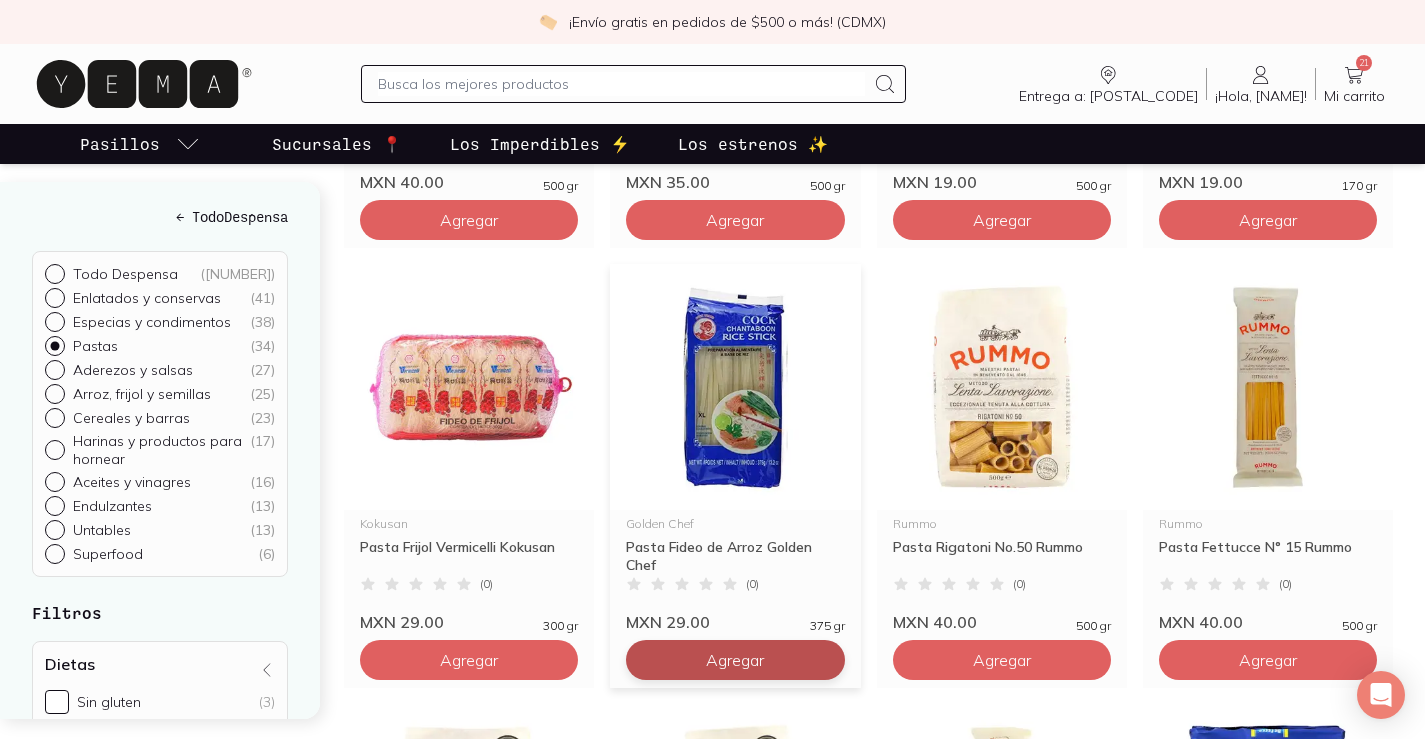 click on "Agregar" at bounding box center [469, -220] 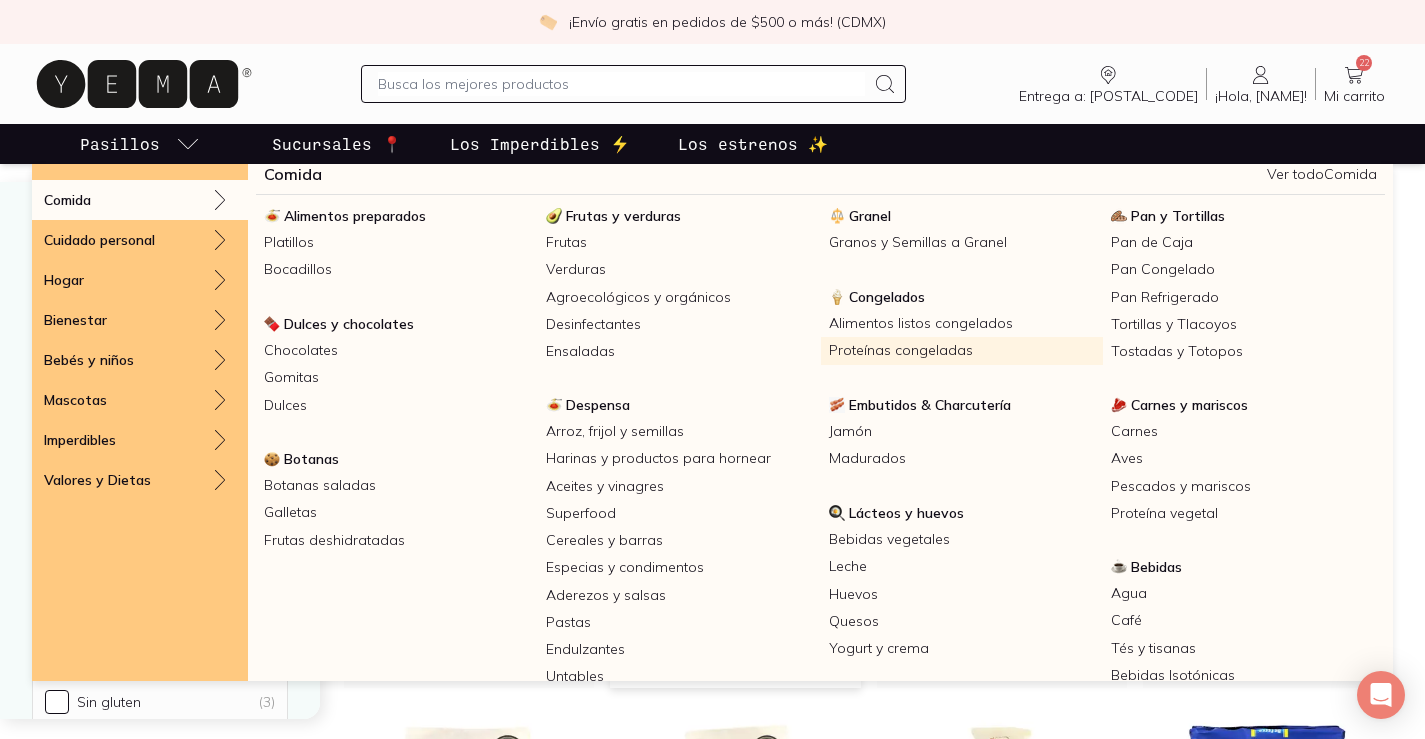 scroll, scrollTop: 0, scrollLeft: 0, axis: both 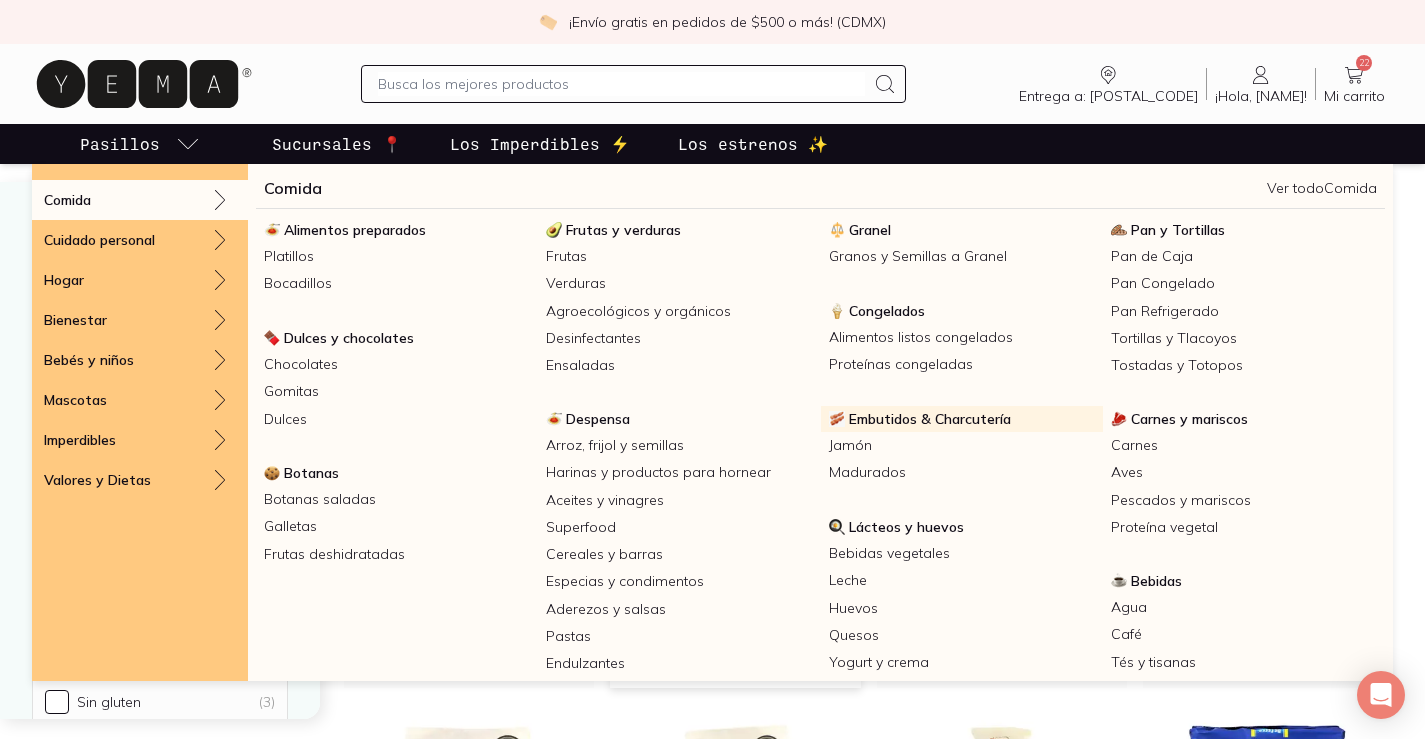 click on "Embutidos & Charcutería" at bounding box center [930, 419] 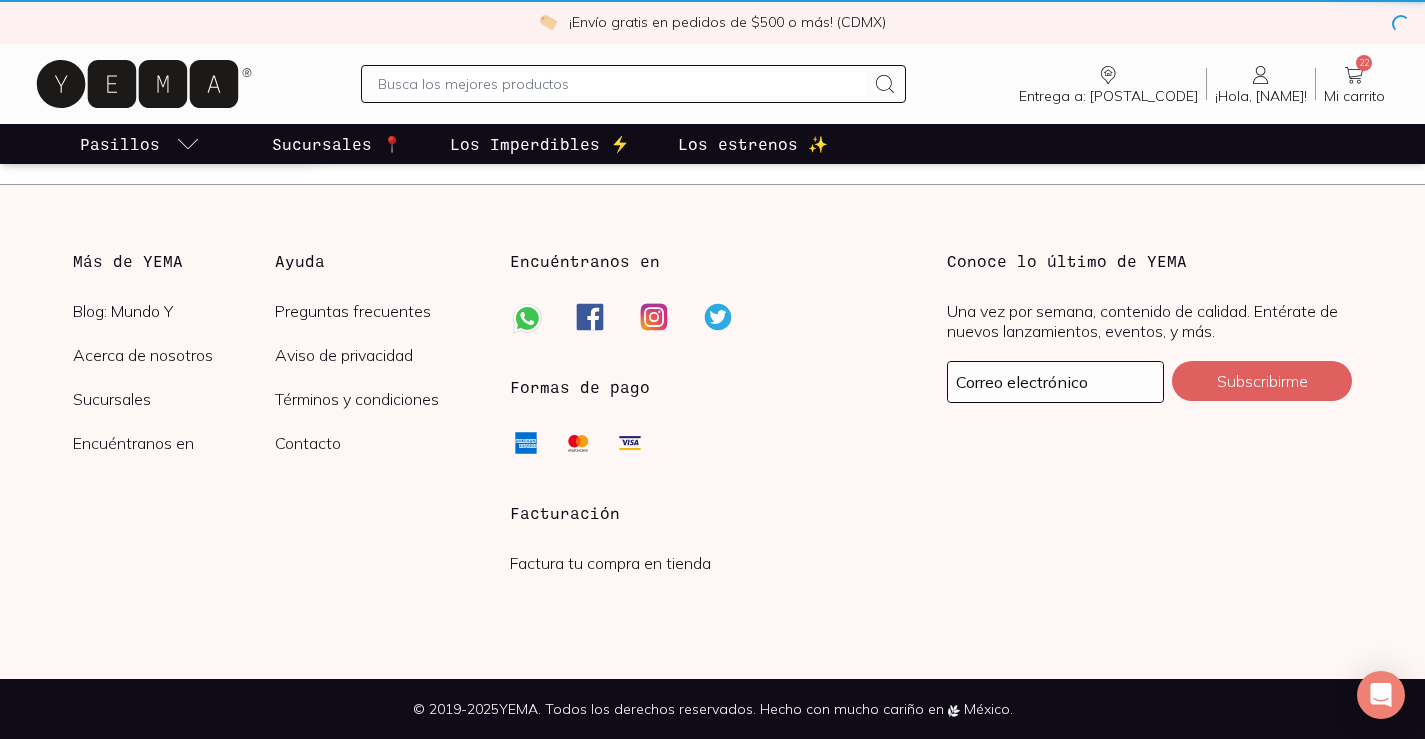 scroll, scrollTop: 0, scrollLeft: 0, axis: both 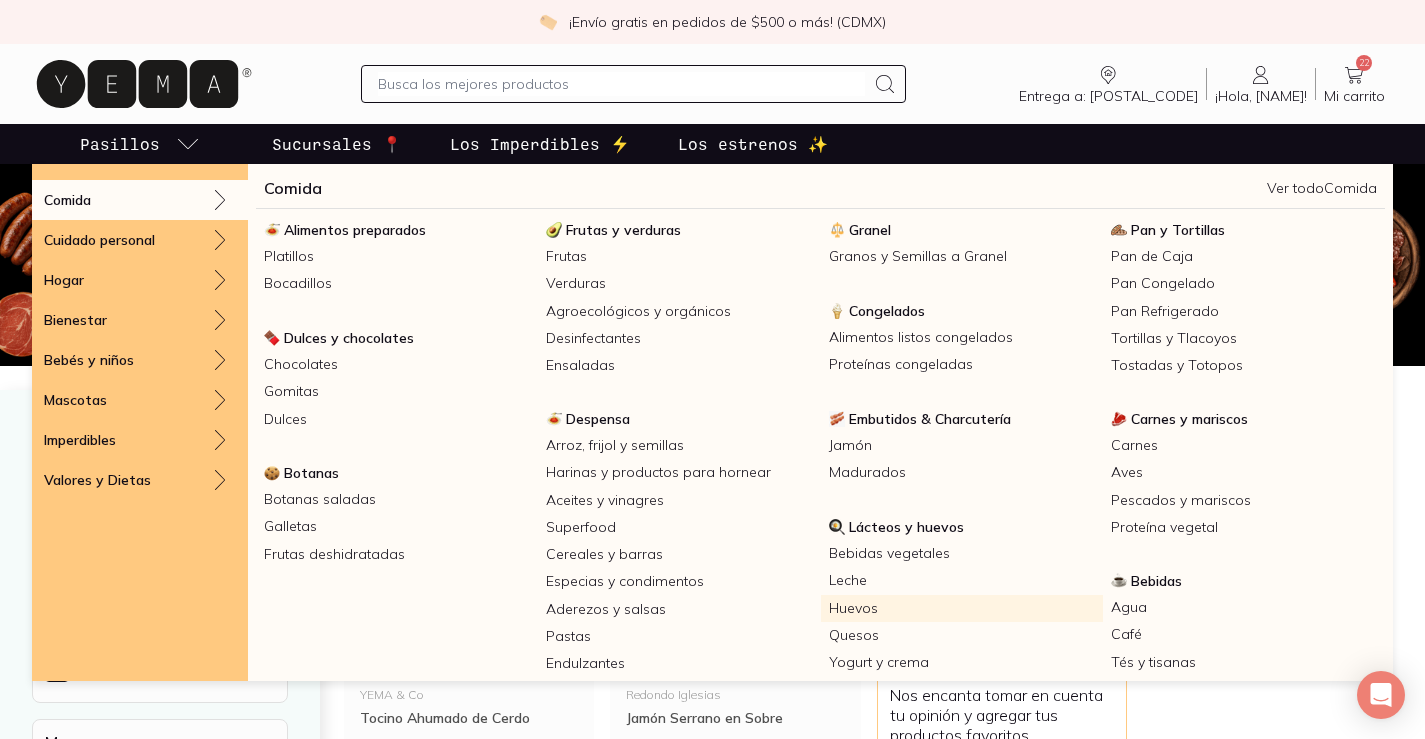 click on "Huevos" at bounding box center [962, 608] 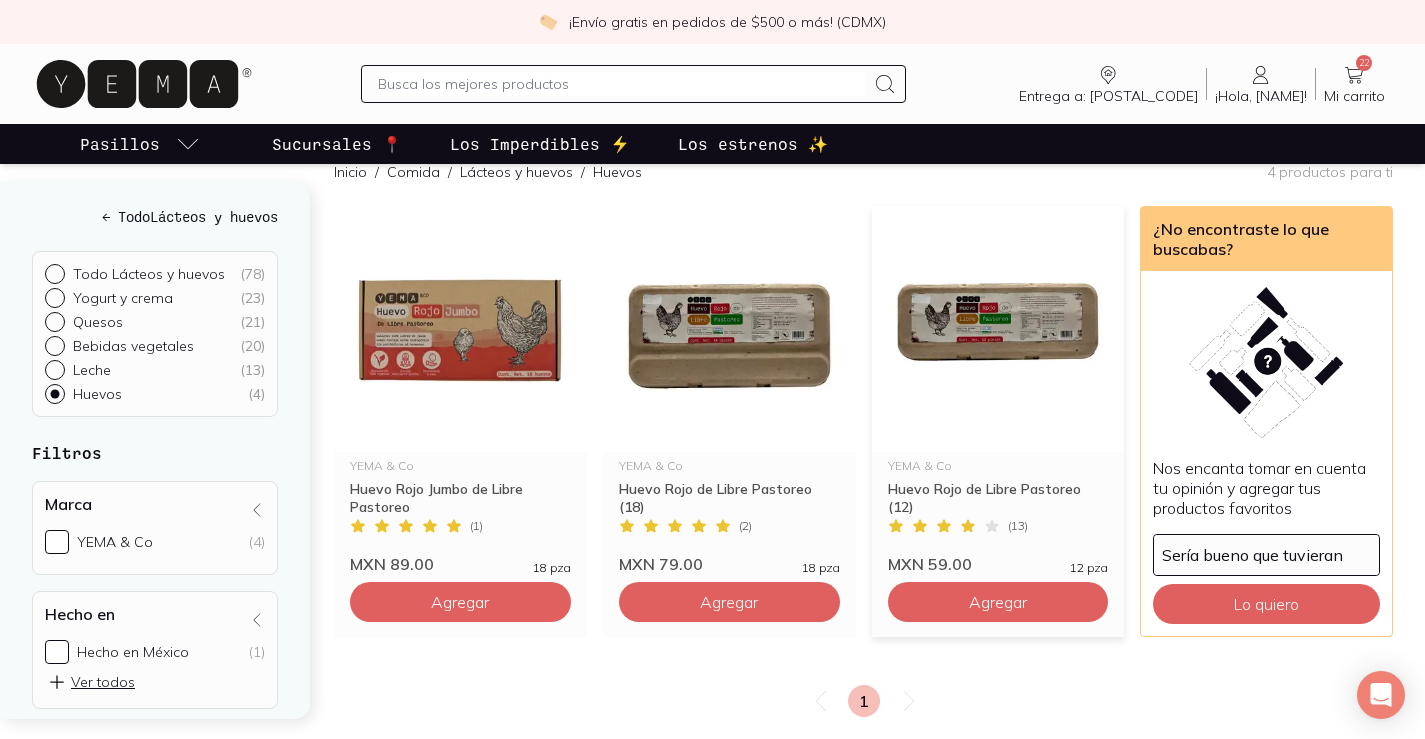 scroll, scrollTop: 262, scrollLeft: 0, axis: vertical 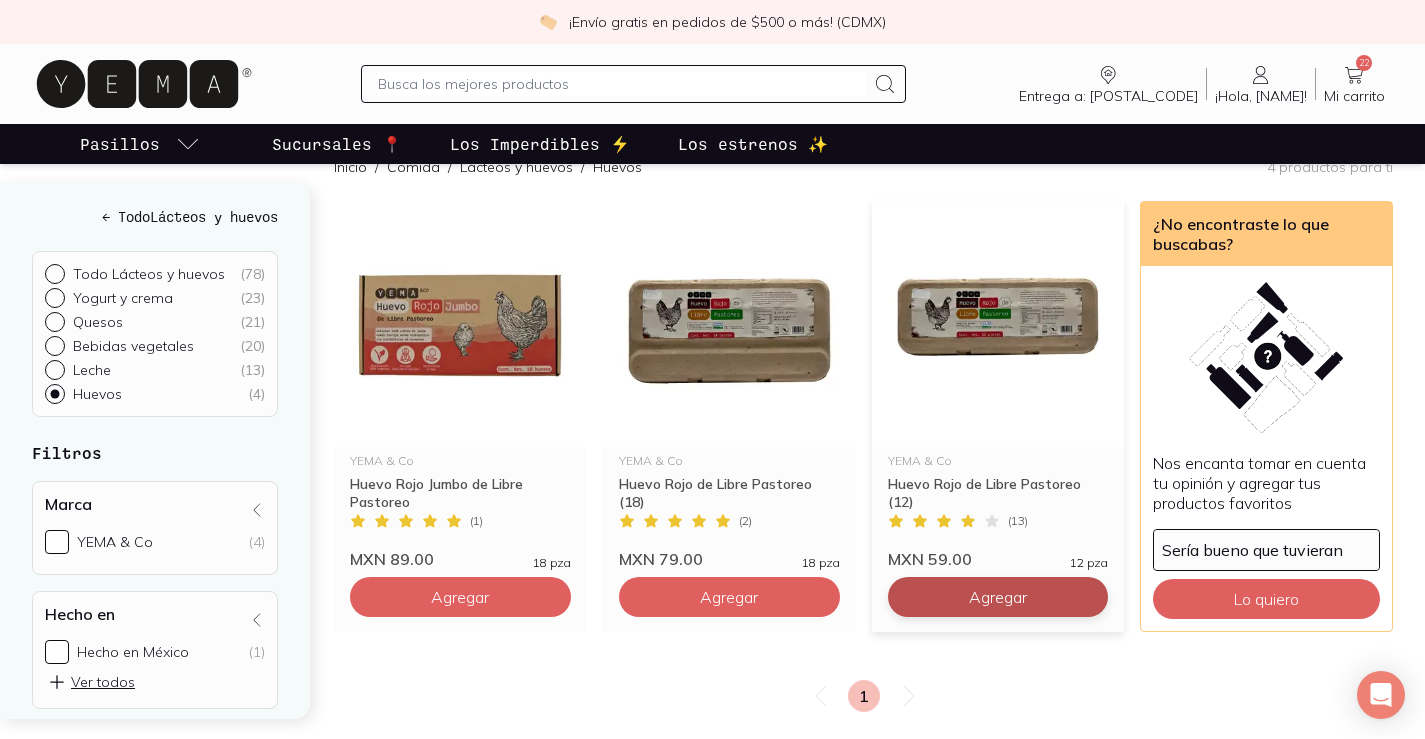click on "Agregar" at bounding box center (460, 597) 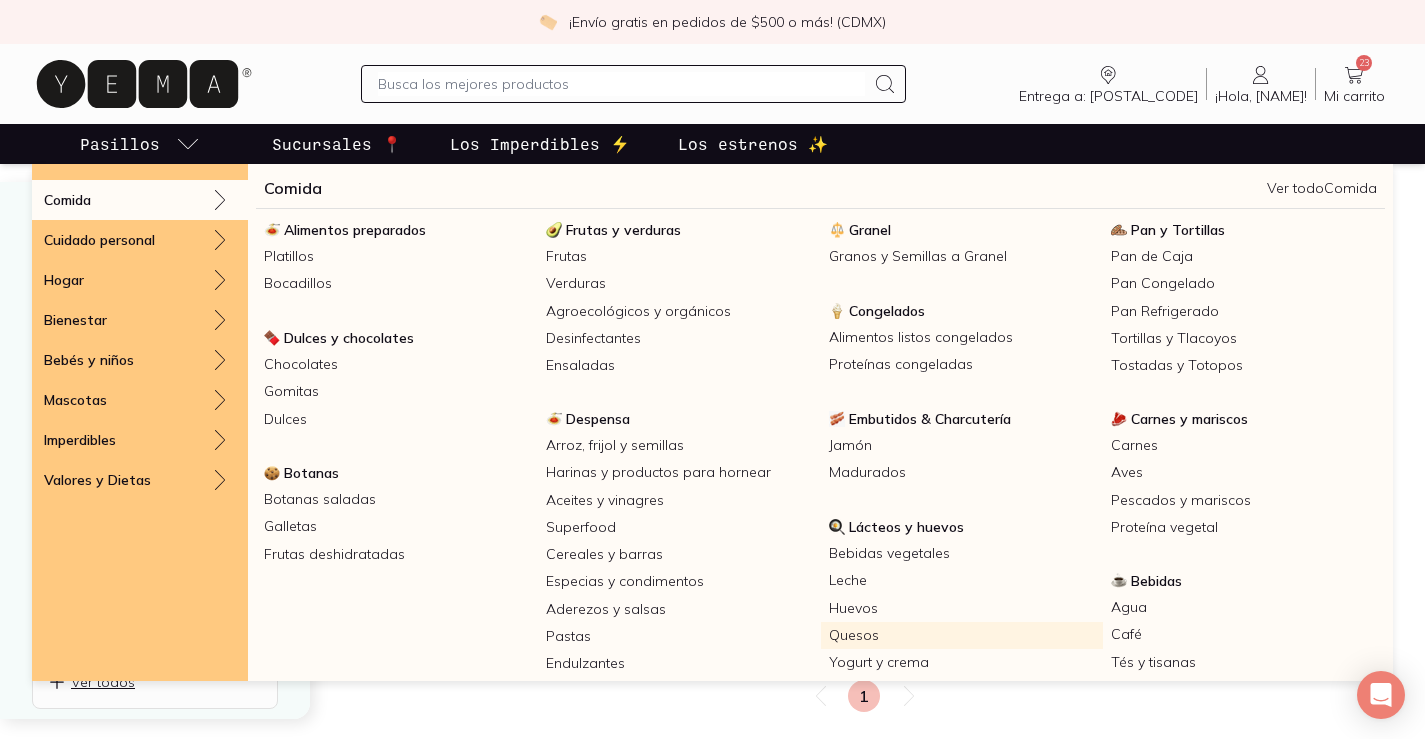 click on "Quesos" at bounding box center [962, 635] 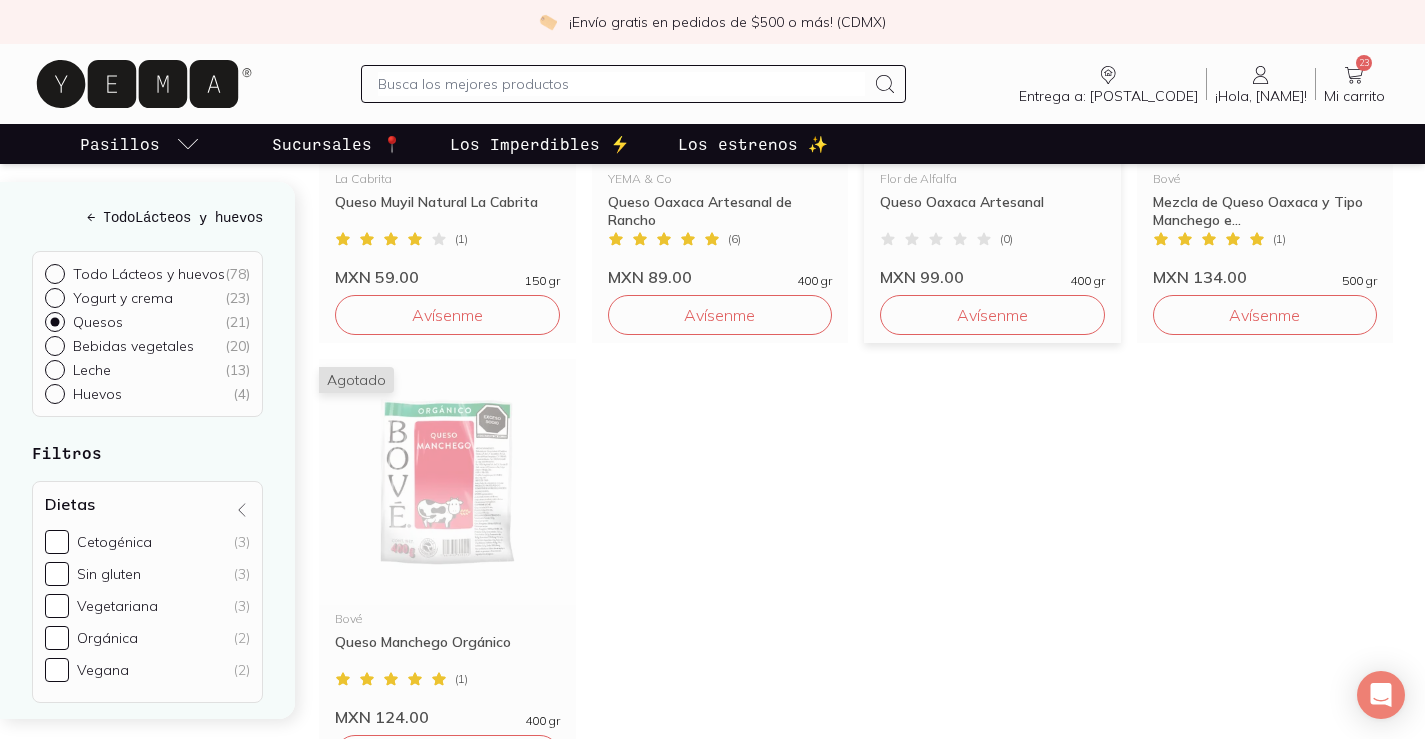 scroll, scrollTop: 2545, scrollLeft: 0, axis: vertical 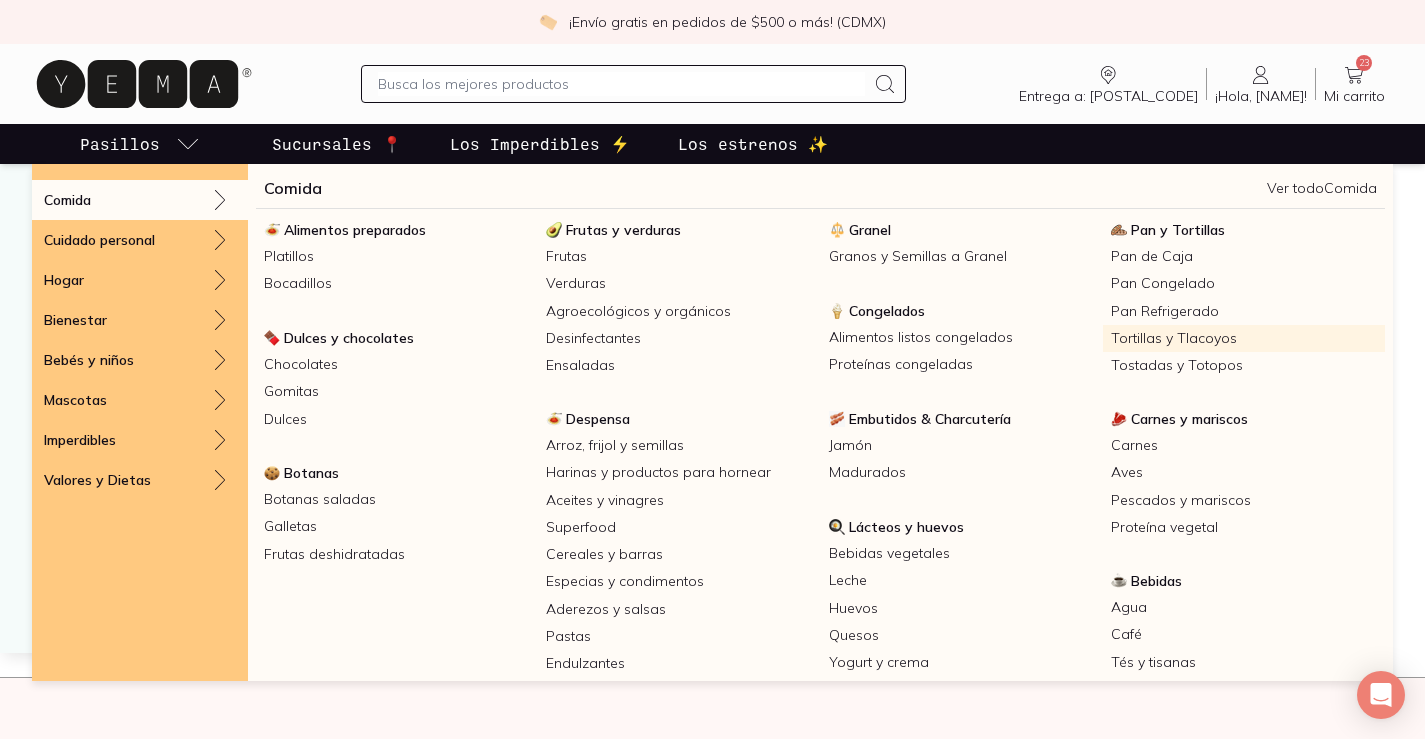 click on "Tortillas y Tlacoyos" at bounding box center [1244, 338] 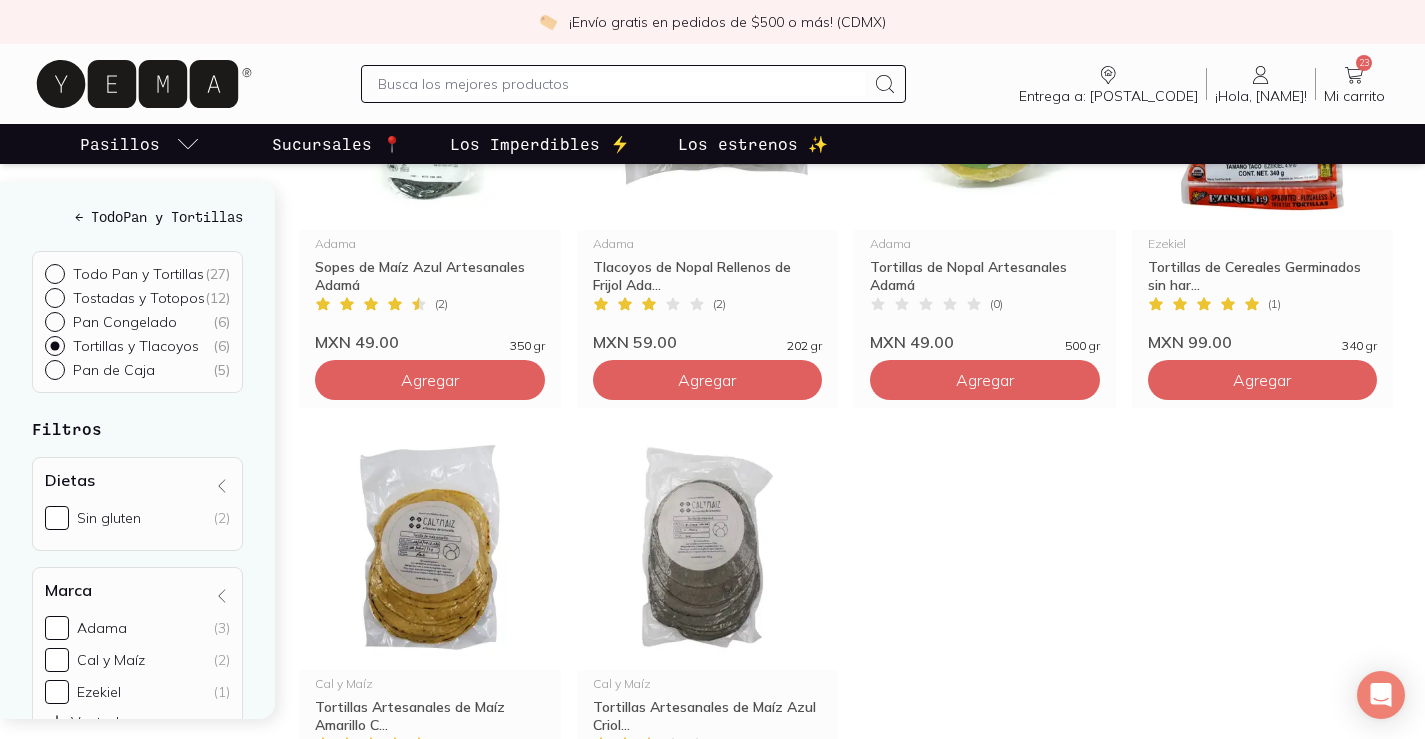 scroll, scrollTop: 531, scrollLeft: 0, axis: vertical 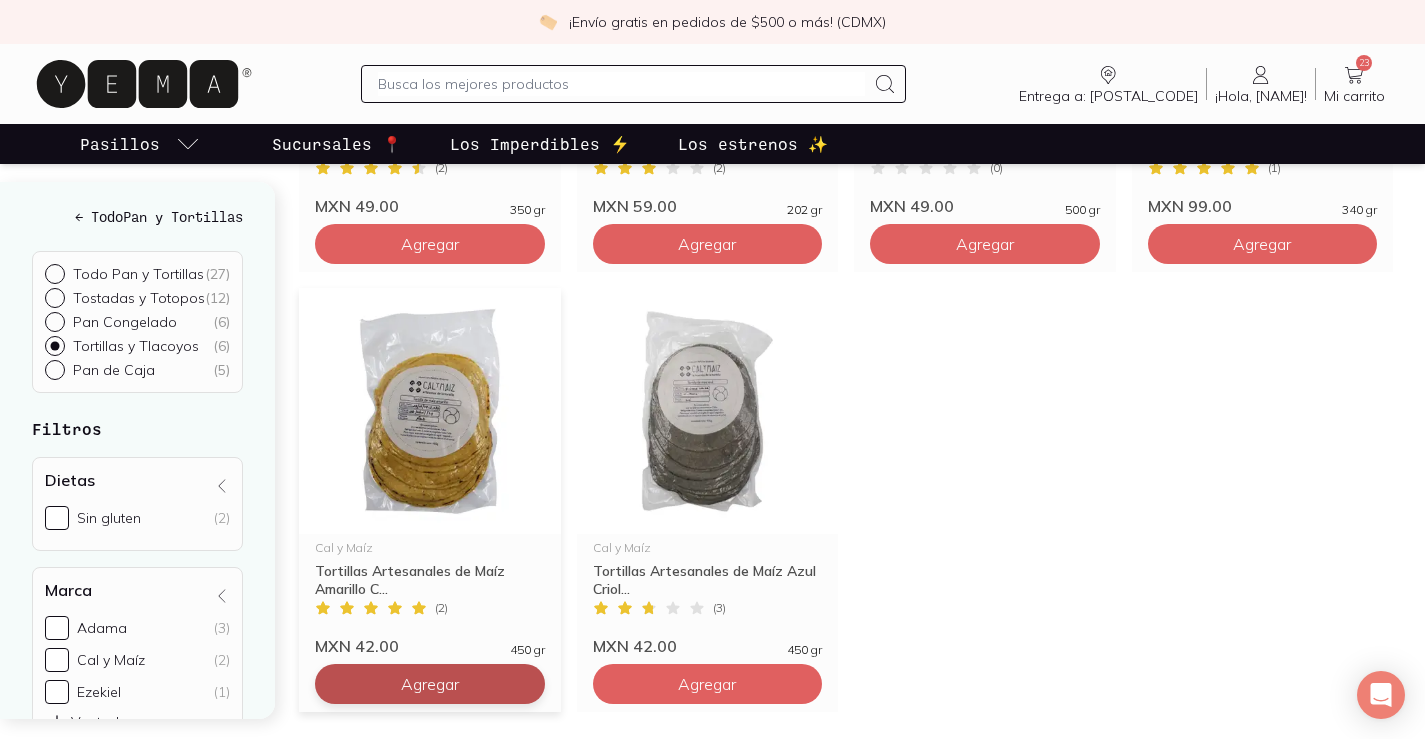 click on "Agregar" at bounding box center (430, 244) 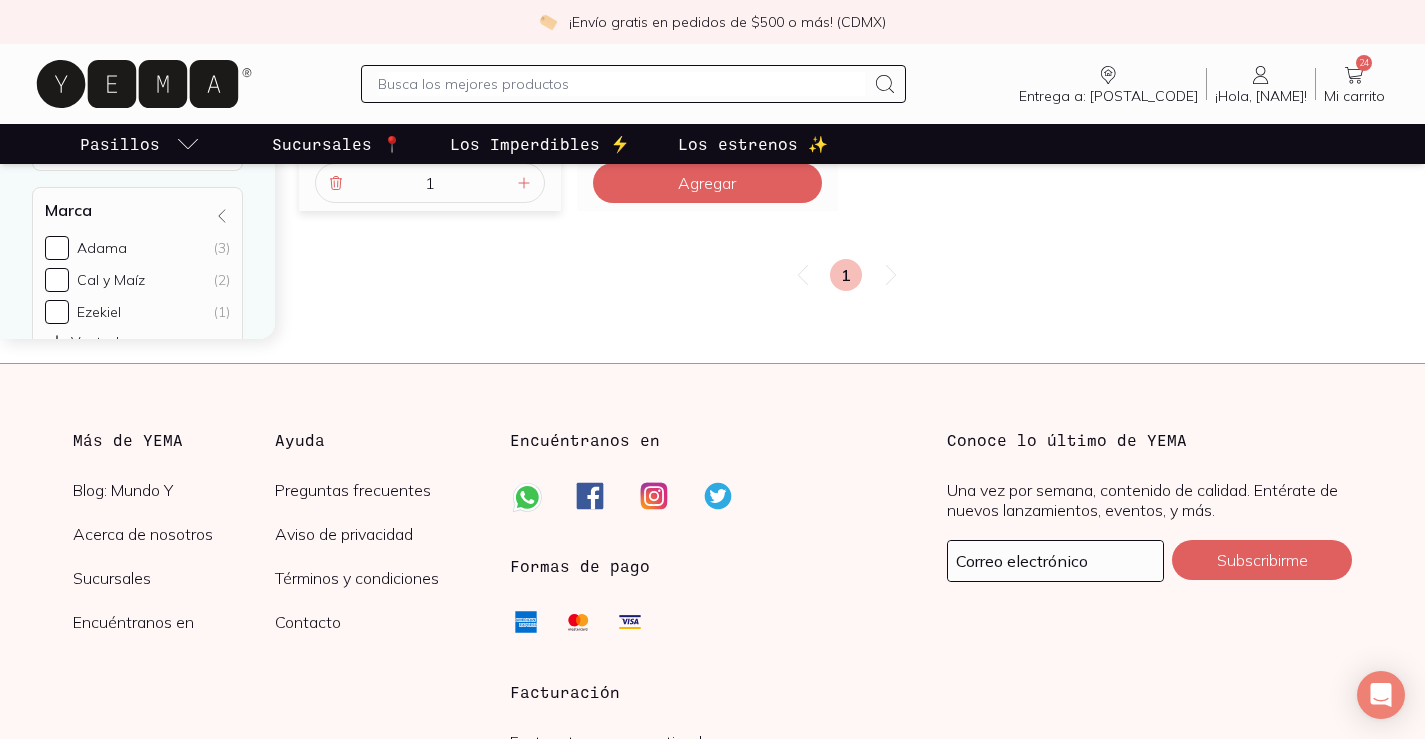scroll, scrollTop: 1087, scrollLeft: 0, axis: vertical 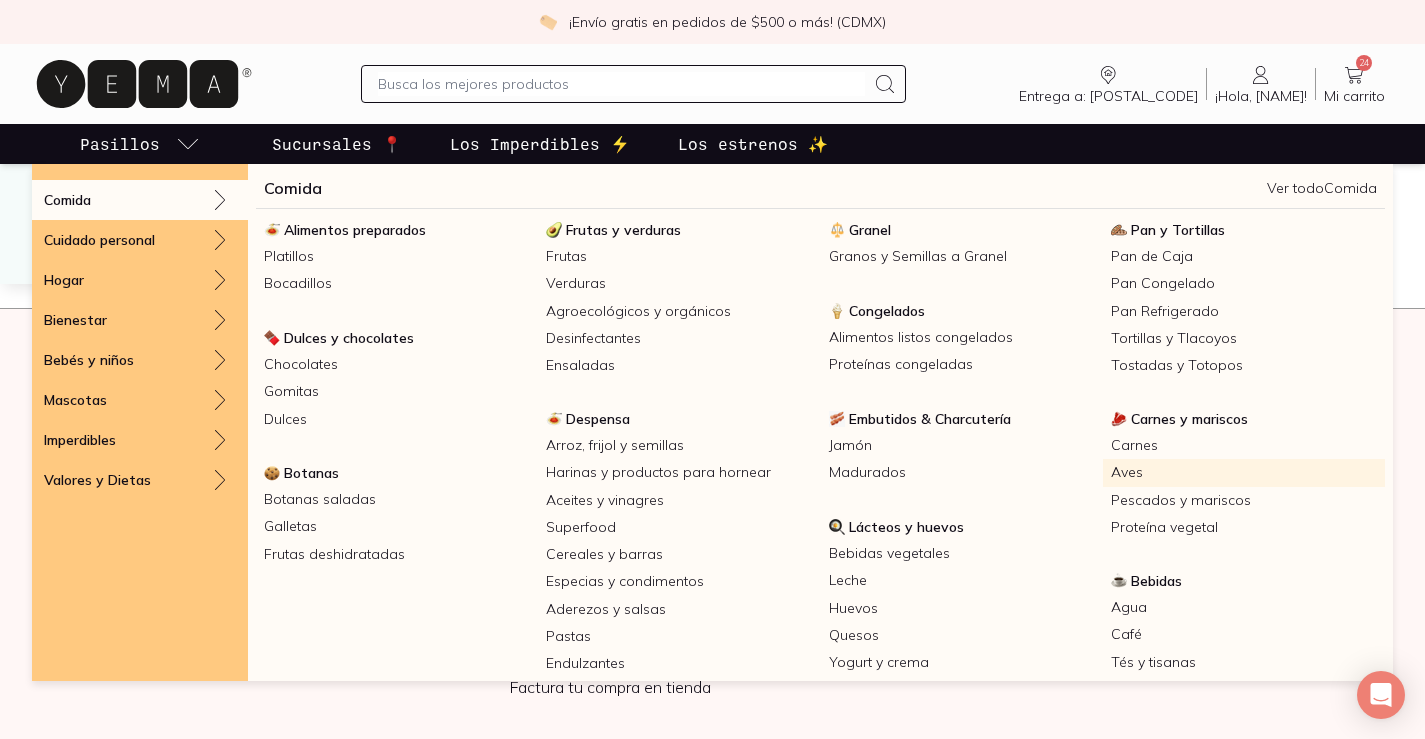 click on "Carnes" at bounding box center (1244, 445) 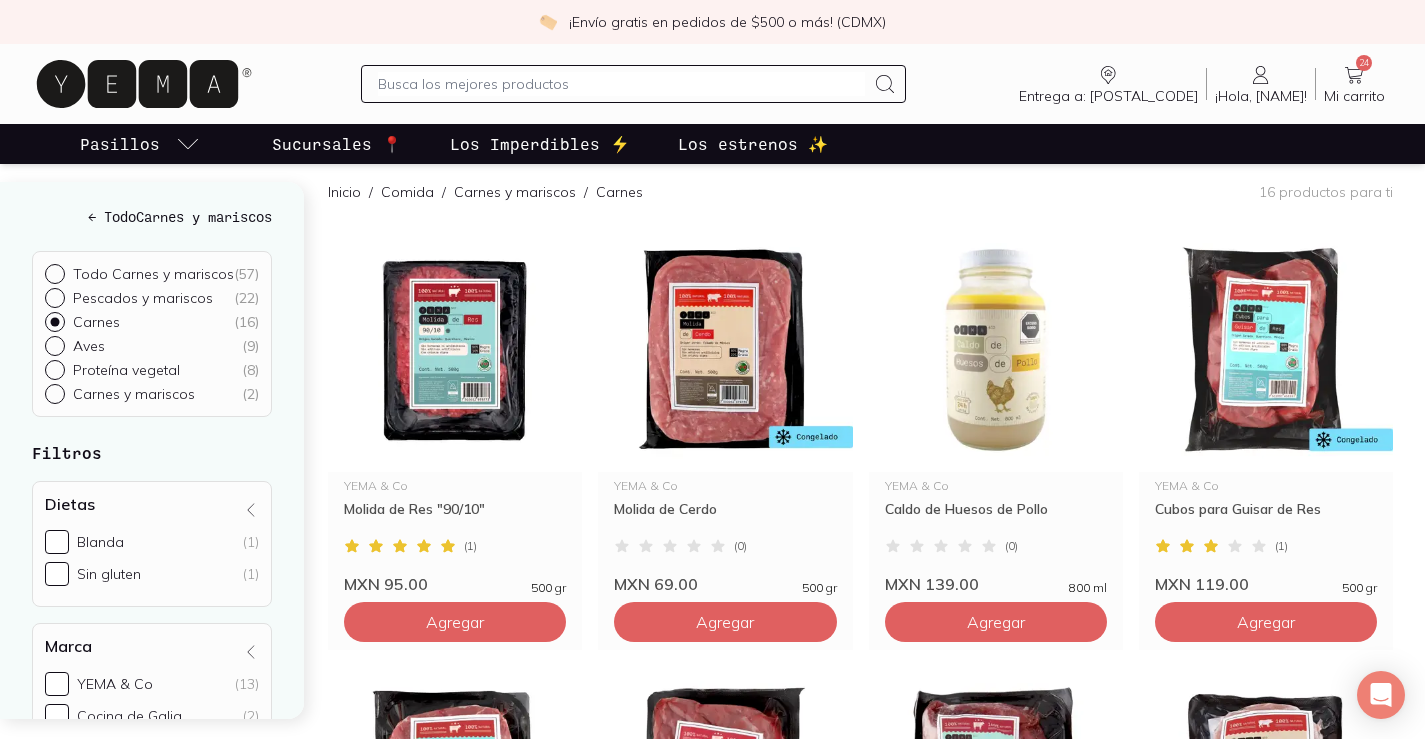 scroll, scrollTop: 231, scrollLeft: 0, axis: vertical 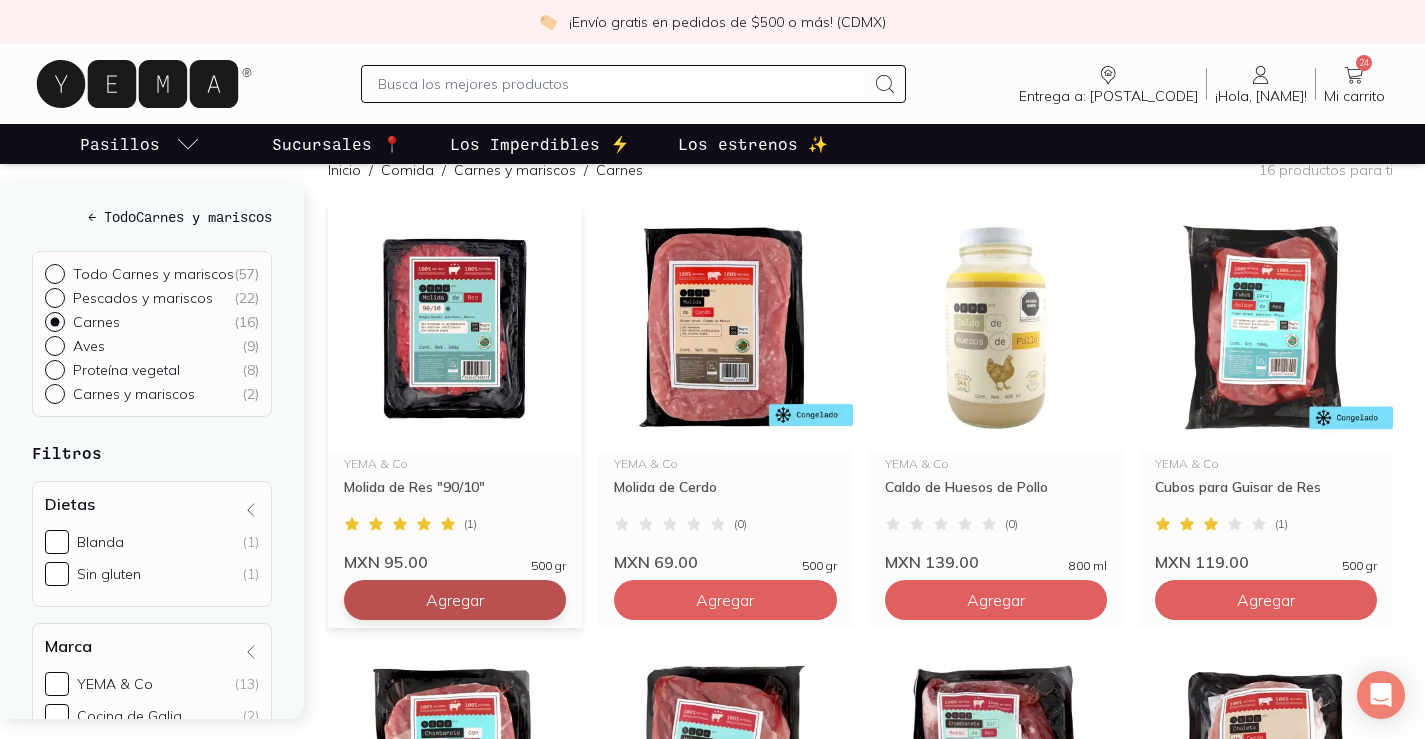 click on "Agregar" at bounding box center [455, 600] 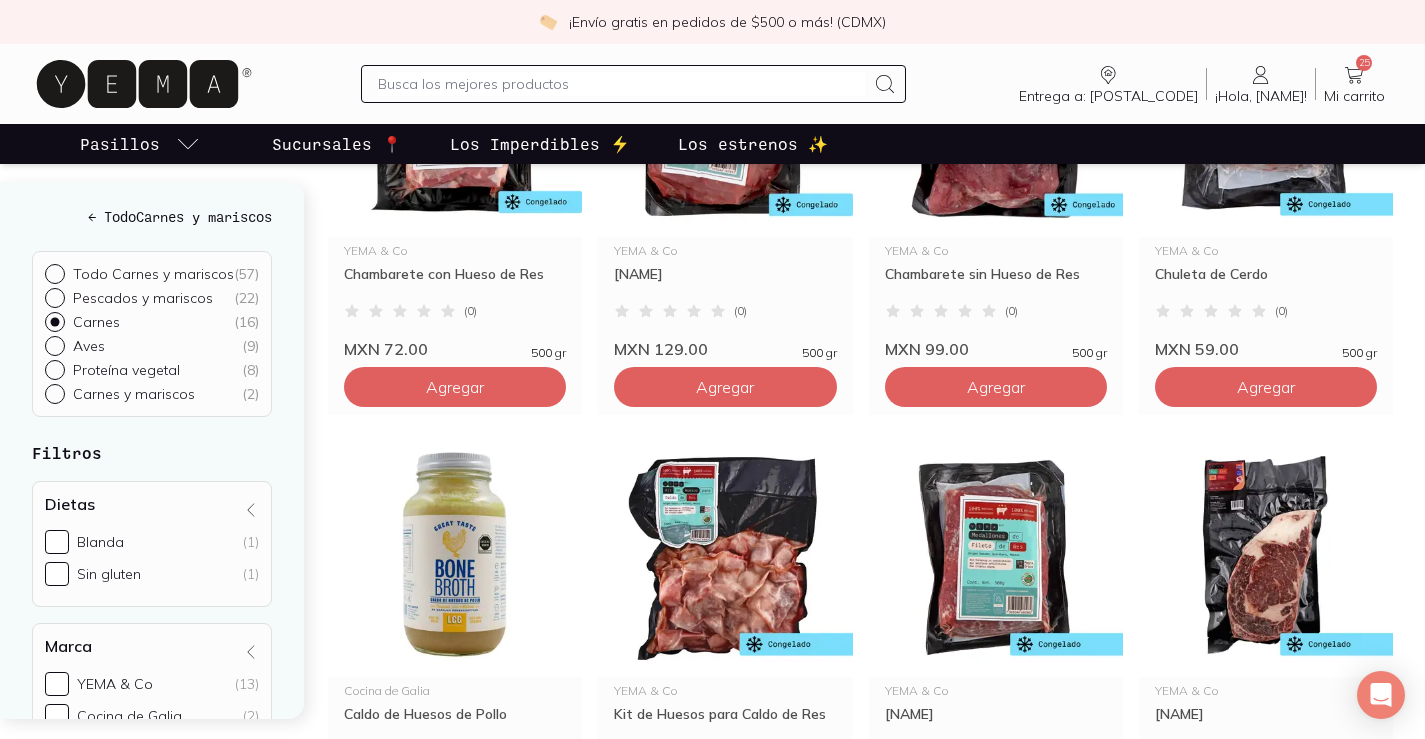 scroll, scrollTop: 913, scrollLeft: 0, axis: vertical 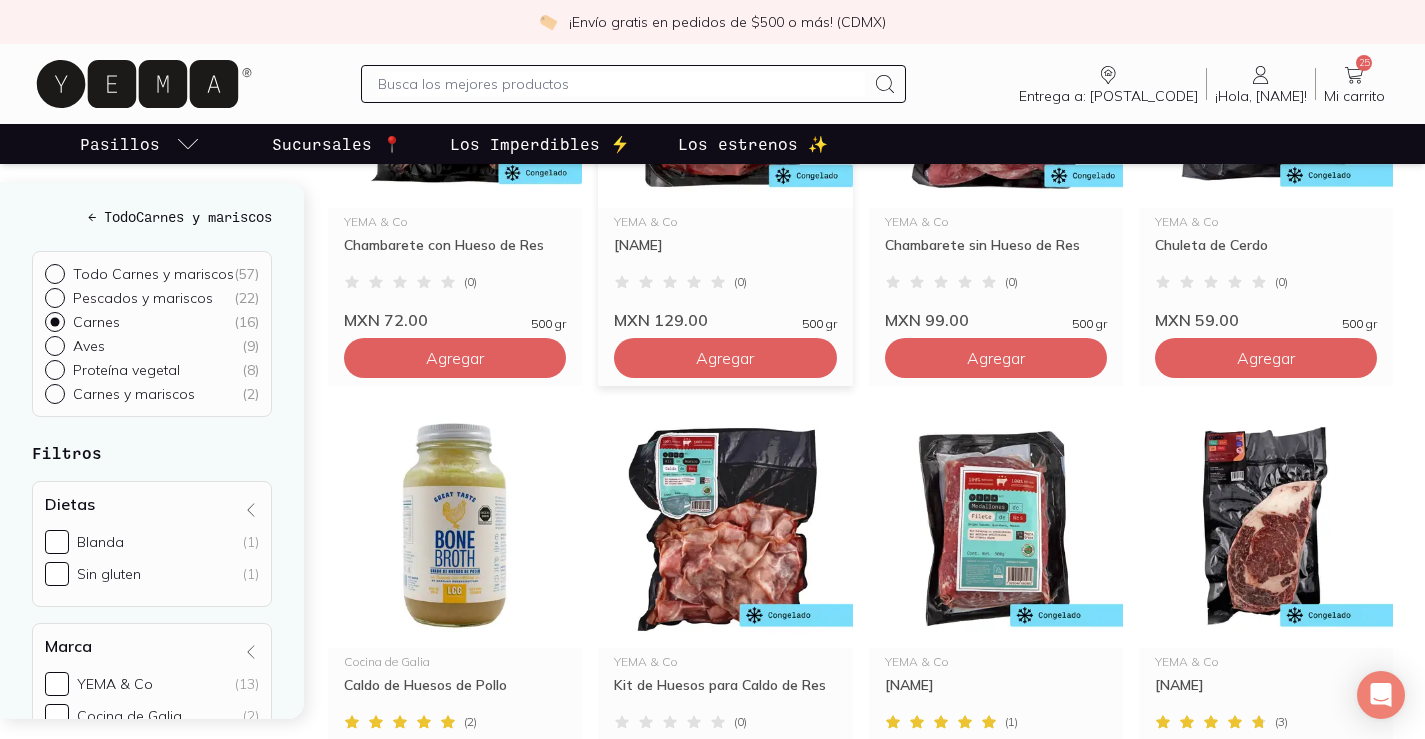 click on "YEMA & Co Milanesa de Res ( 0 ) MXN [PRICE] [WEIGHT] Agregar" at bounding box center (725, 174) 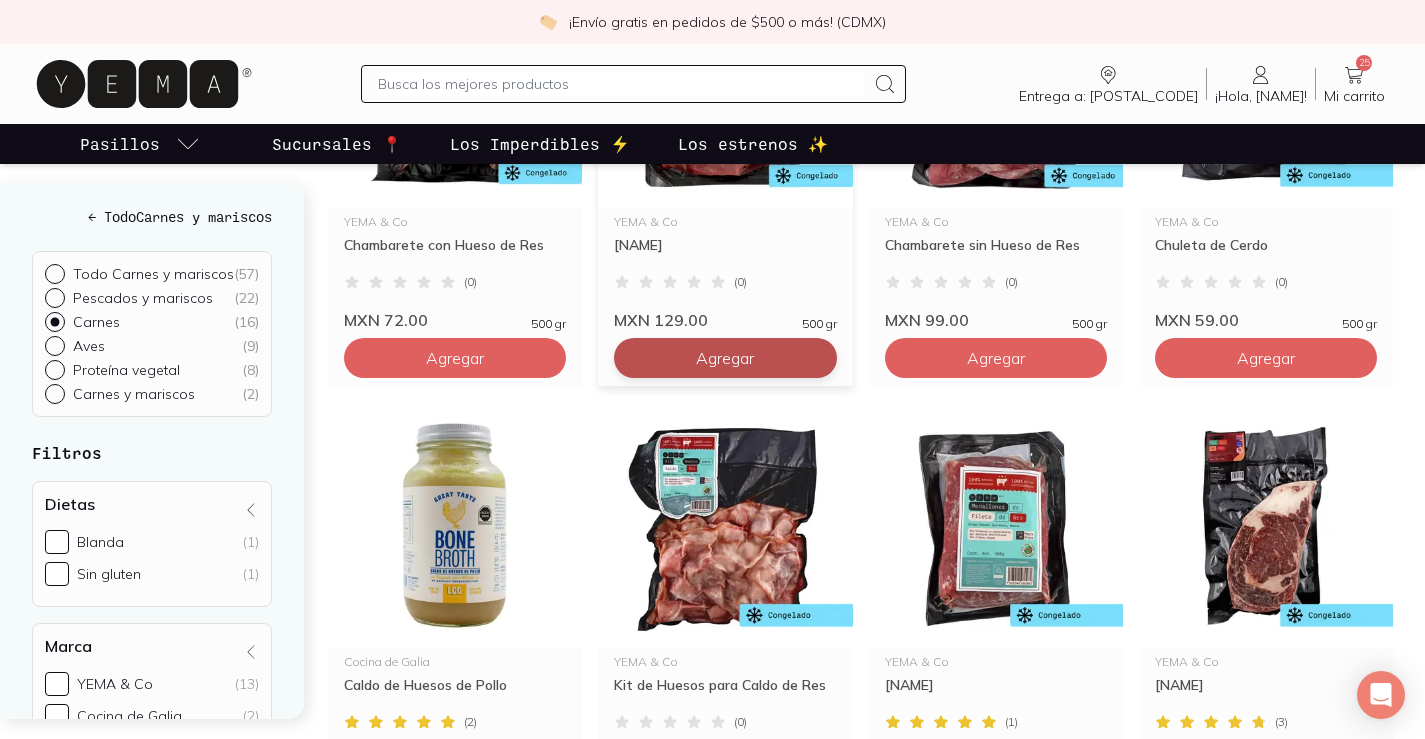 click on "Agregar" at bounding box center [725, -82] 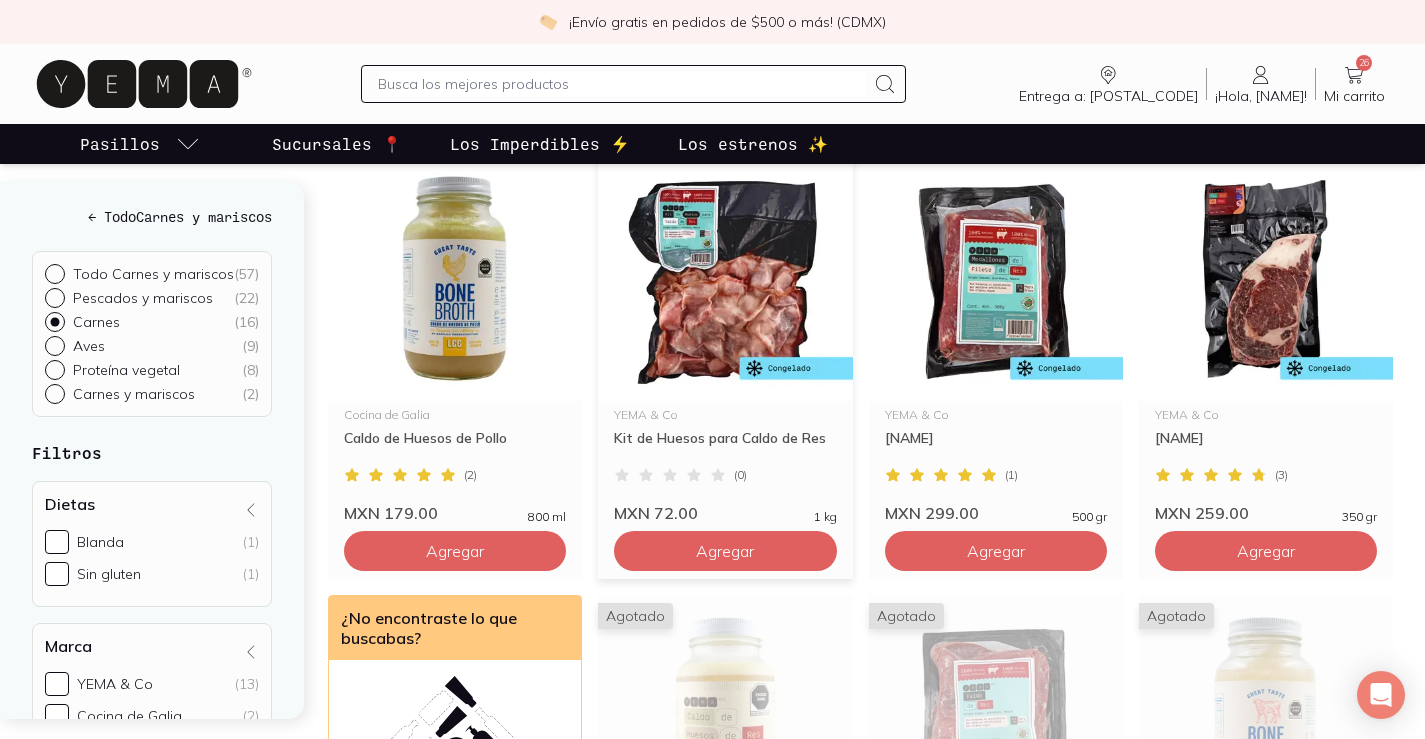 scroll, scrollTop: 1359, scrollLeft: 0, axis: vertical 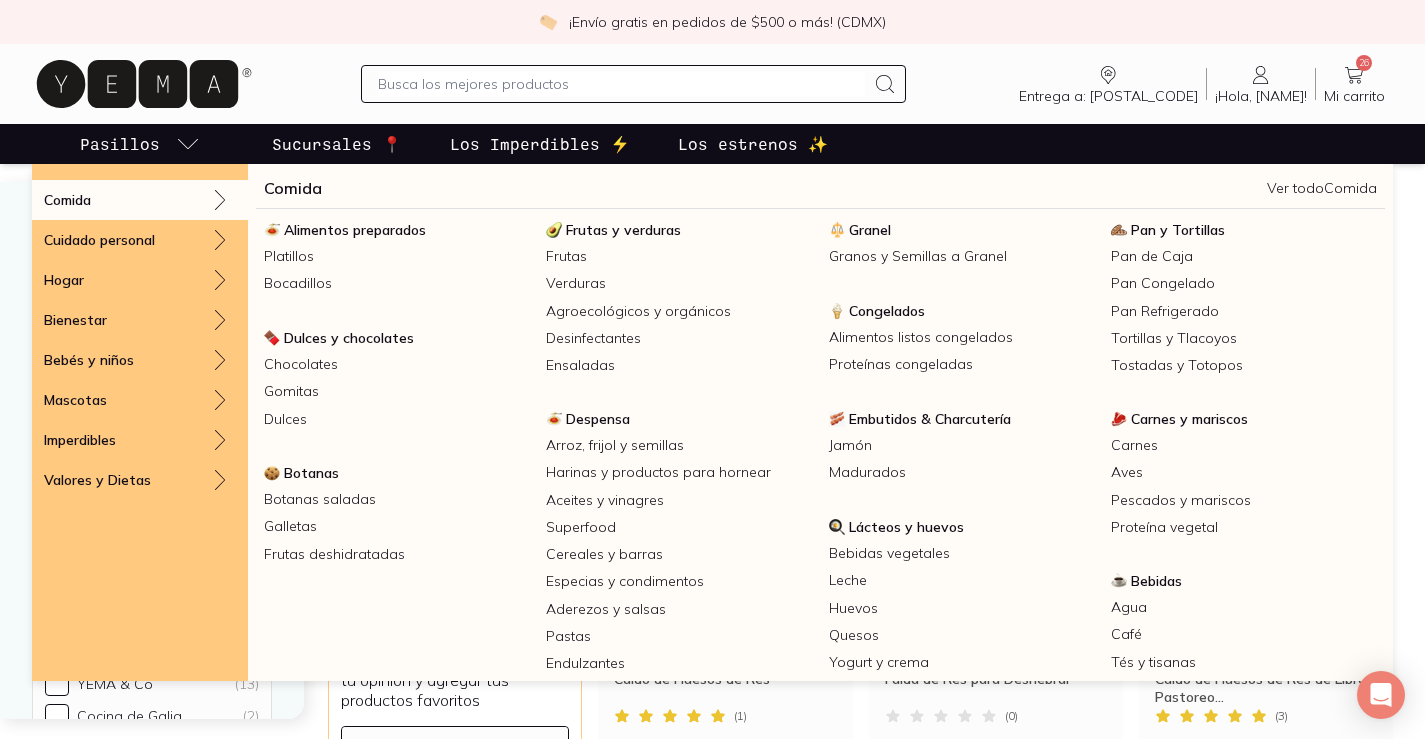 click 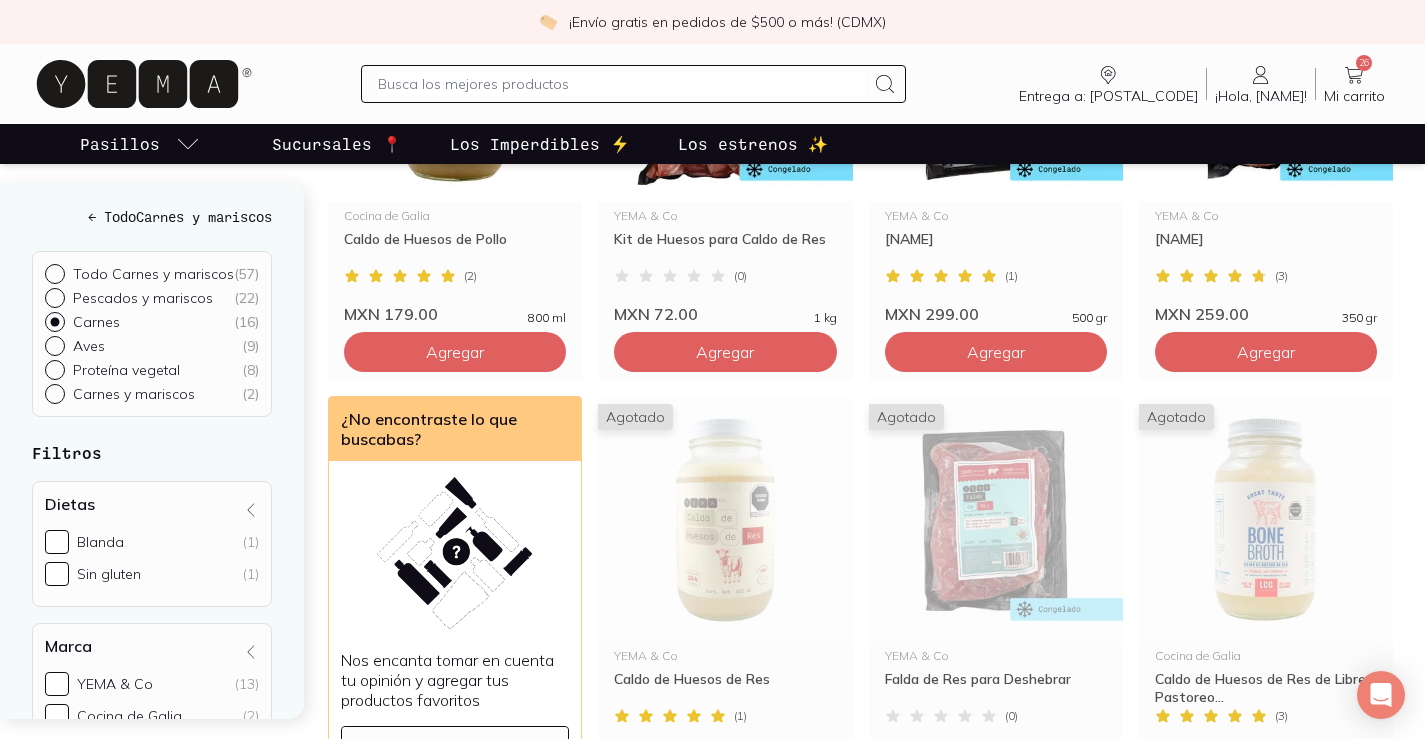 click 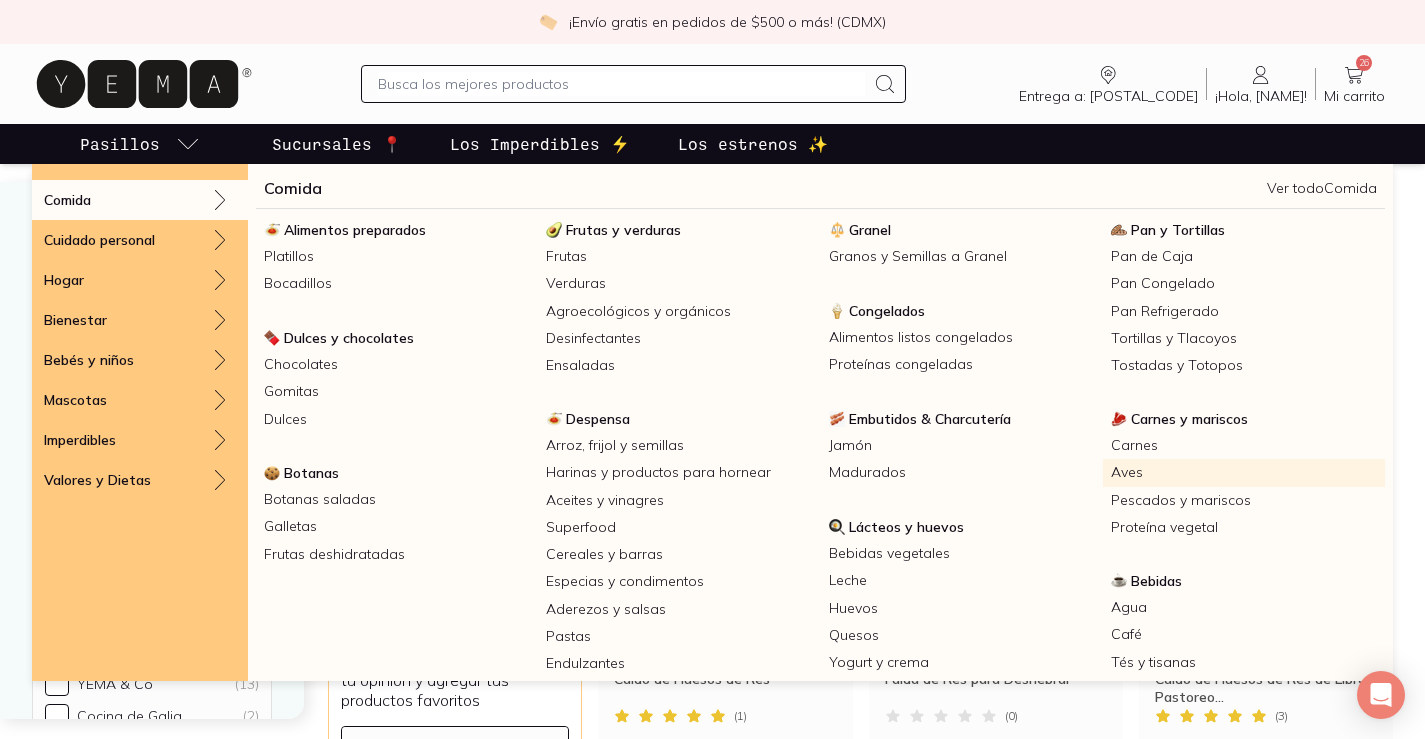 click on "Aves" at bounding box center (1244, 472) 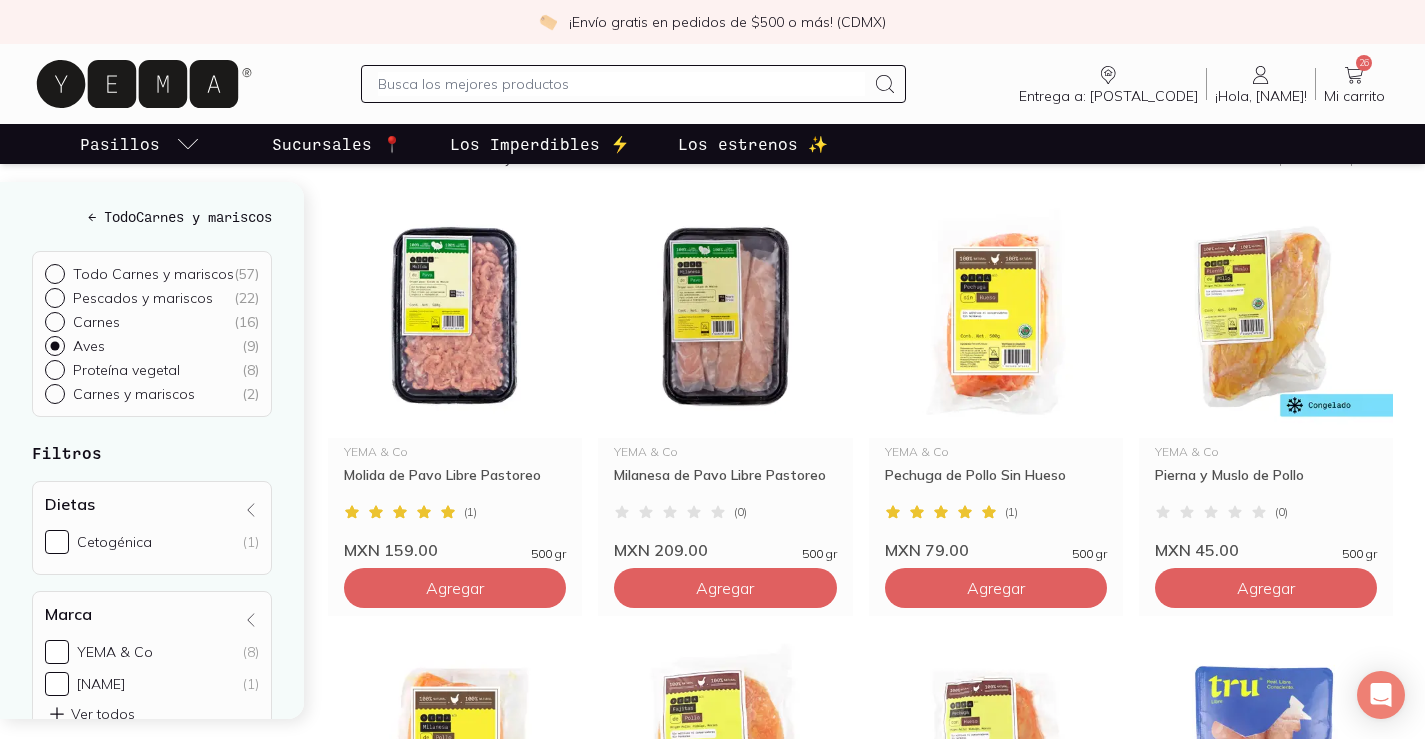 scroll, scrollTop: 370, scrollLeft: 0, axis: vertical 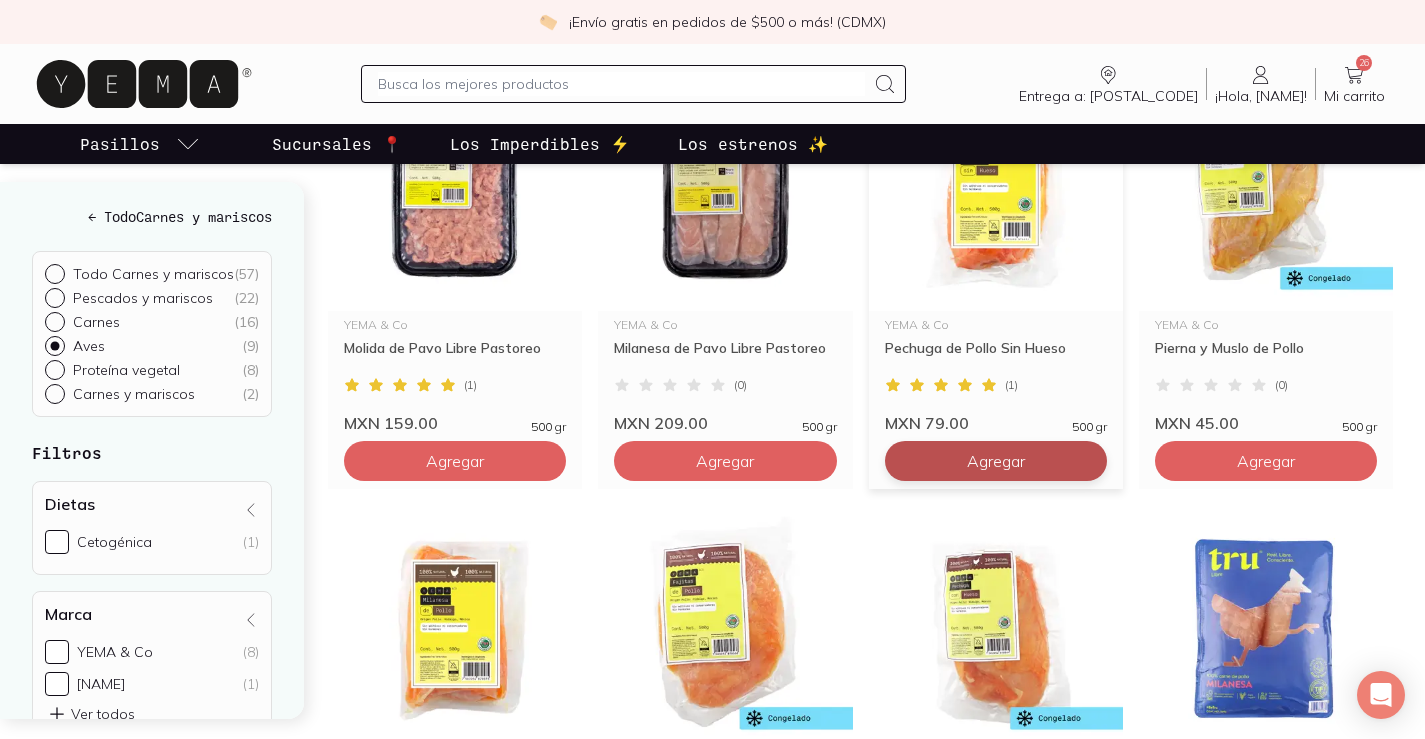 click on "Agregar" at bounding box center [455, 461] 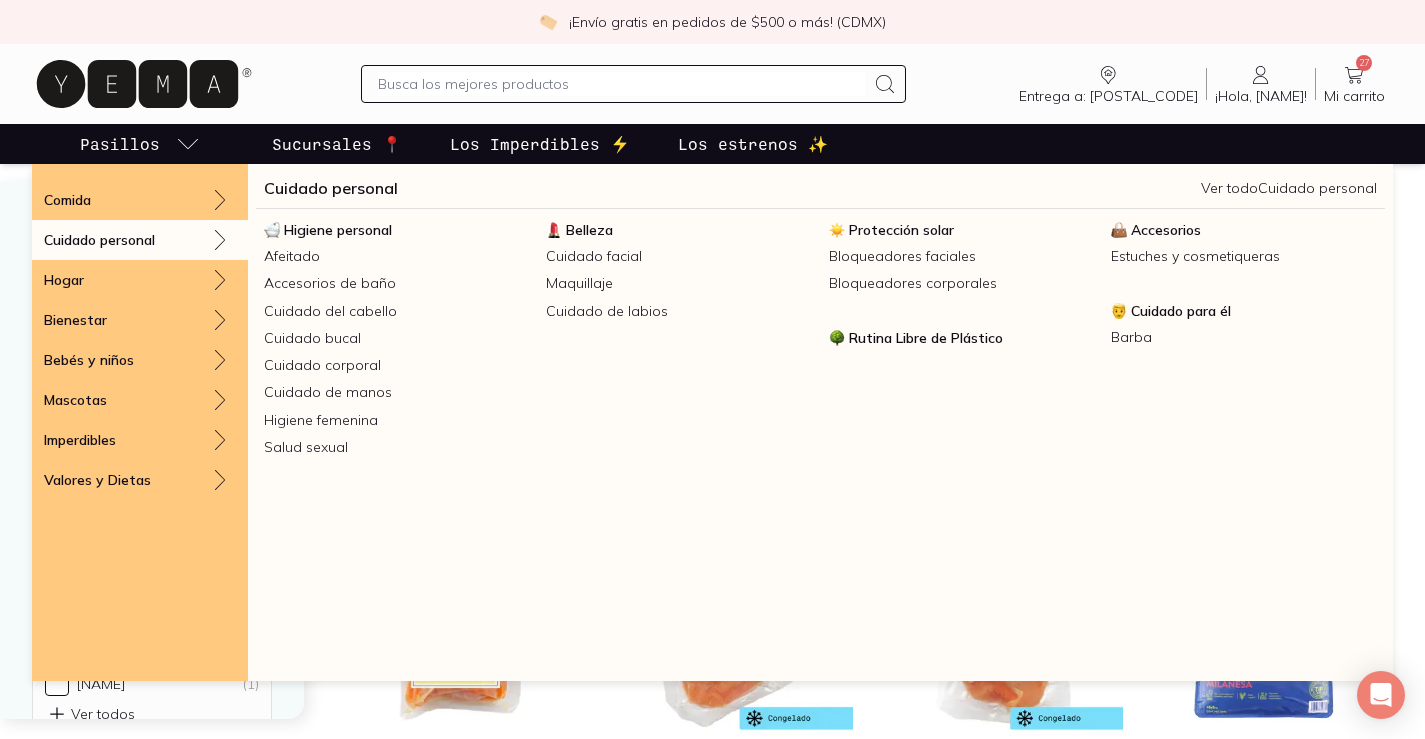 click 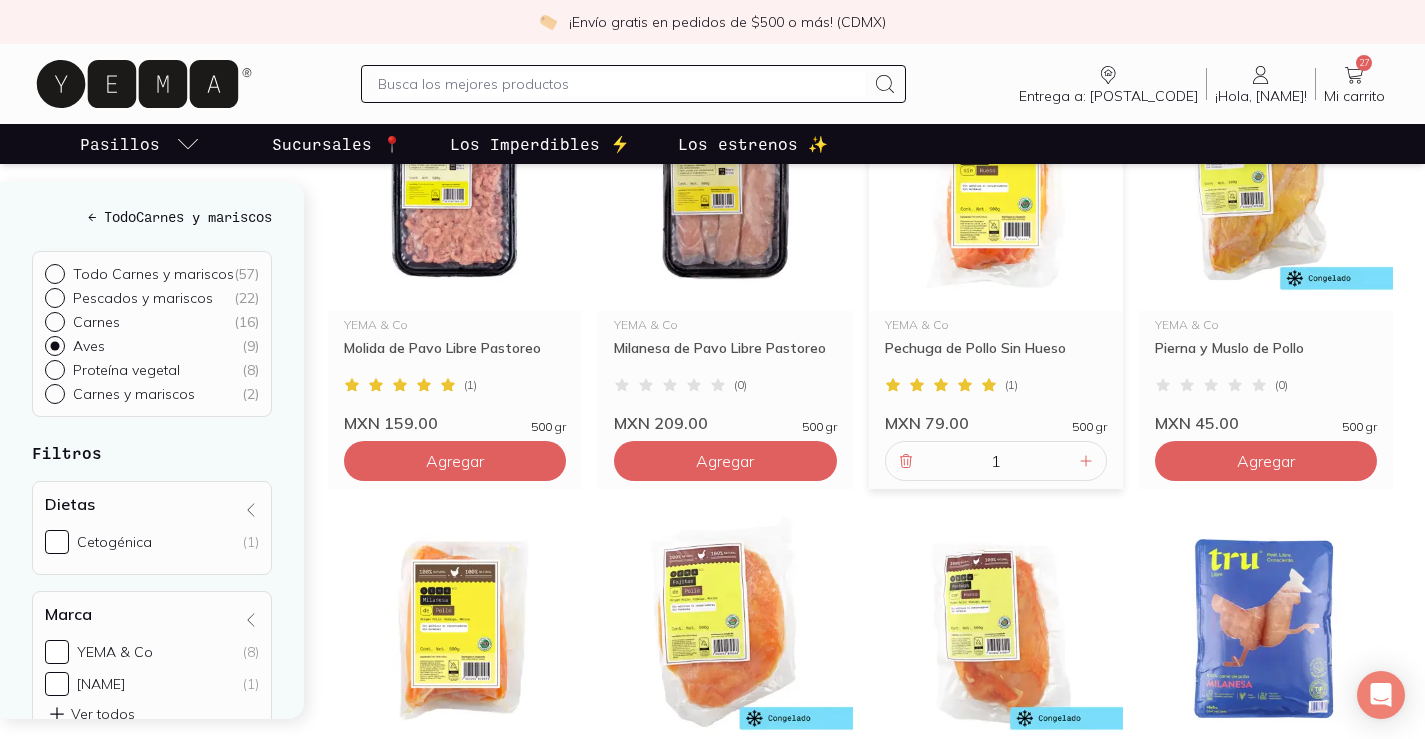 click 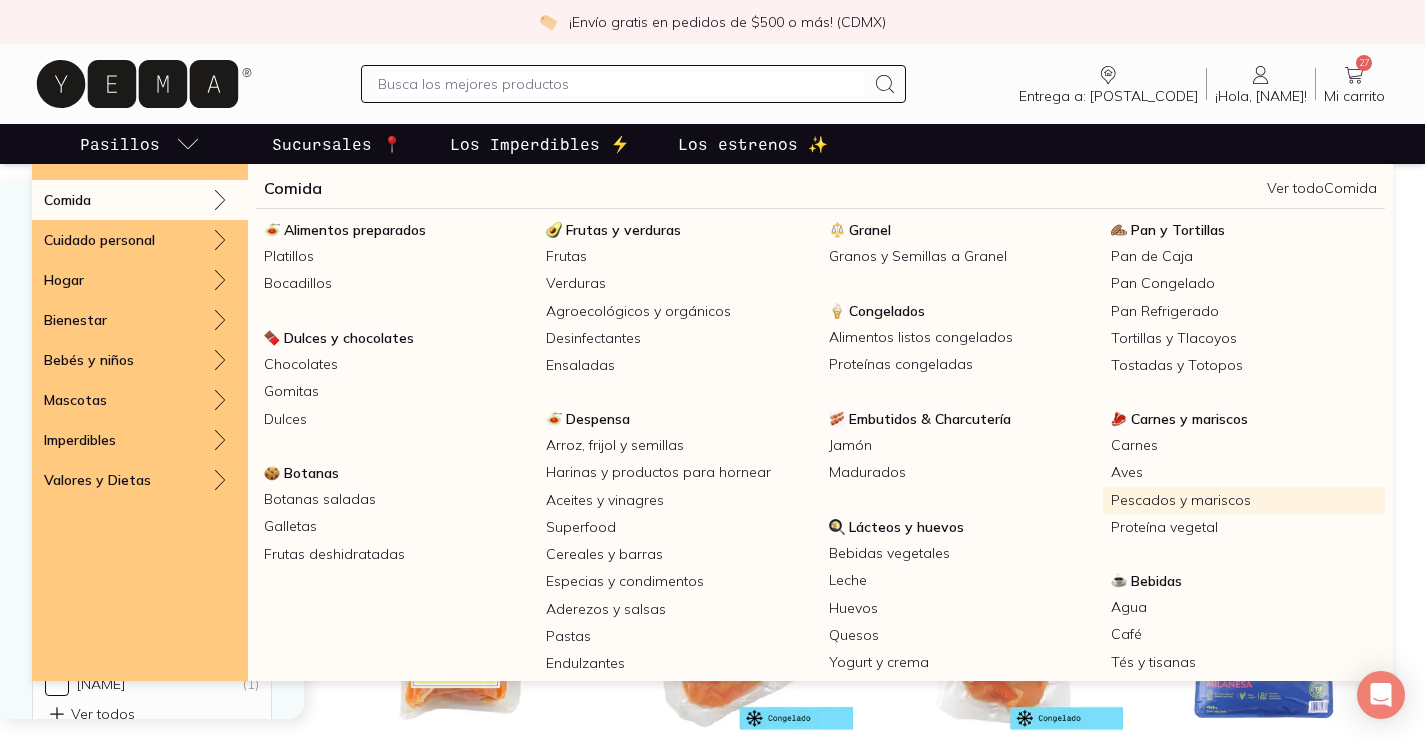 click on "Pescados y mariscos" at bounding box center [1244, 500] 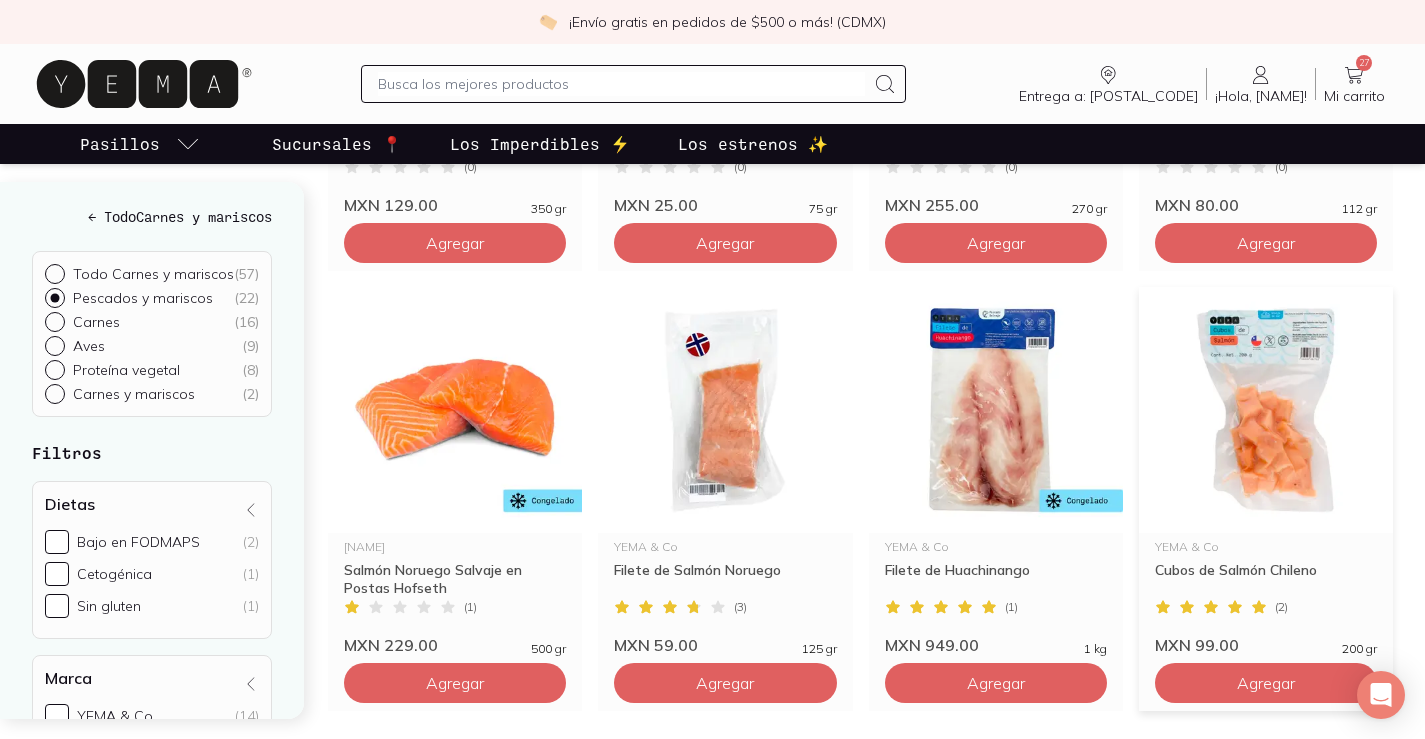 scroll, scrollTop: 1516, scrollLeft: 0, axis: vertical 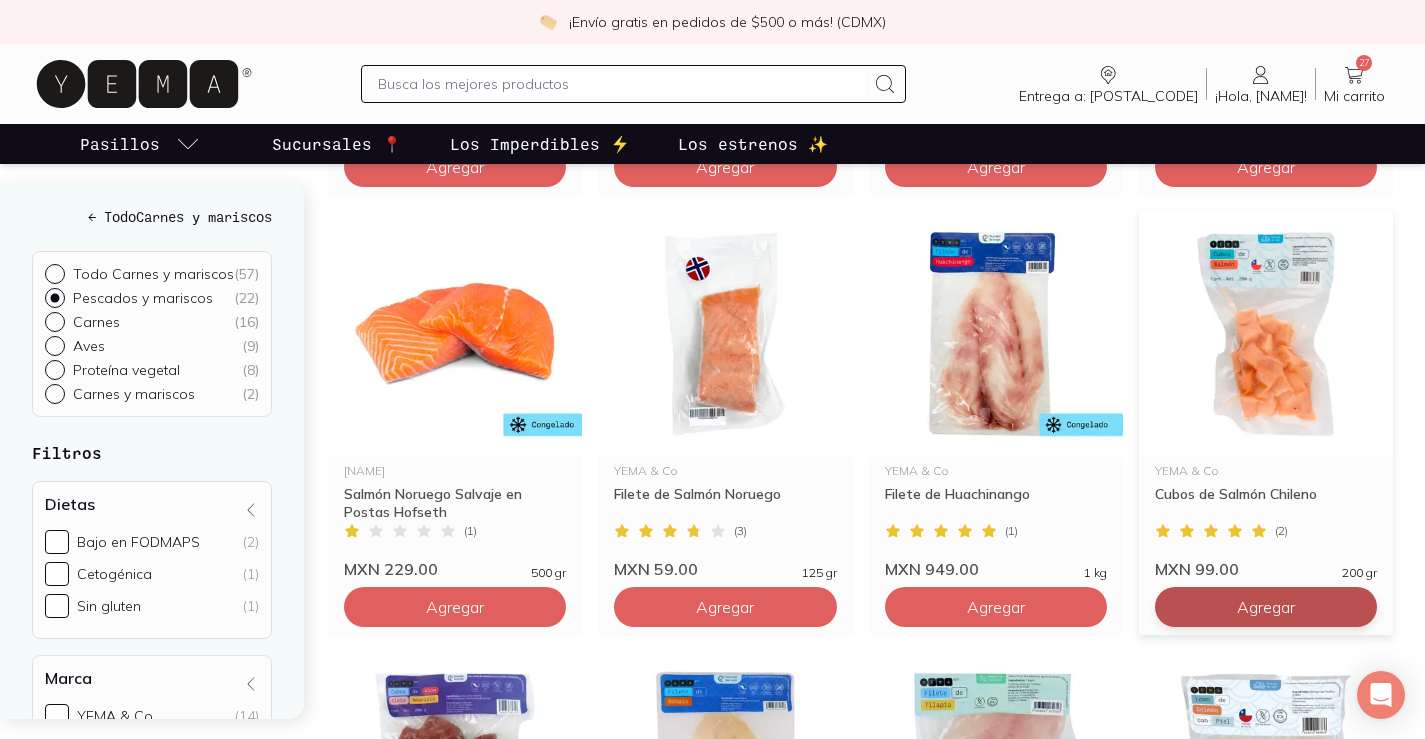 click on "Agregar" at bounding box center [455, -713] 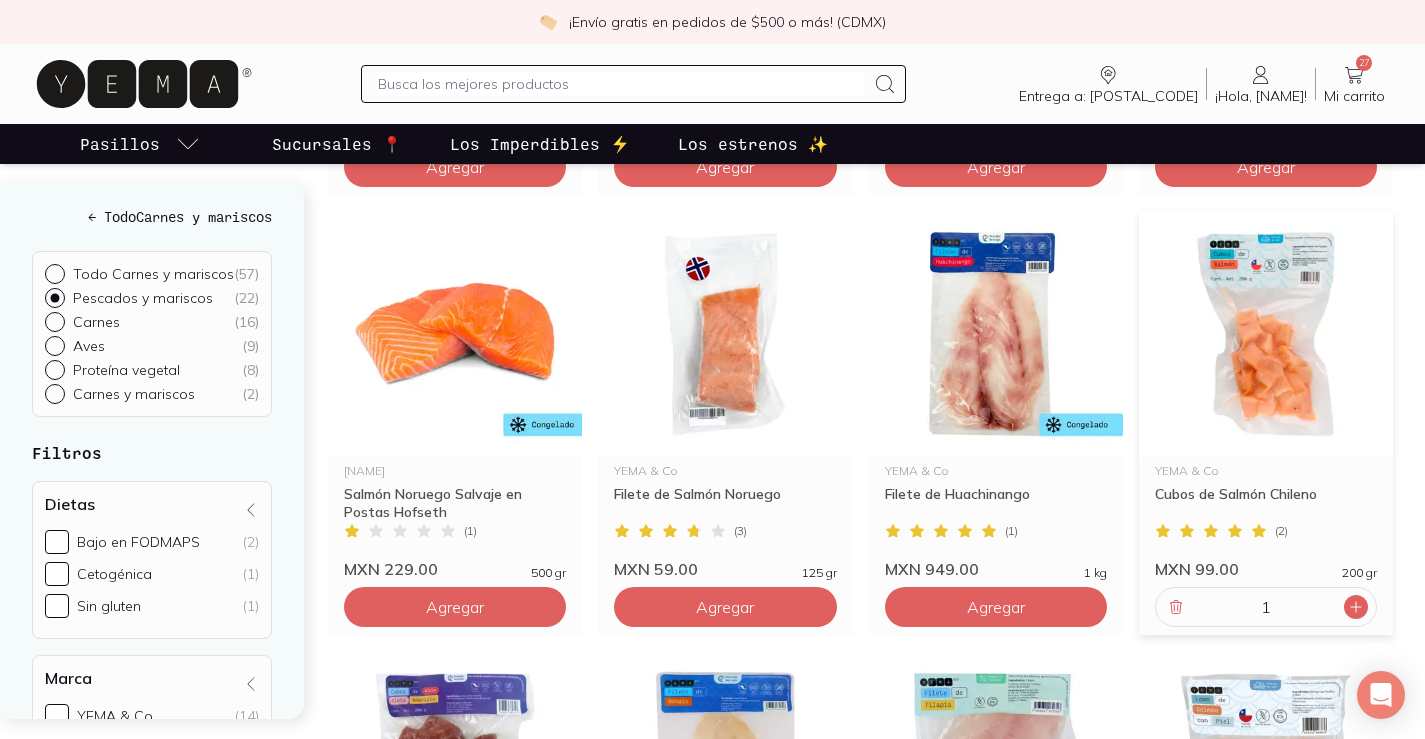 click 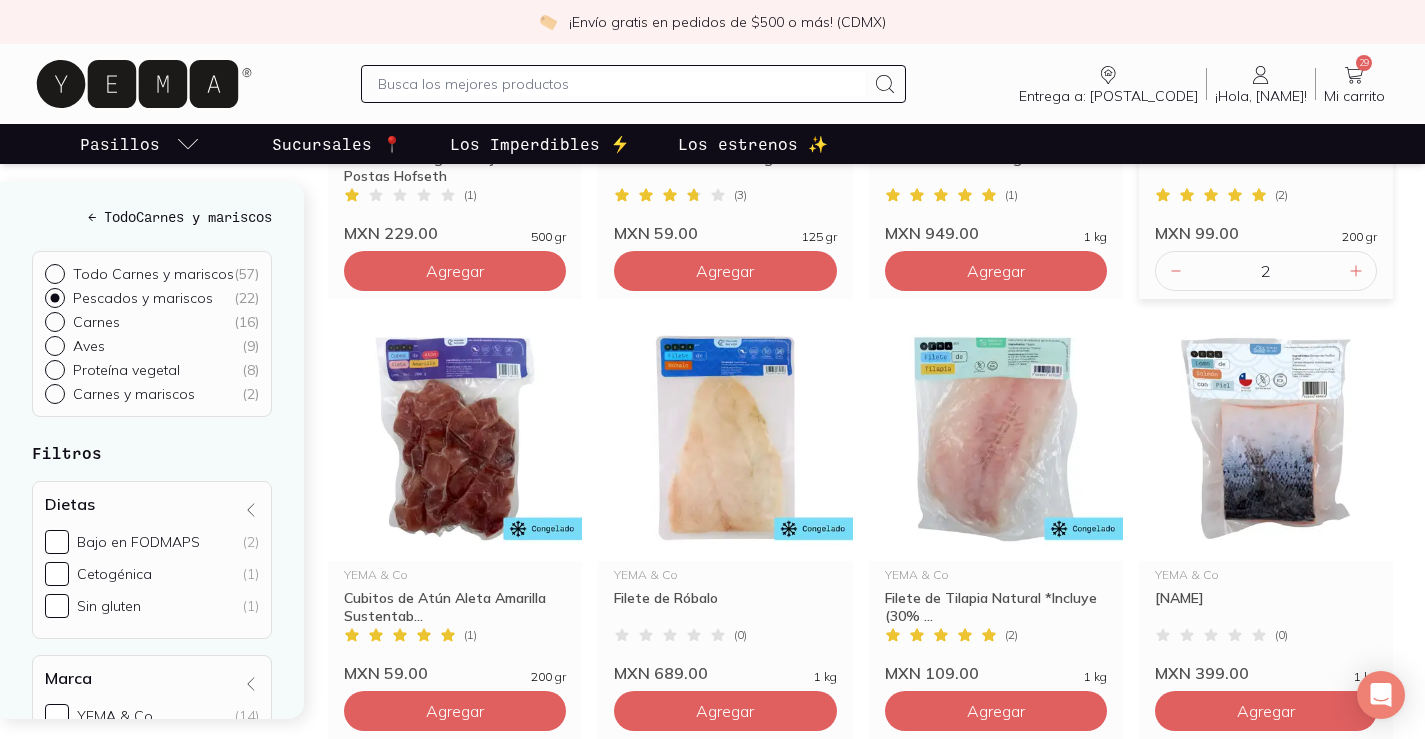 scroll, scrollTop: 1855, scrollLeft: 0, axis: vertical 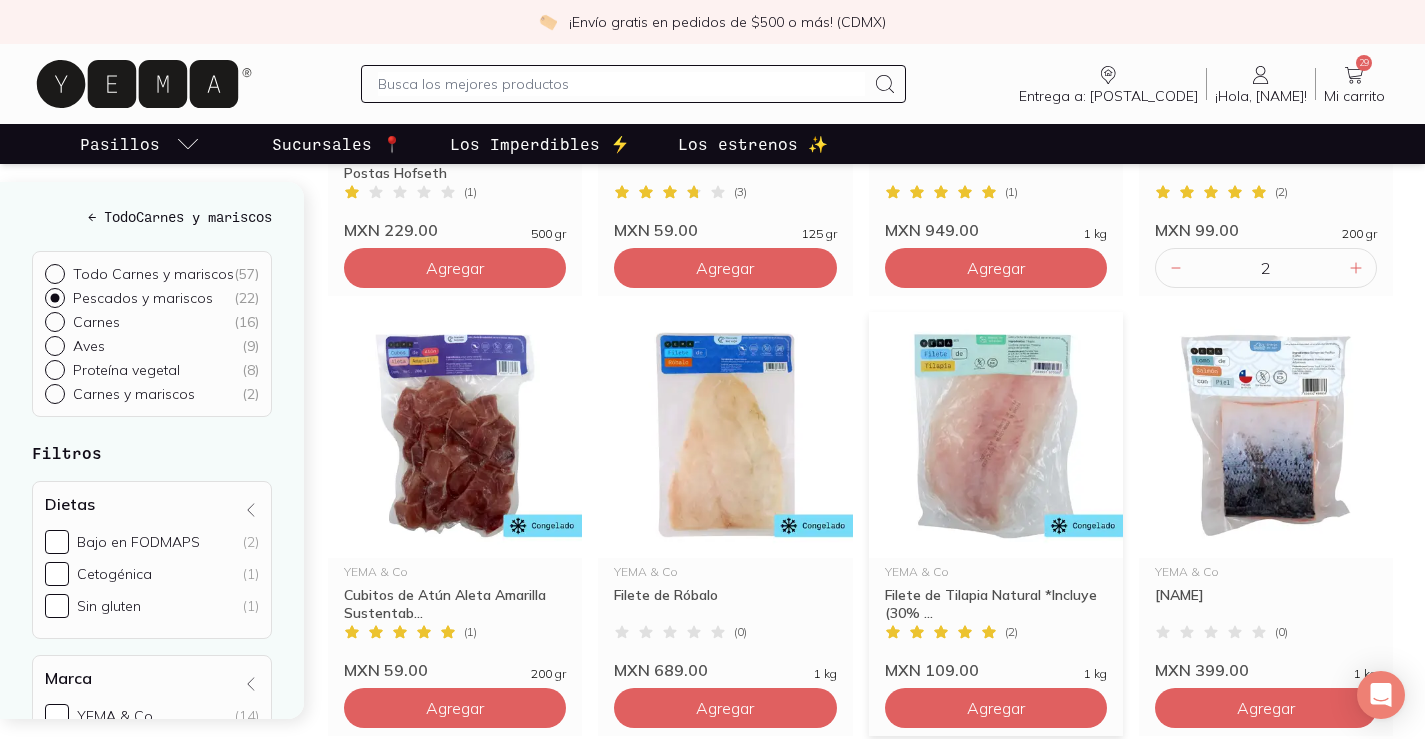 click on "YEMA & Co Filete de Tilapia Natural *Incluye (30% ... Filete de Tilapia Natural *Incluye (30% Hielo)" at bounding box center (996, 594) 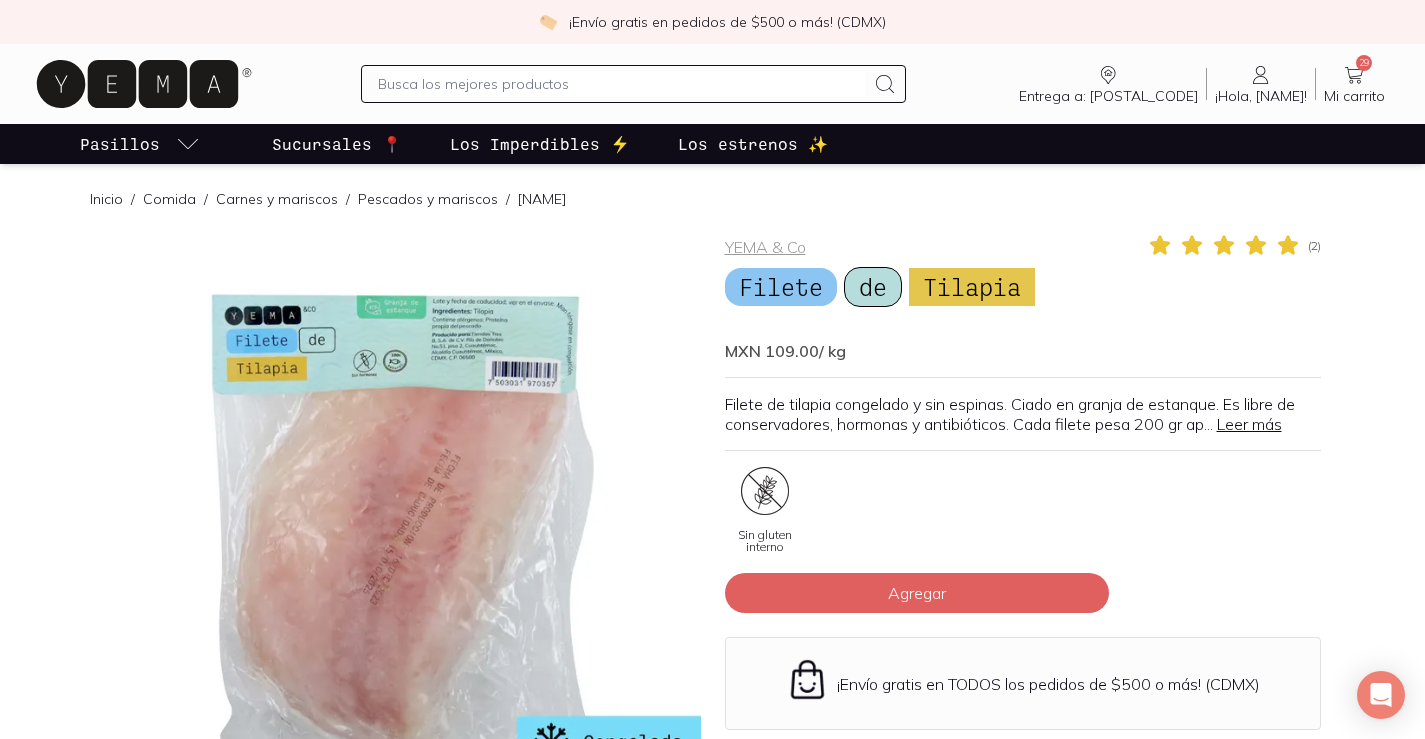 click on "Leer más" at bounding box center [1249, 424] 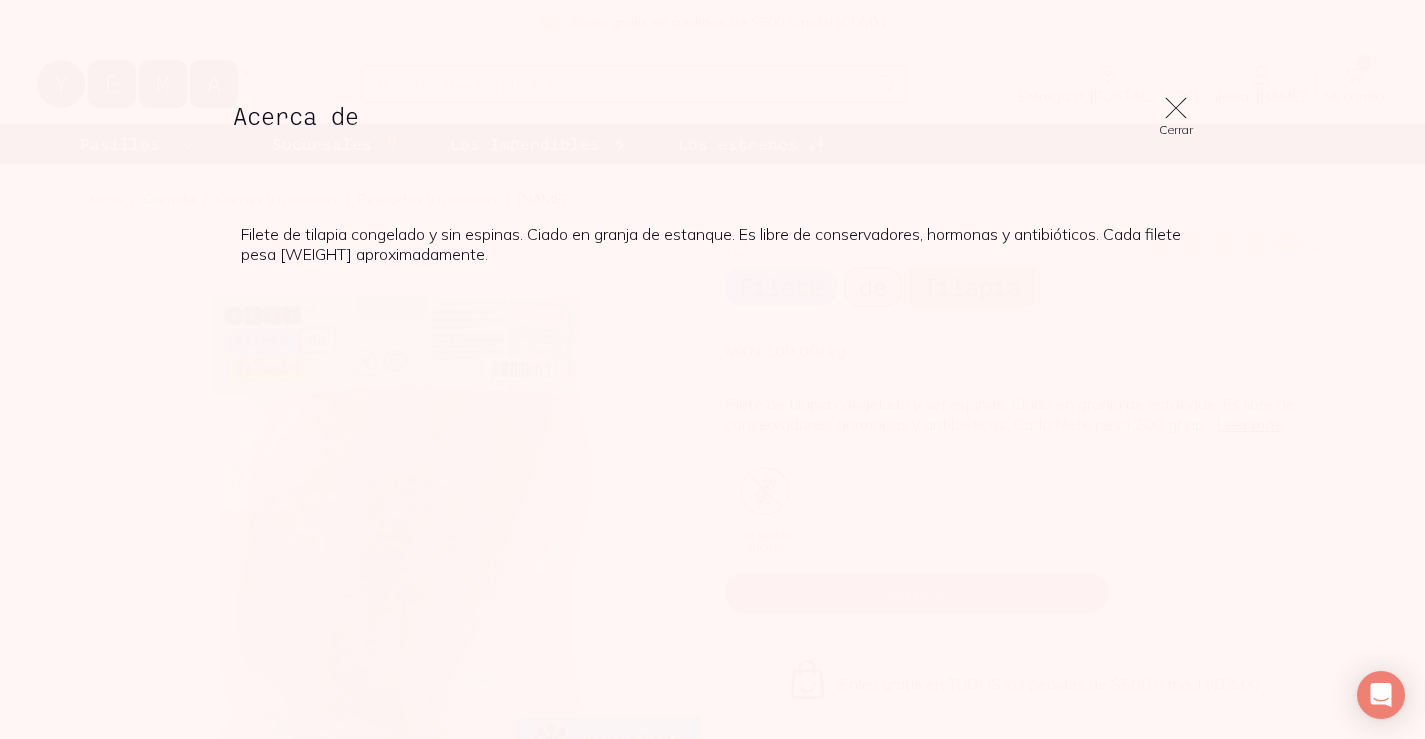 click 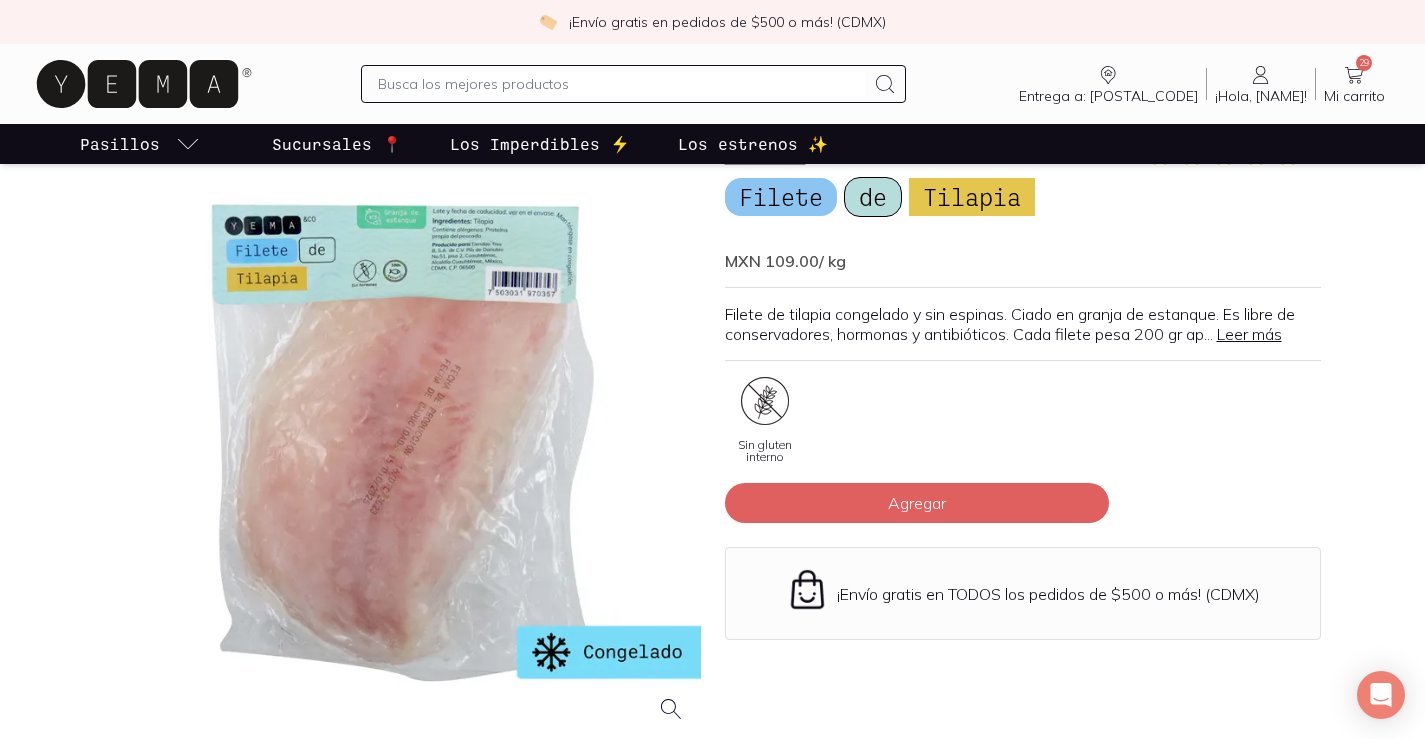 scroll, scrollTop: 85, scrollLeft: 0, axis: vertical 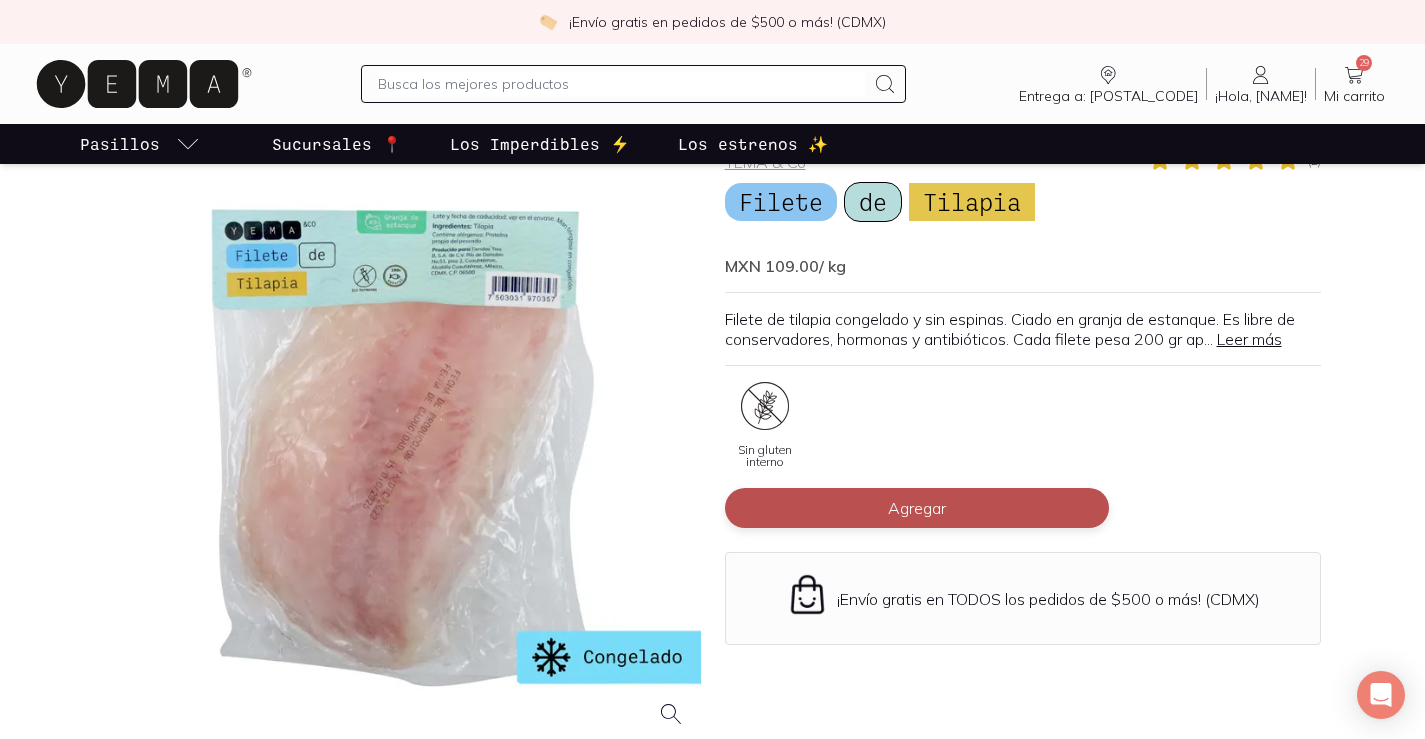 click on "Agregar" at bounding box center (917, 508) 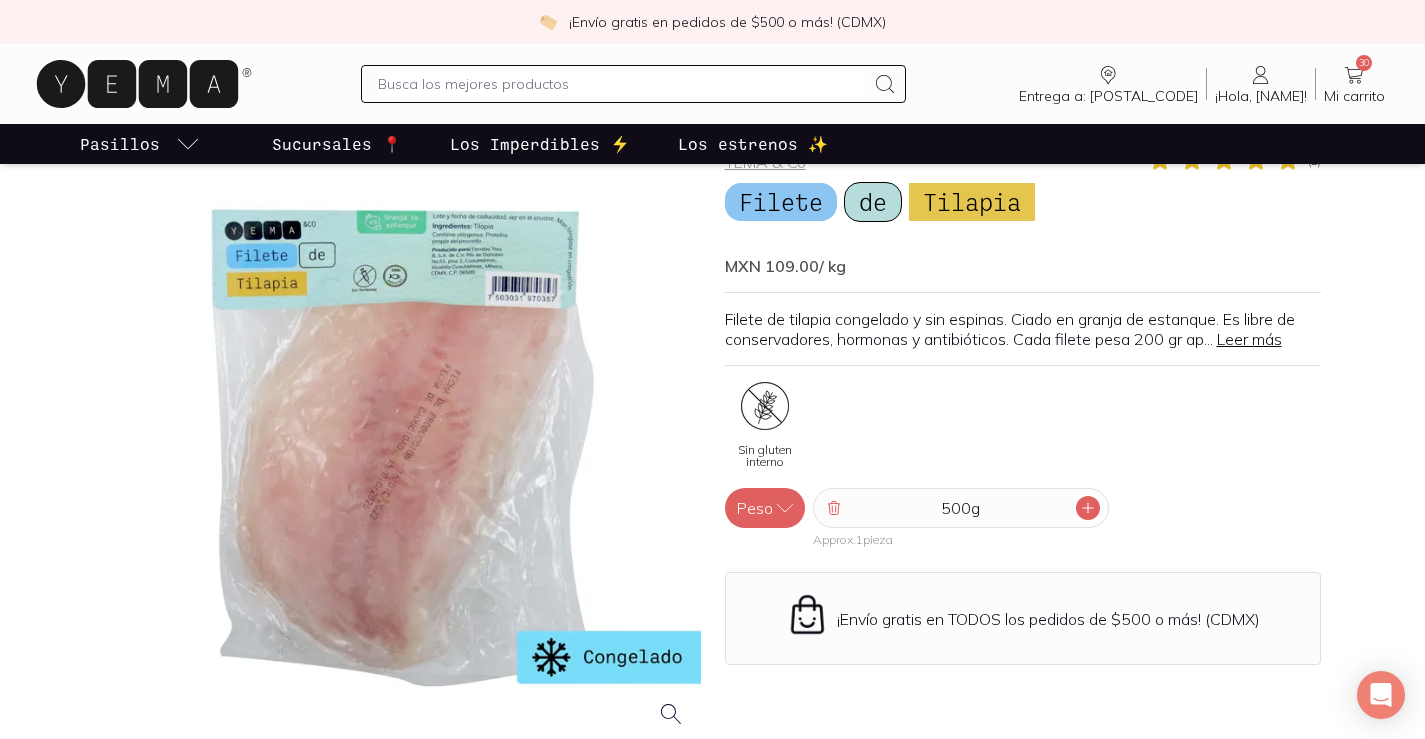 click 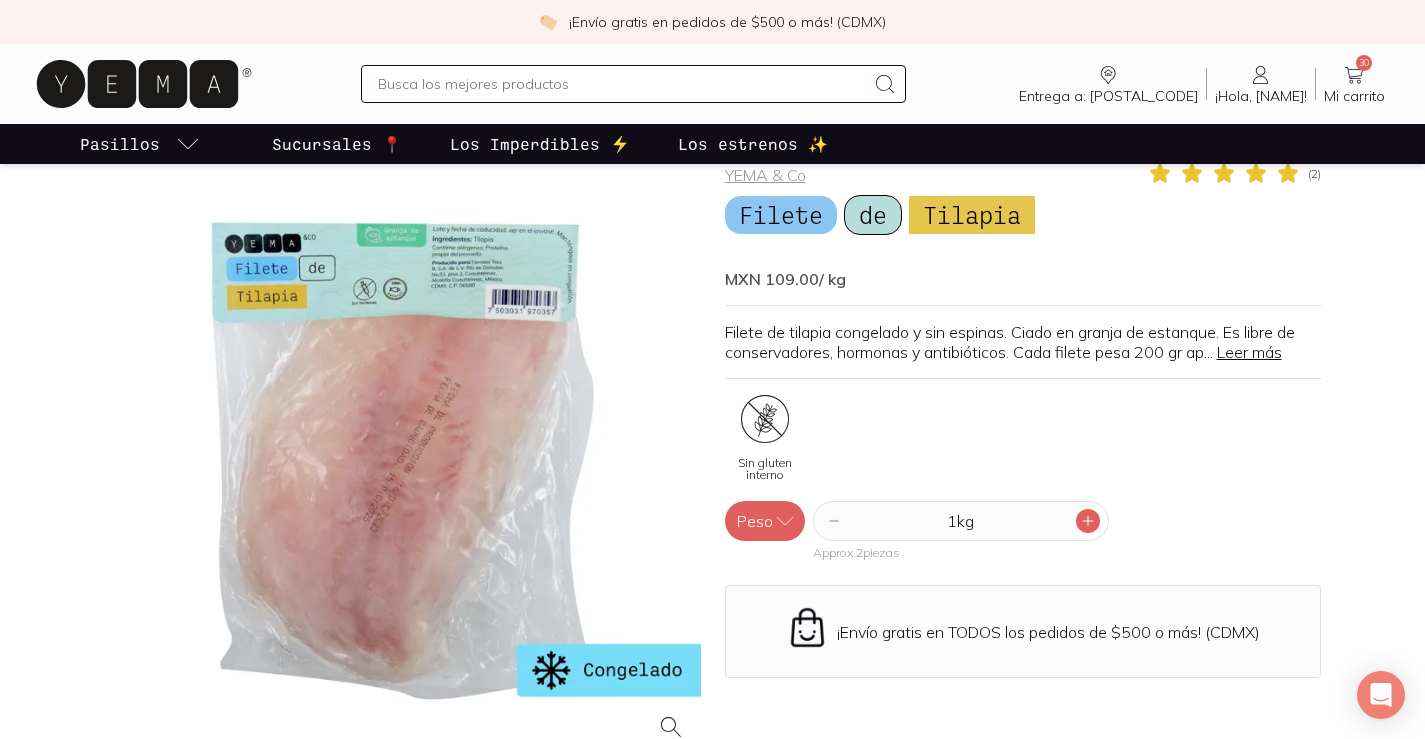 scroll, scrollTop: 69, scrollLeft: 0, axis: vertical 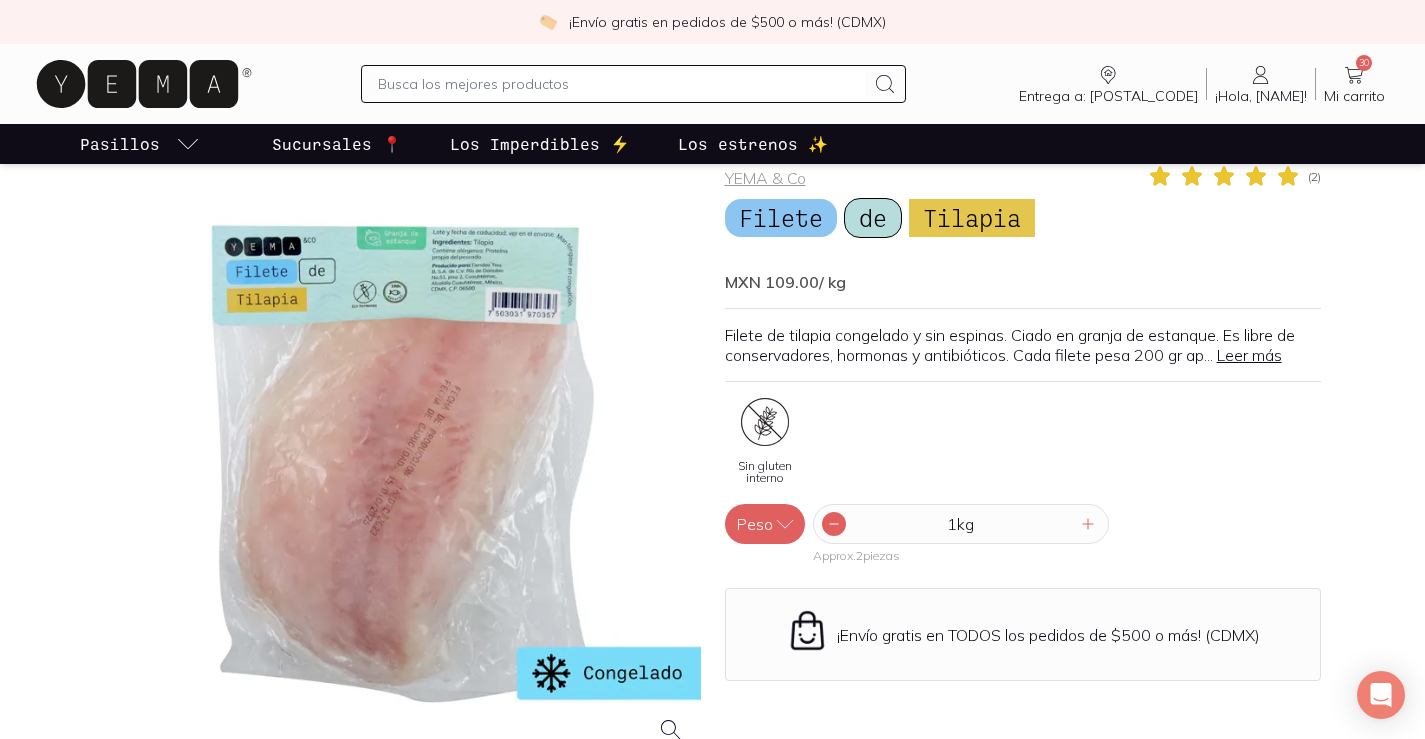click 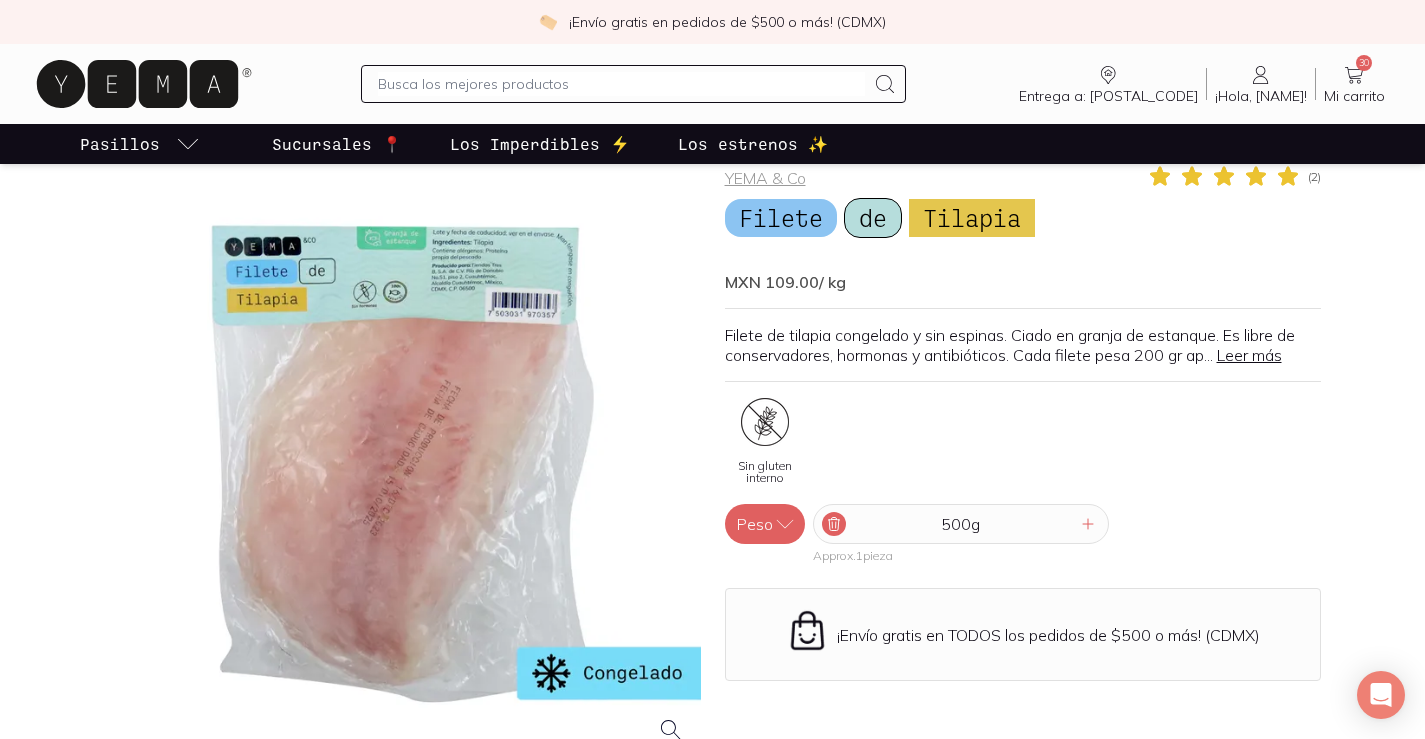click 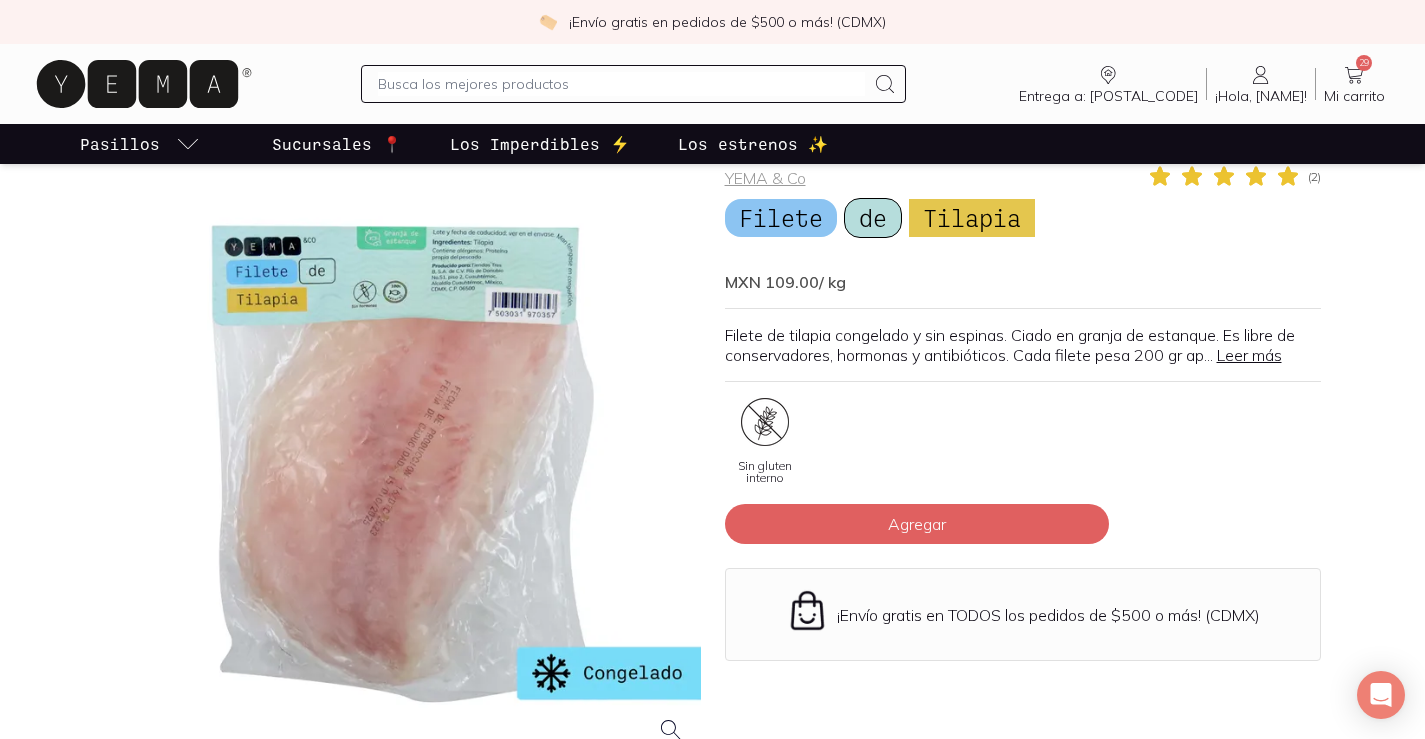 click 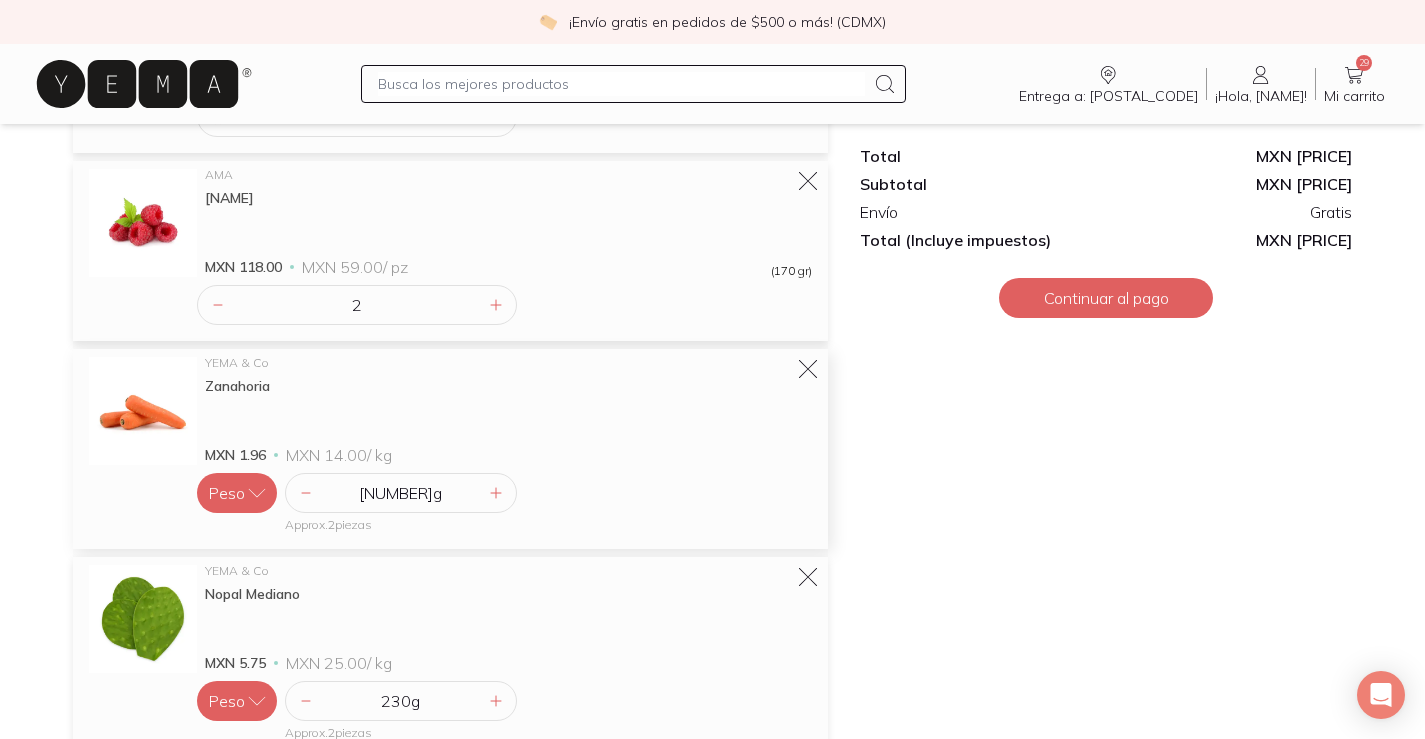 scroll, scrollTop: 1328, scrollLeft: 0, axis: vertical 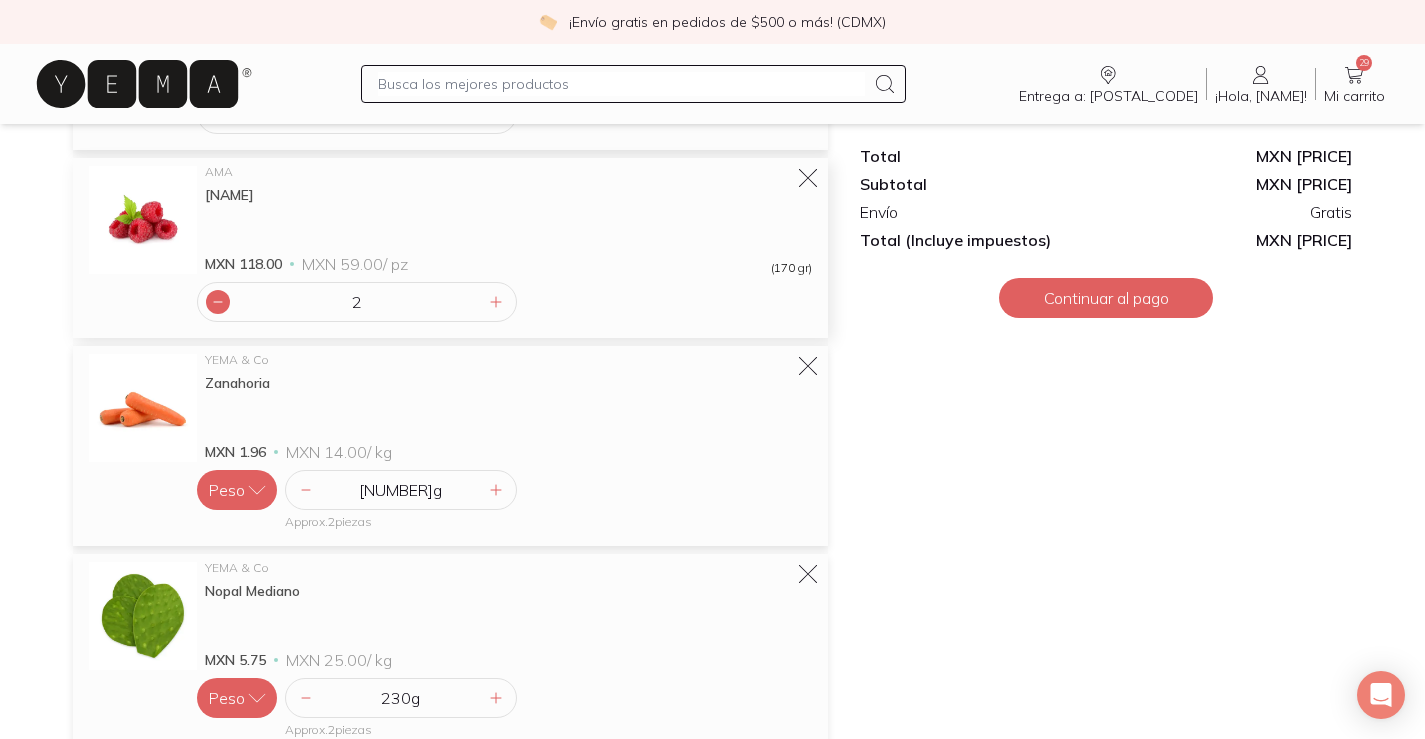 click at bounding box center (218, 302) 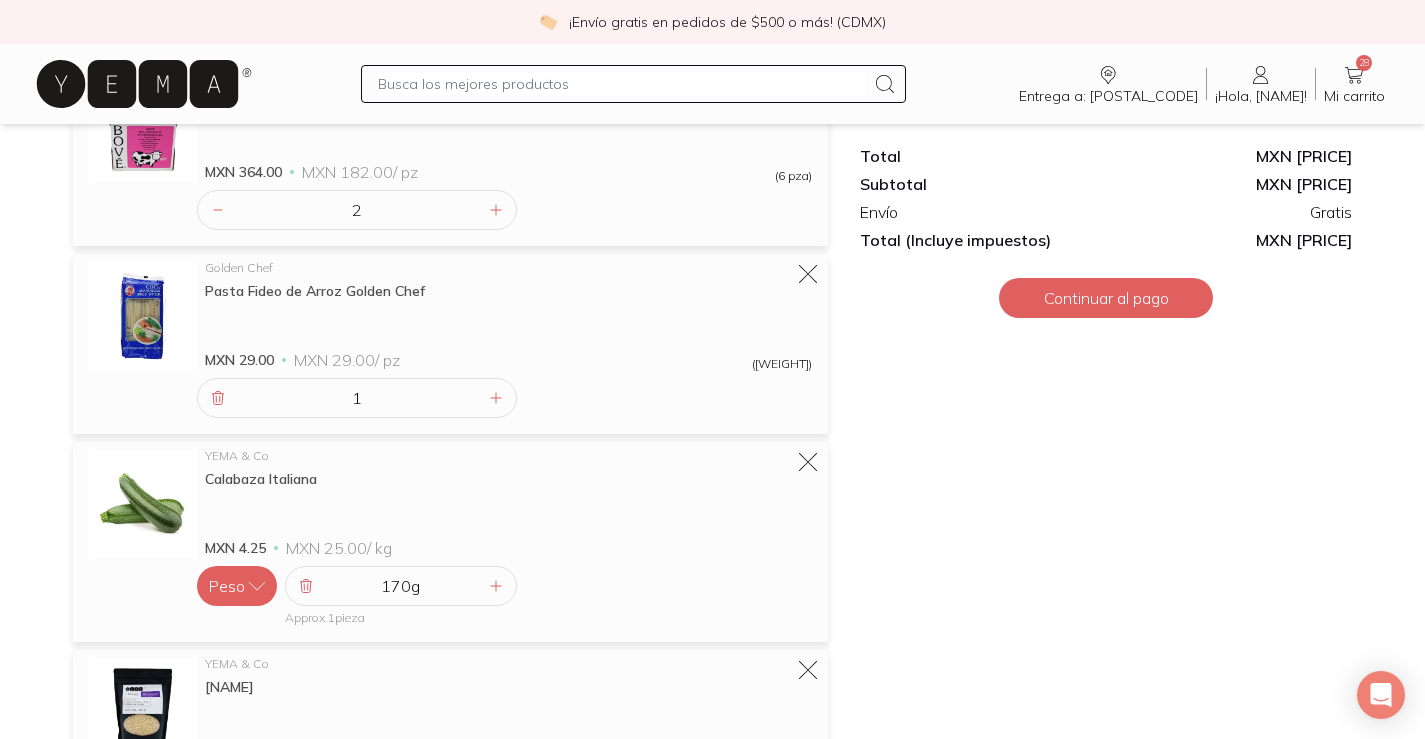 scroll, scrollTop: 2952, scrollLeft: 0, axis: vertical 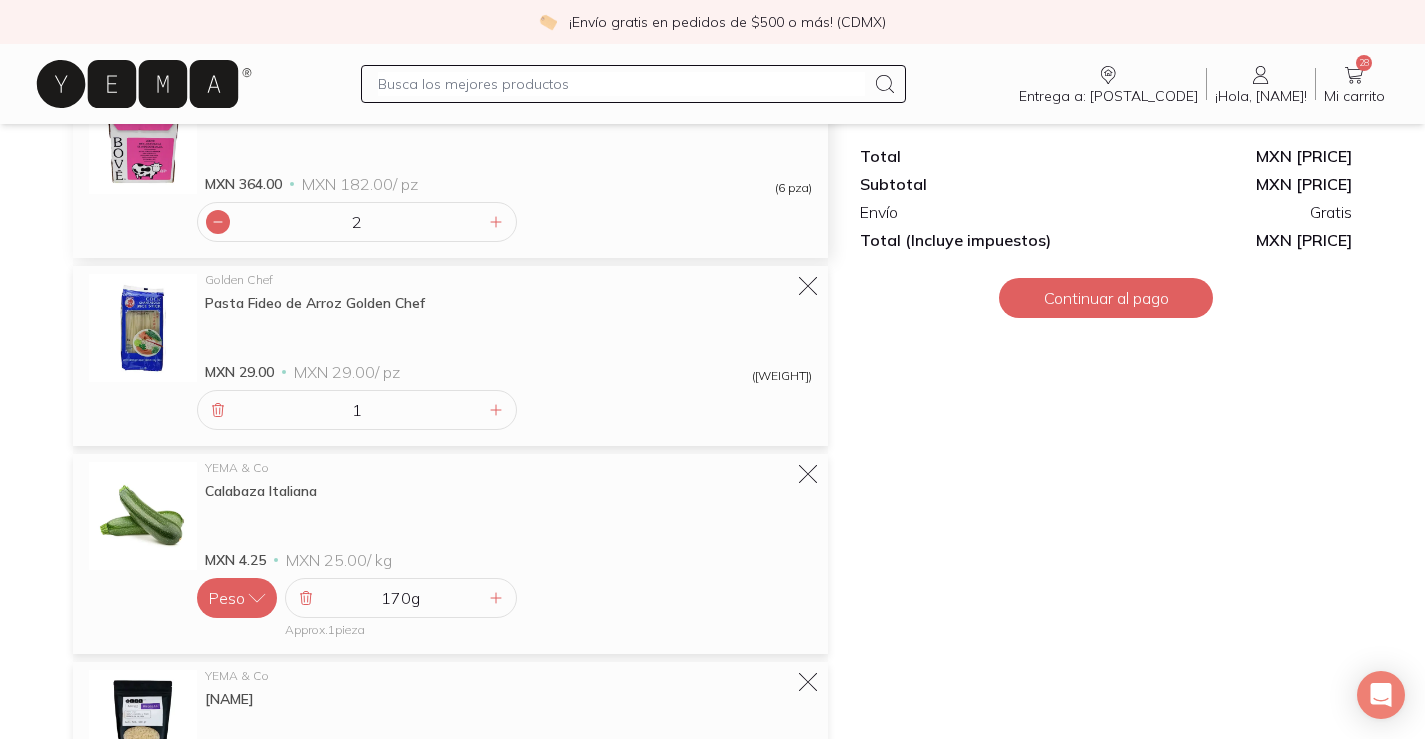 click 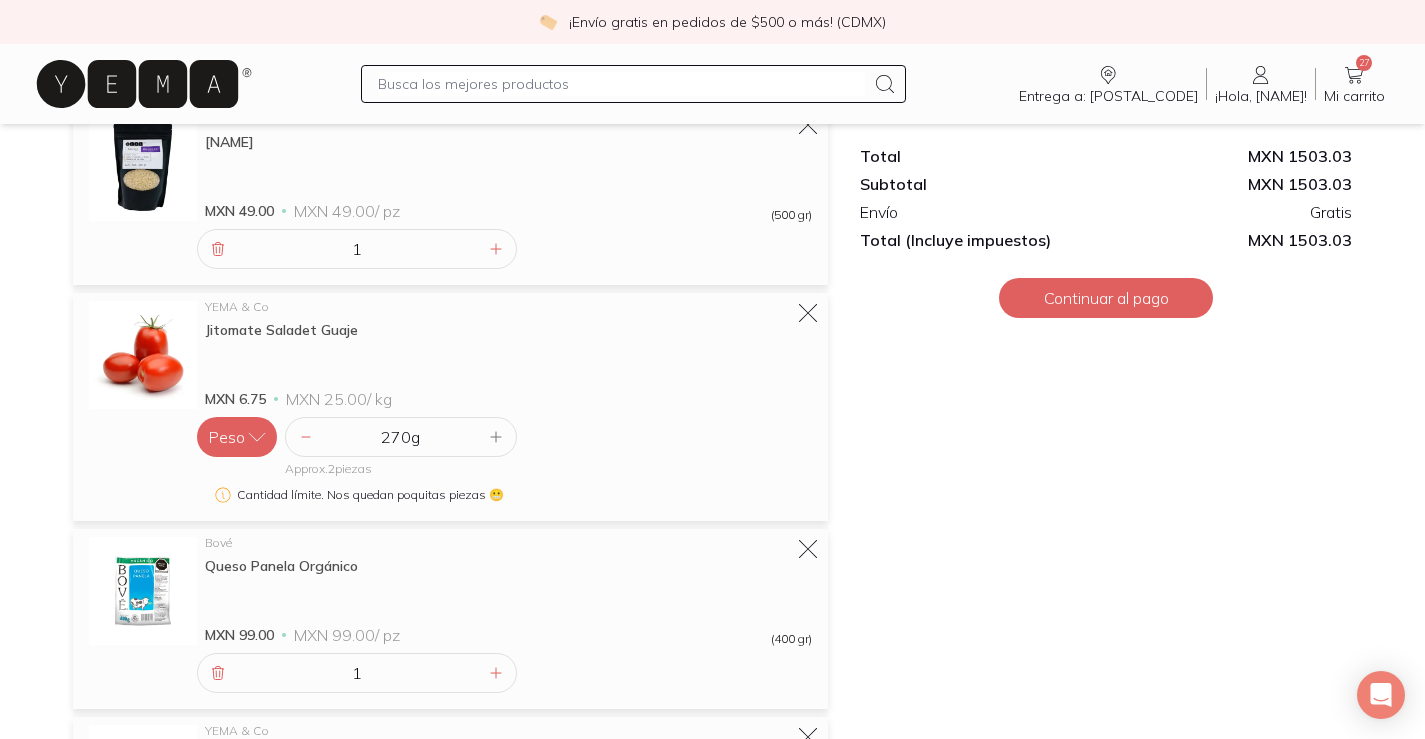 scroll, scrollTop: 2914, scrollLeft: 0, axis: vertical 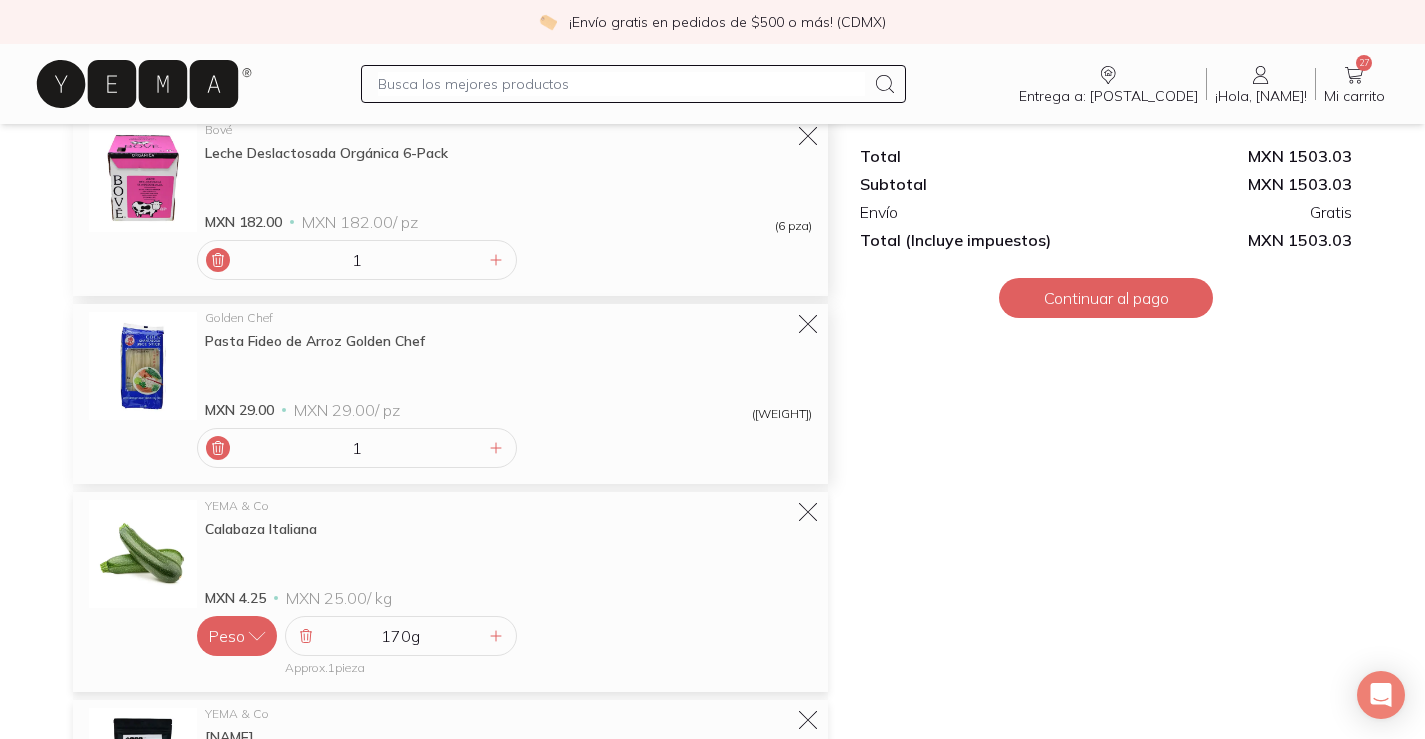 click 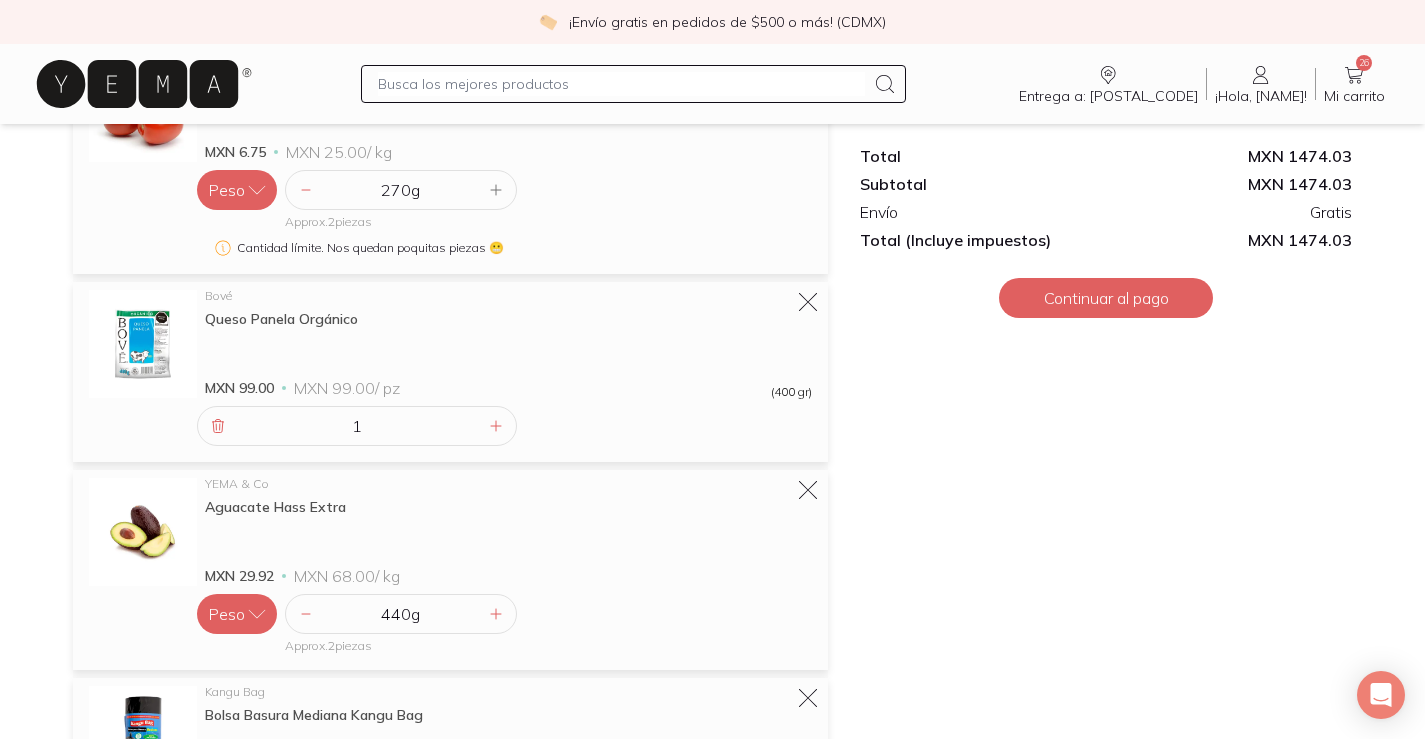 scroll, scrollTop: 3388, scrollLeft: 0, axis: vertical 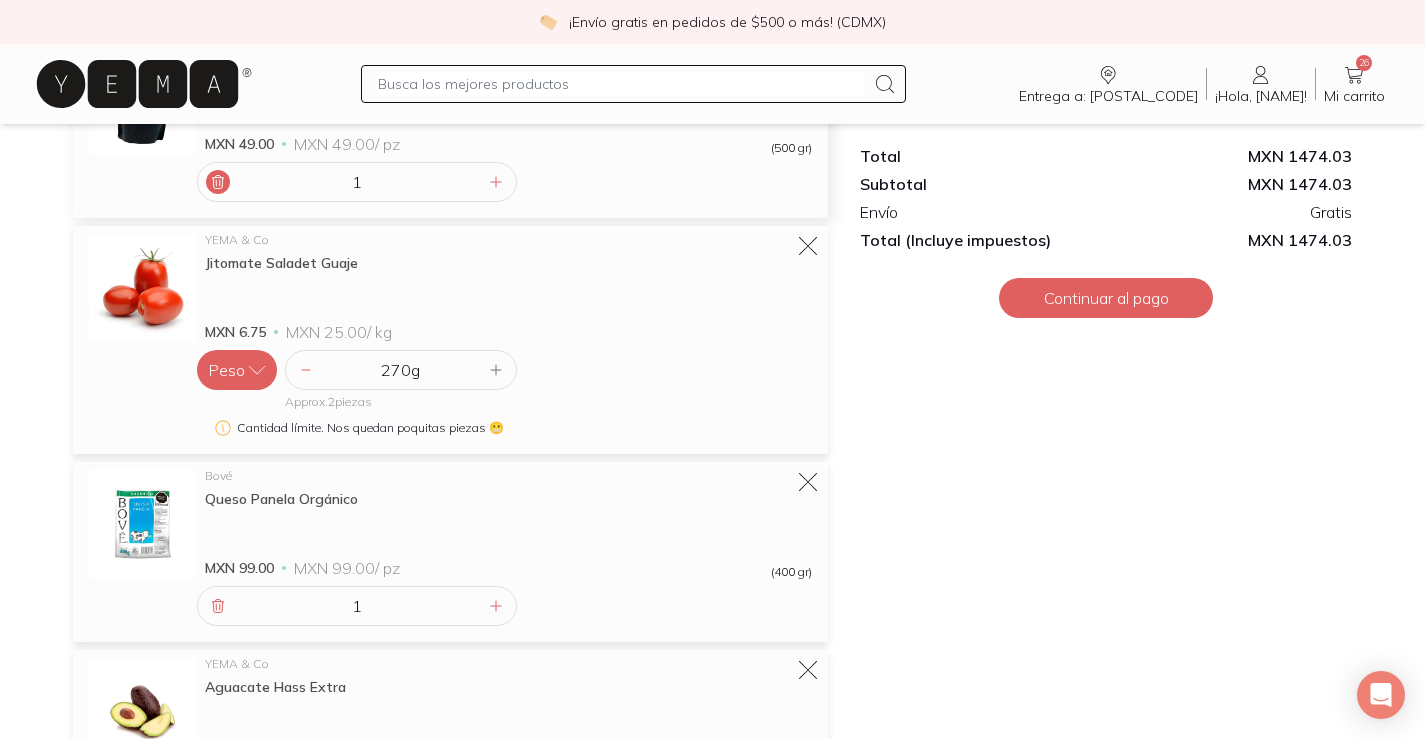 click 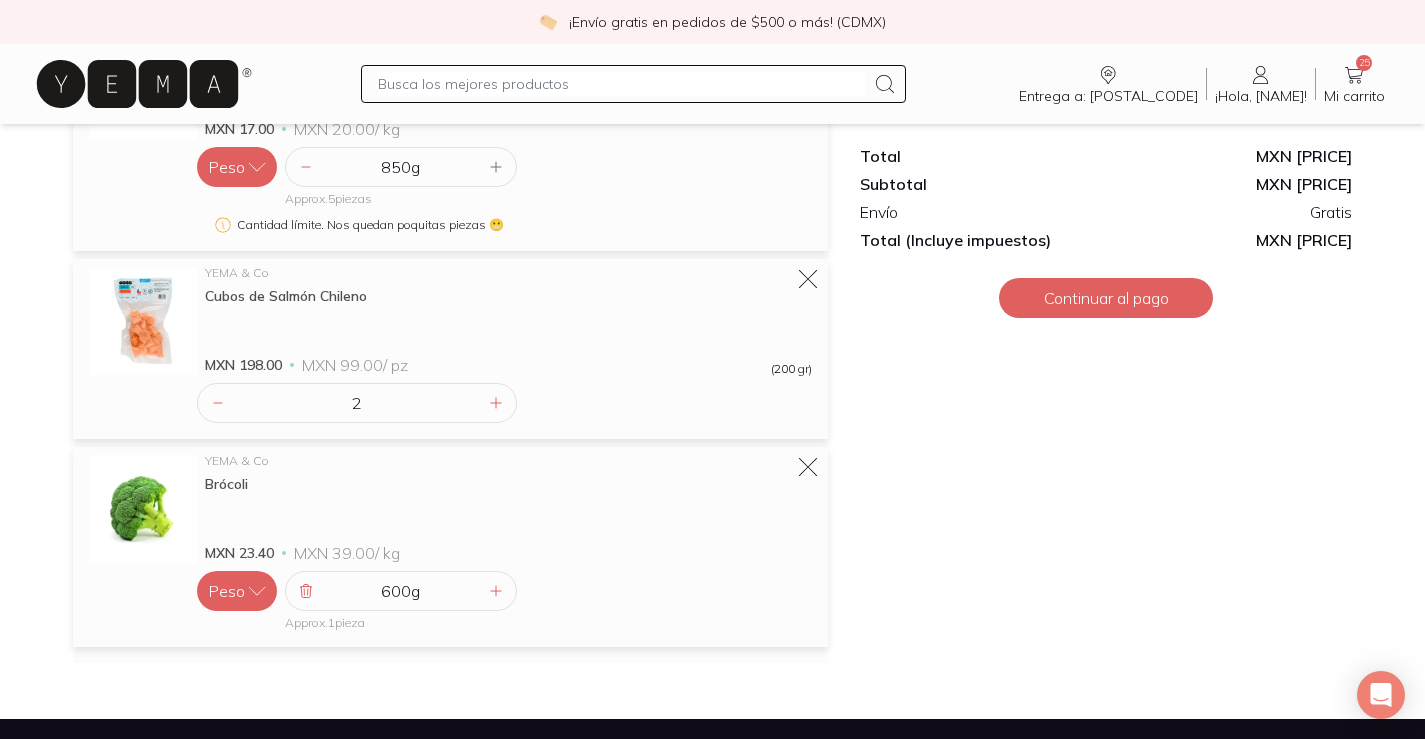 scroll, scrollTop: 4451, scrollLeft: 0, axis: vertical 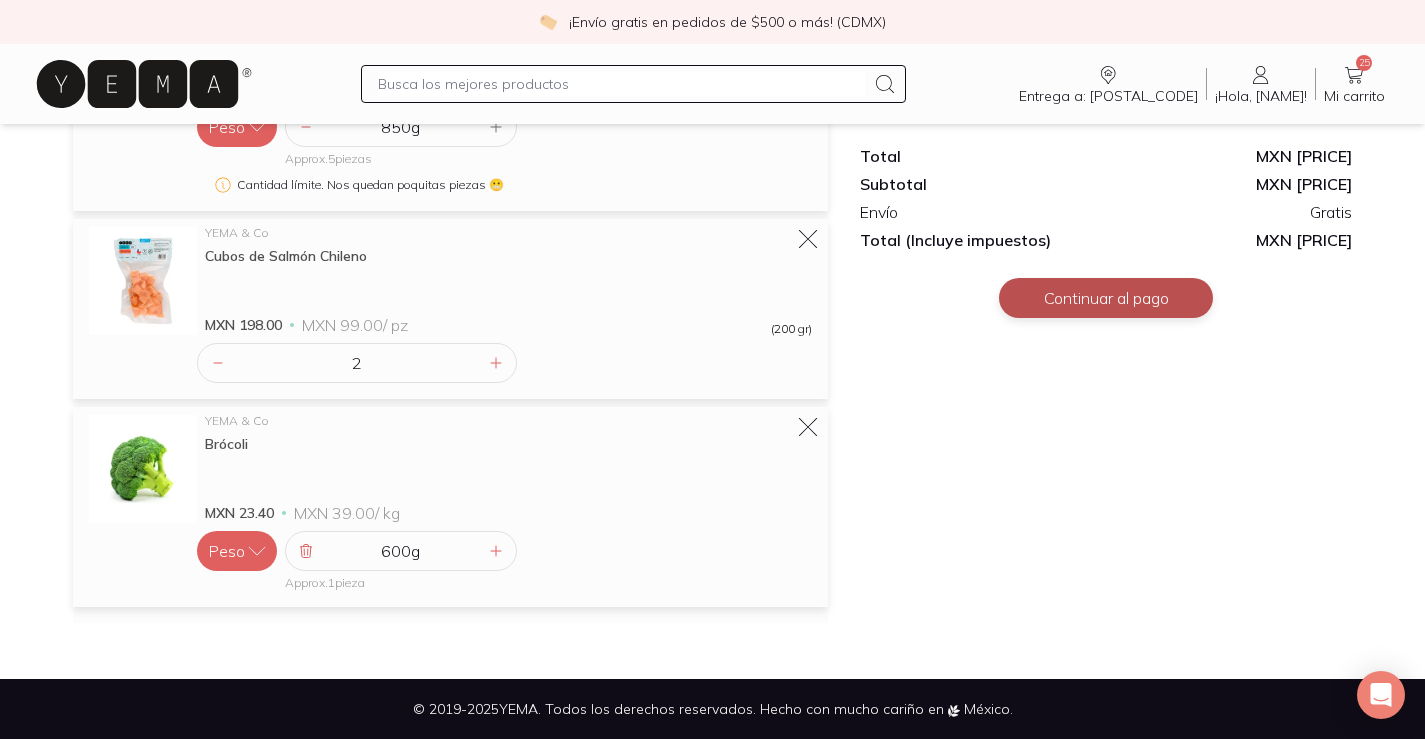 click on "Continuar al pago" at bounding box center (1106, 298) 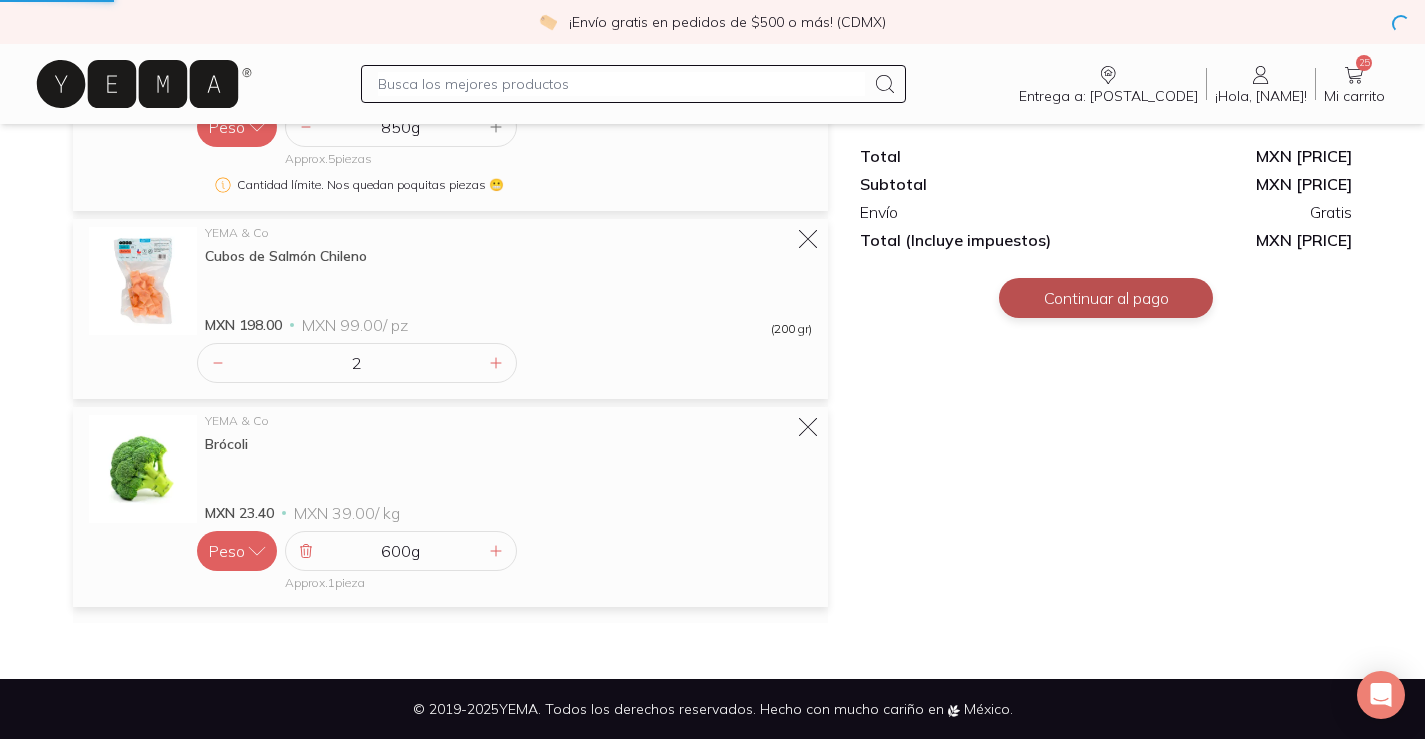 scroll, scrollTop: 0, scrollLeft: 0, axis: both 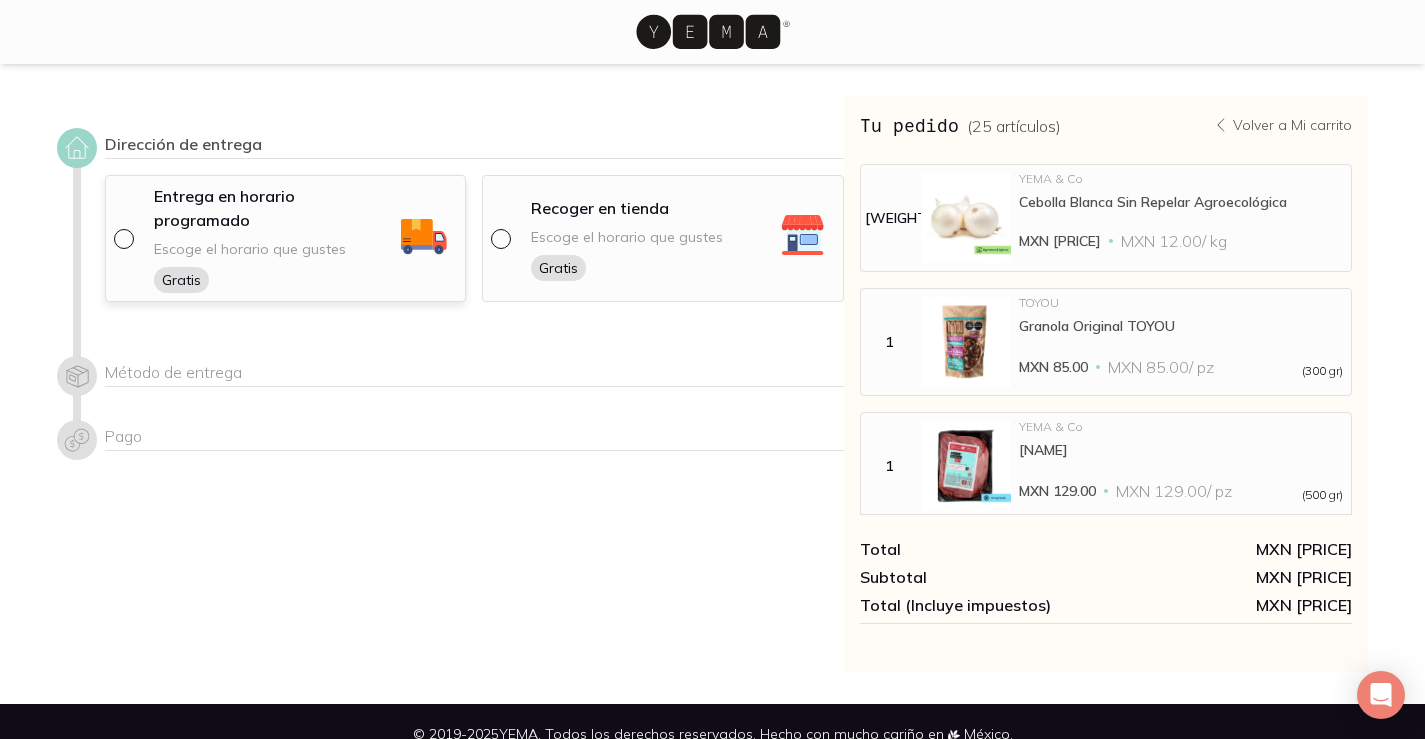 click on "Entrega en horario programado Escoge el horario que gustes Gratis" at bounding box center (274, 238) 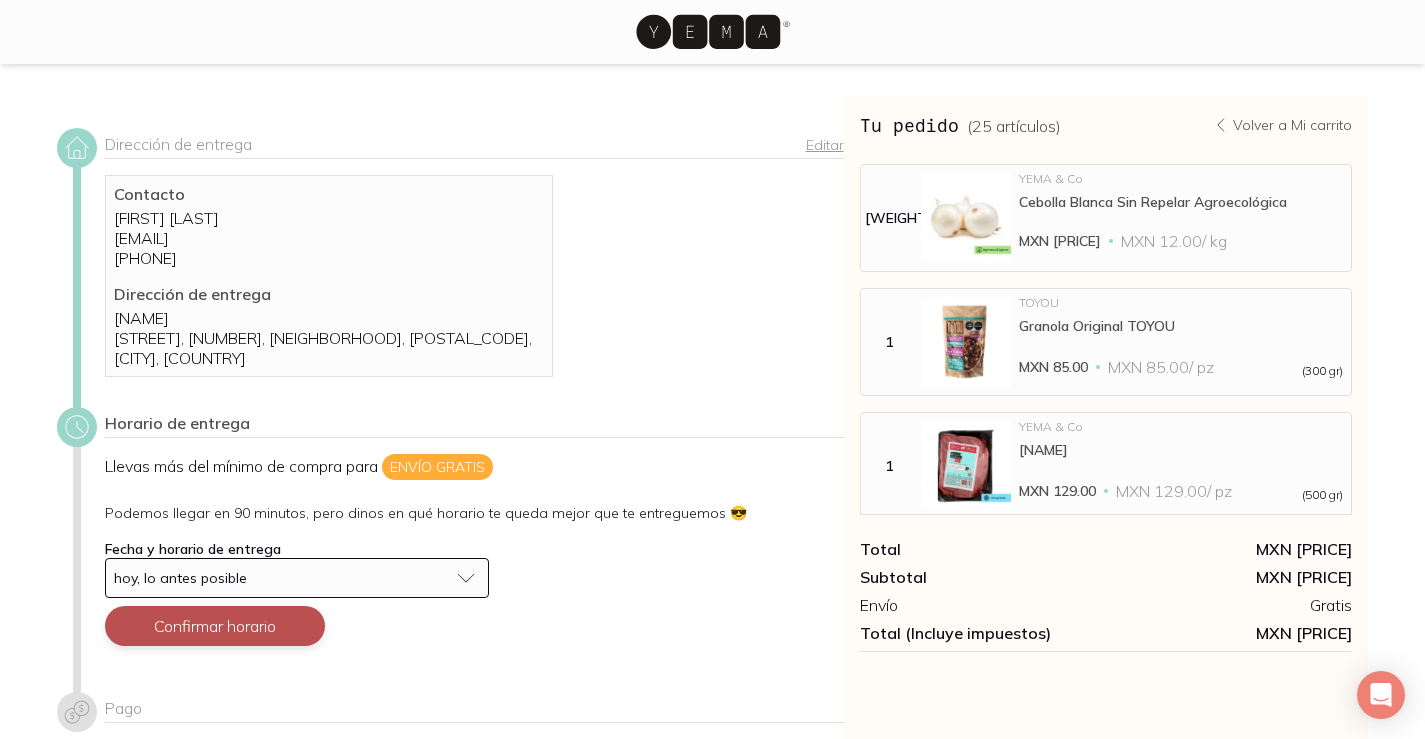 click on "Confirmar horario" at bounding box center [215, 626] 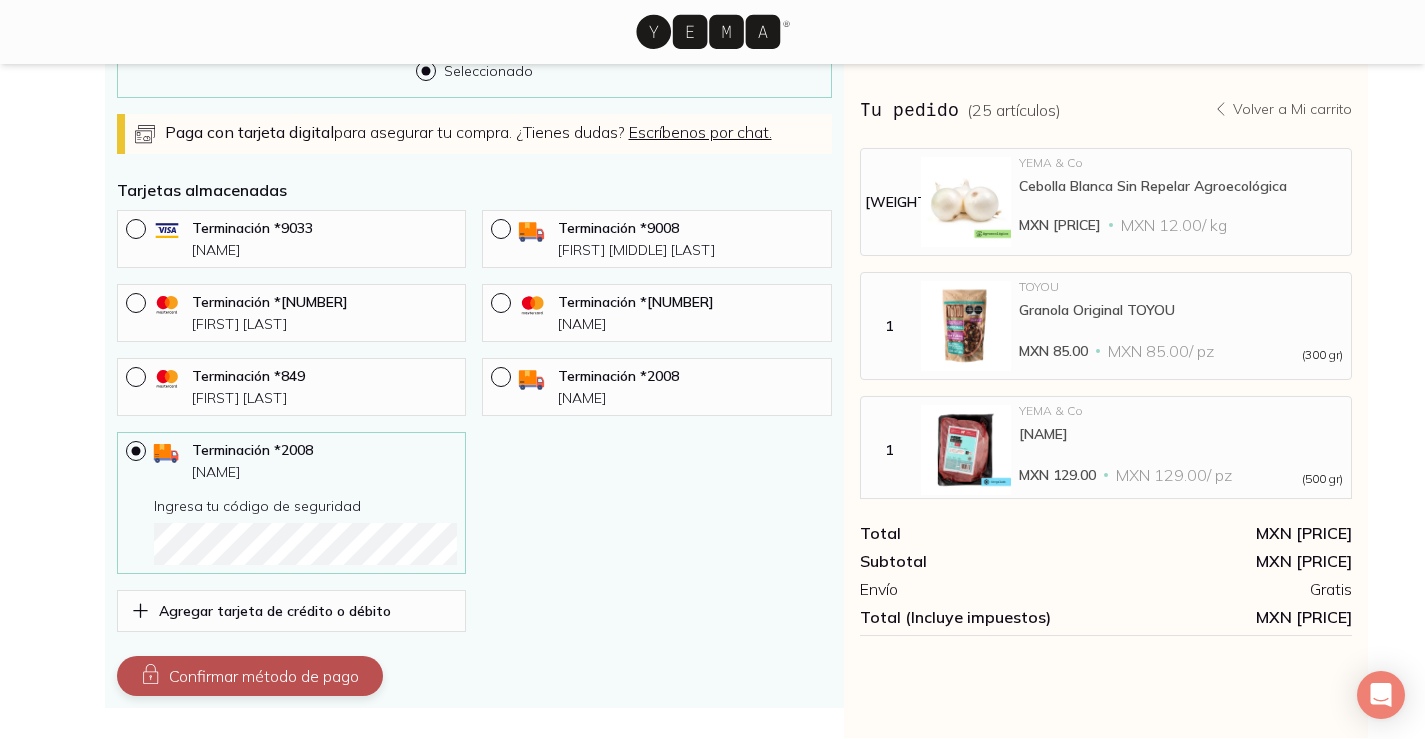 scroll, scrollTop: 926, scrollLeft: 0, axis: vertical 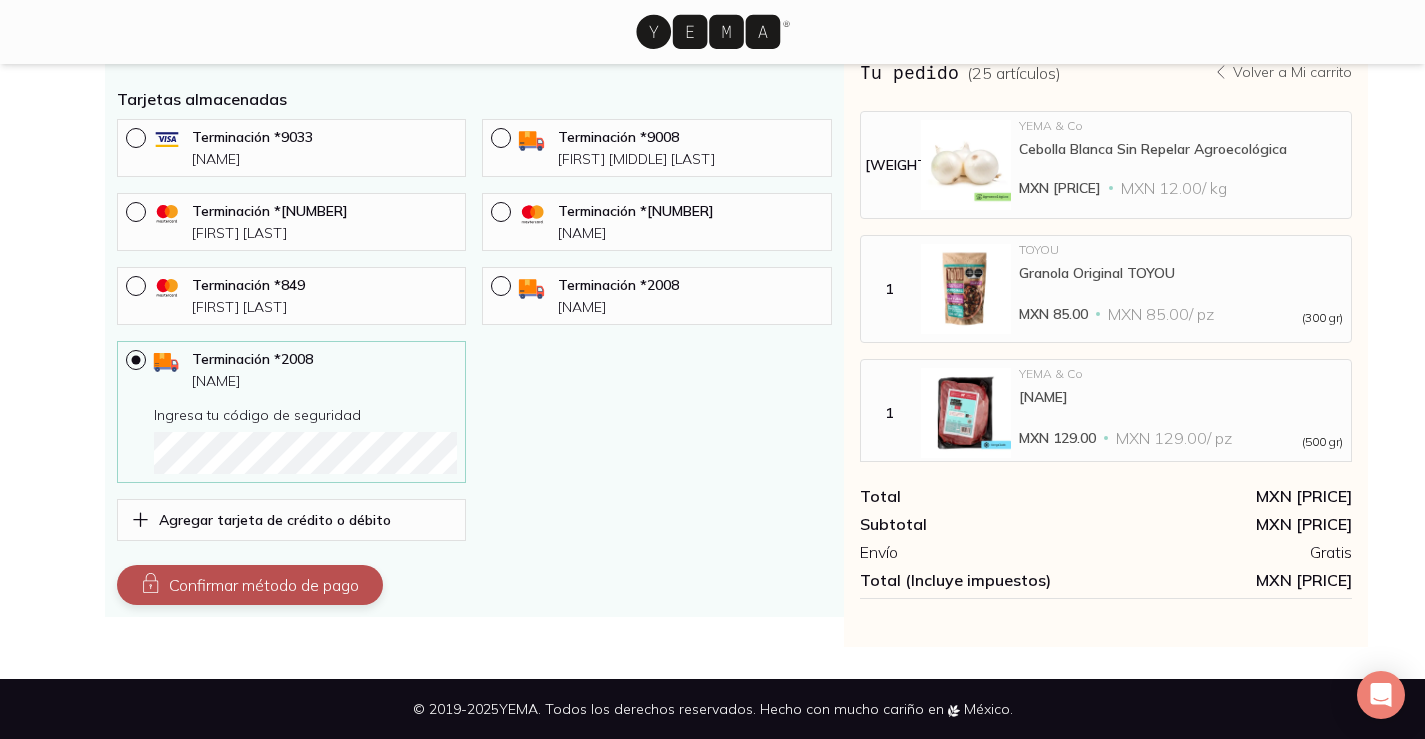 click on "Confirmar método de pago" at bounding box center (250, 585) 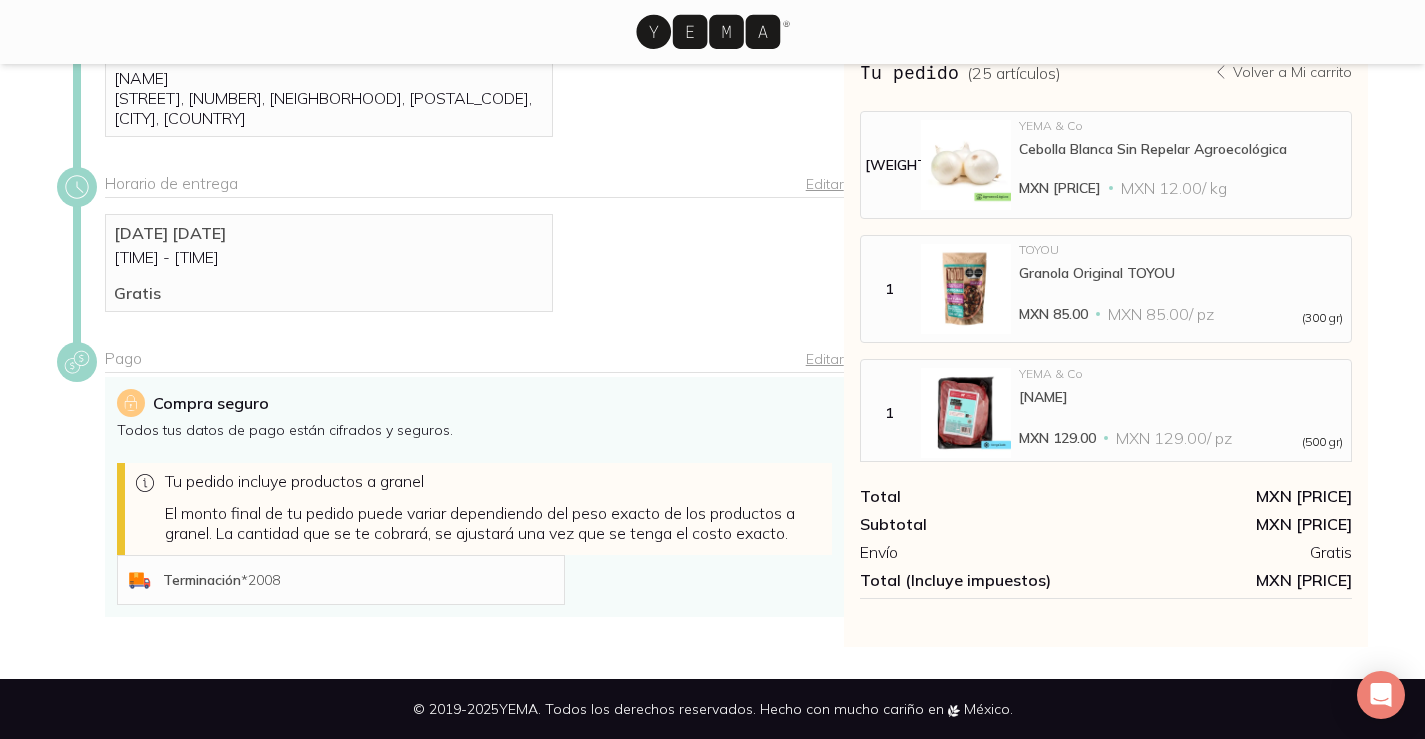 scroll, scrollTop: 460, scrollLeft: 0, axis: vertical 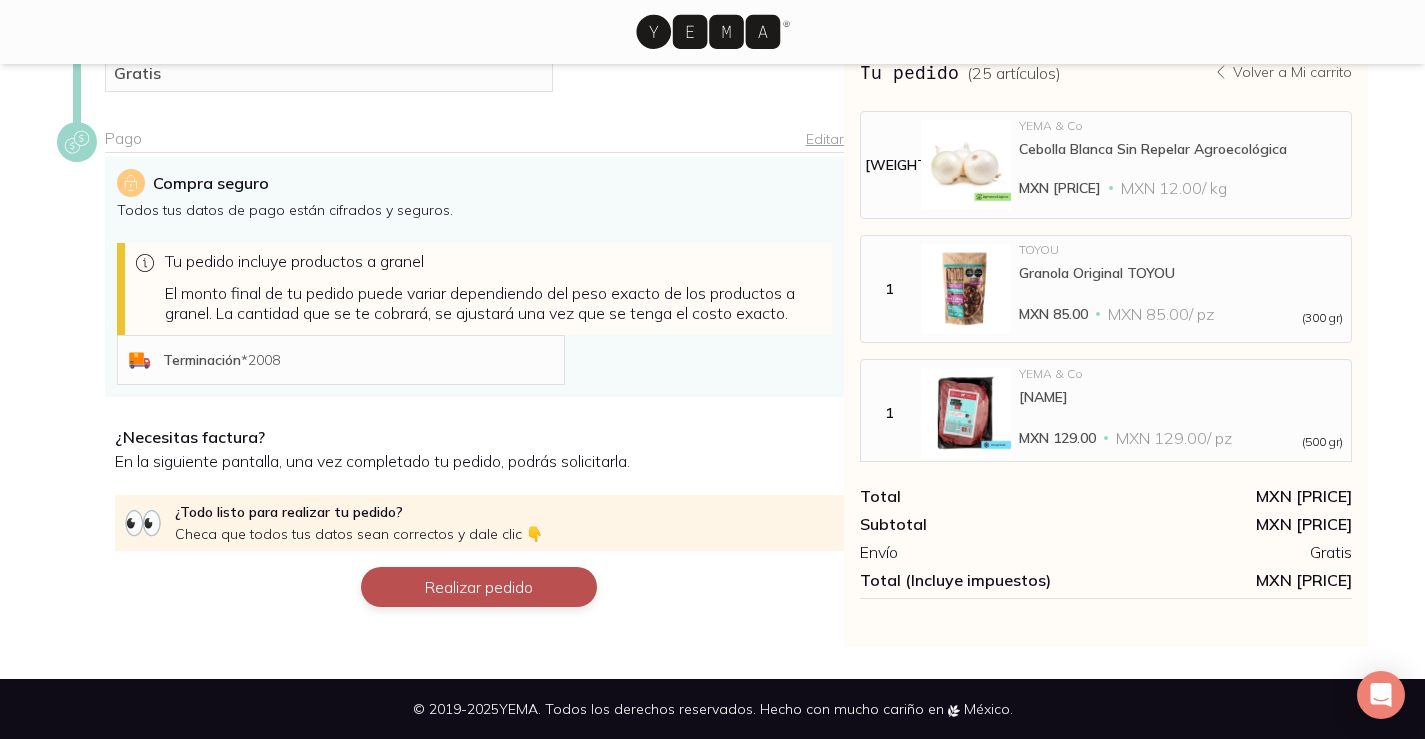 click on "Realizar pedido" at bounding box center (479, 587) 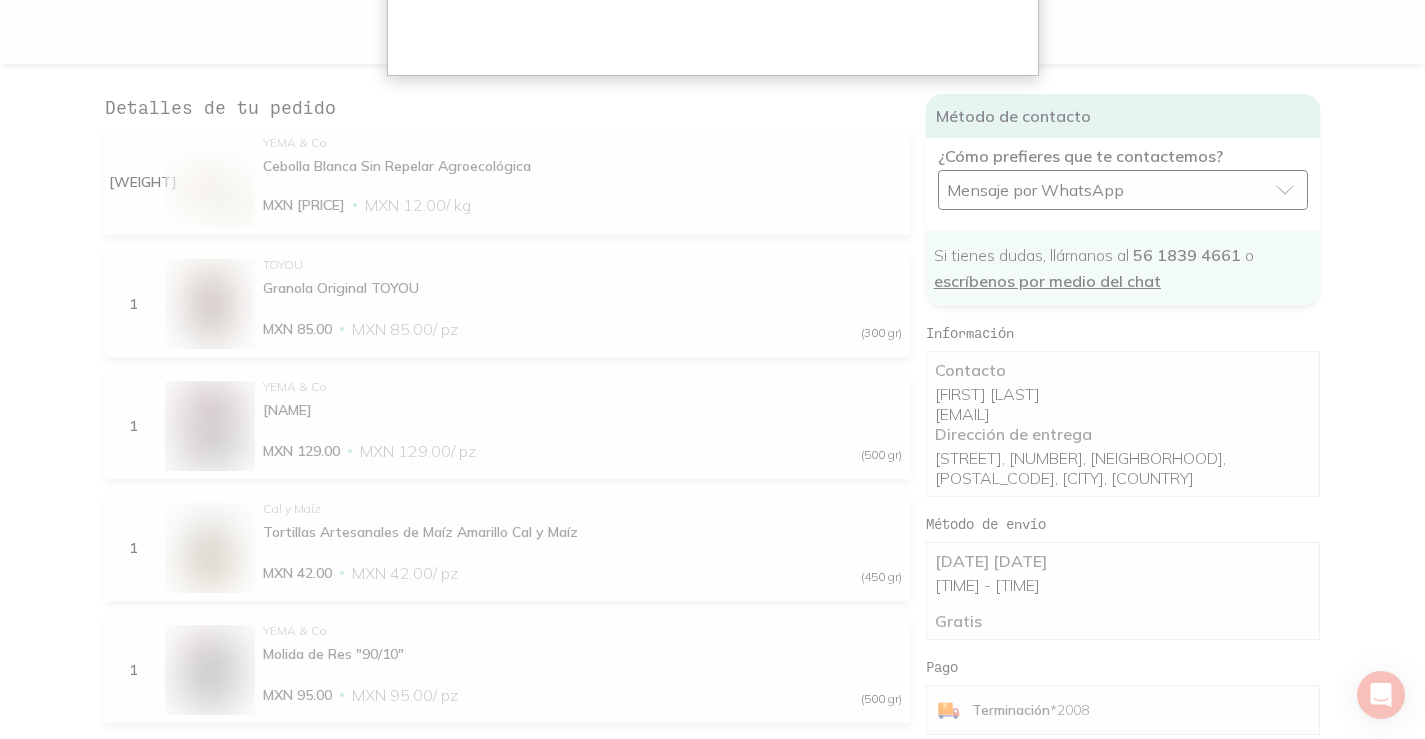 scroll, scrollTop: 0, scrollLeft: 0, axis: both 